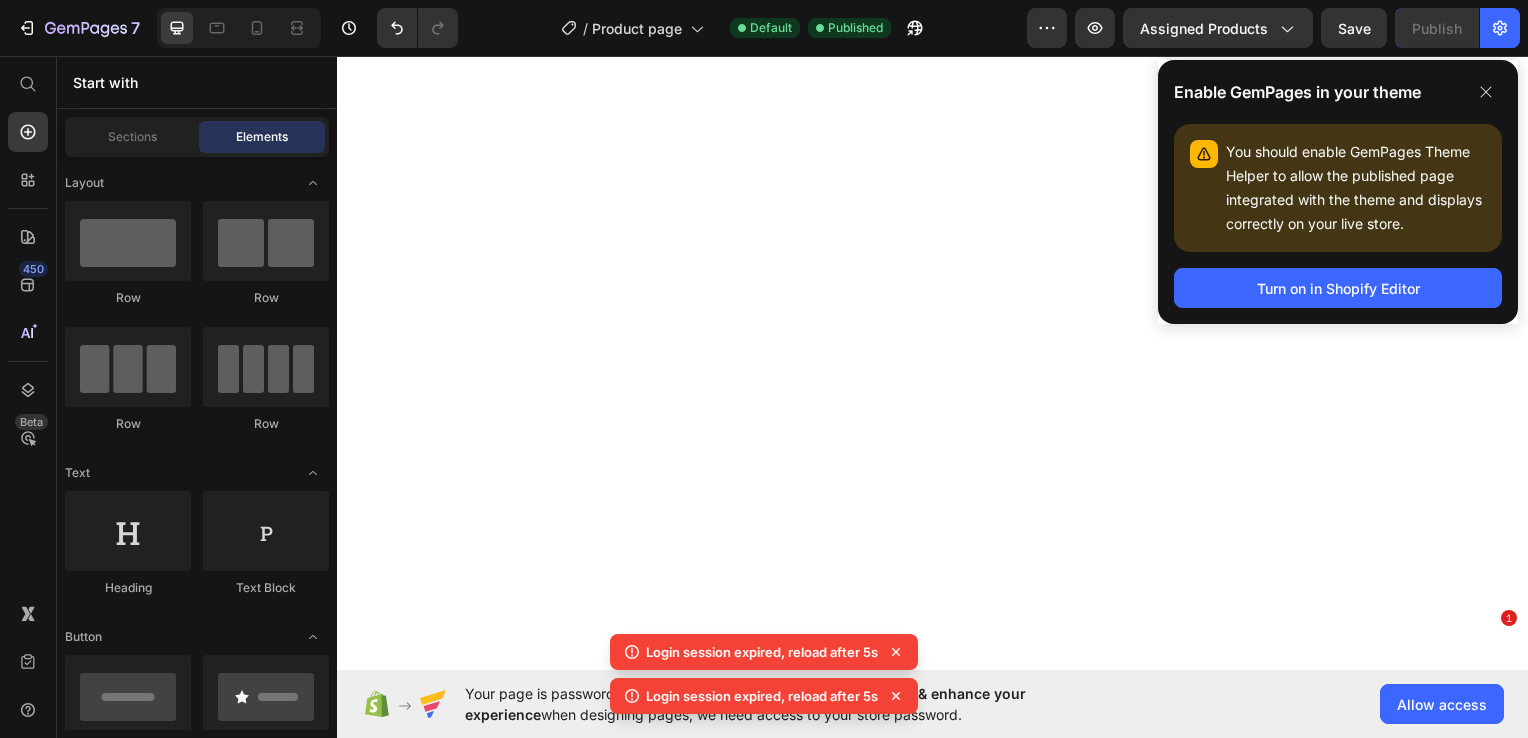 scroll, scrollTop: 0, scrollLeft: 0, axis: both 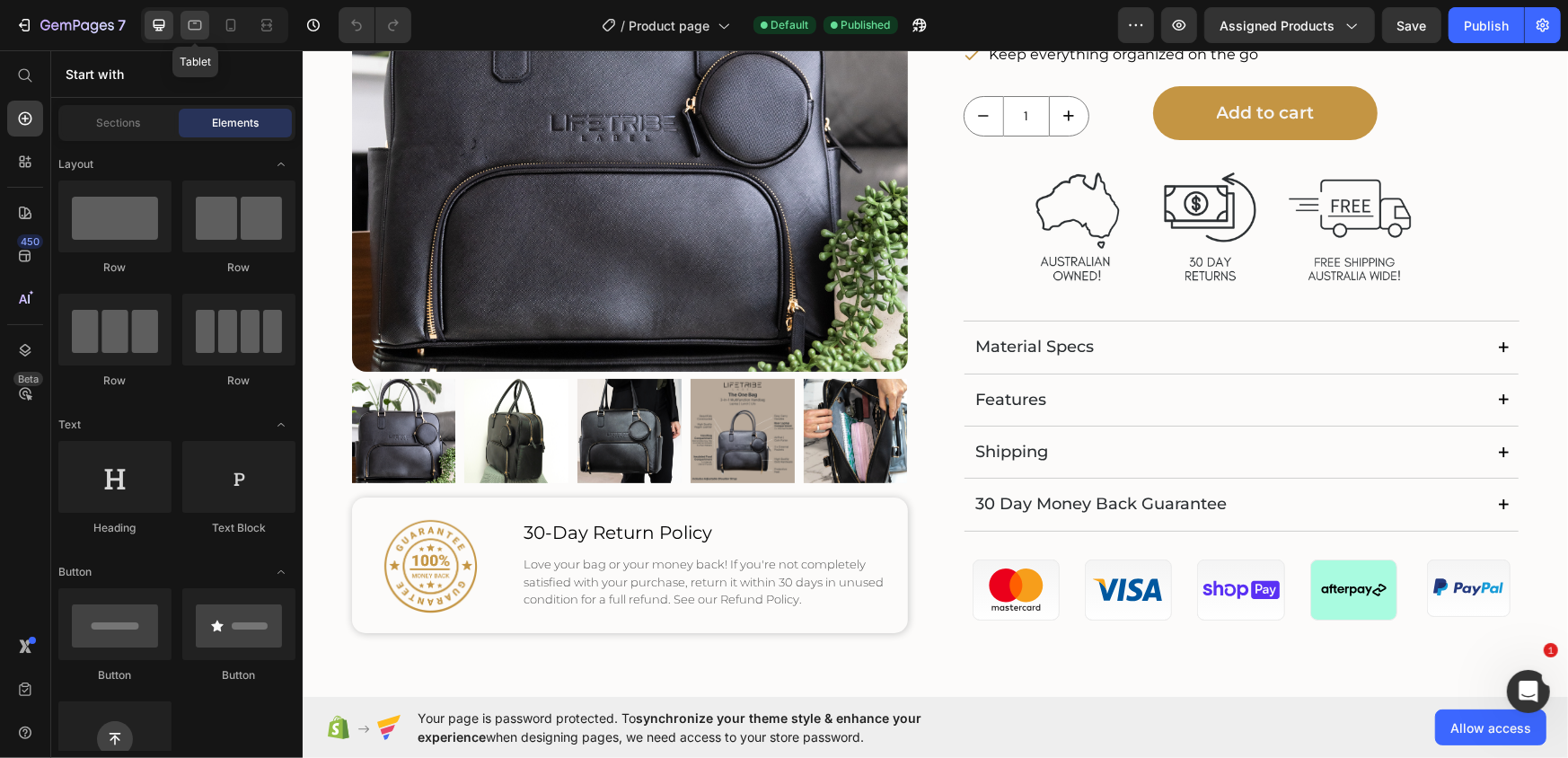 click 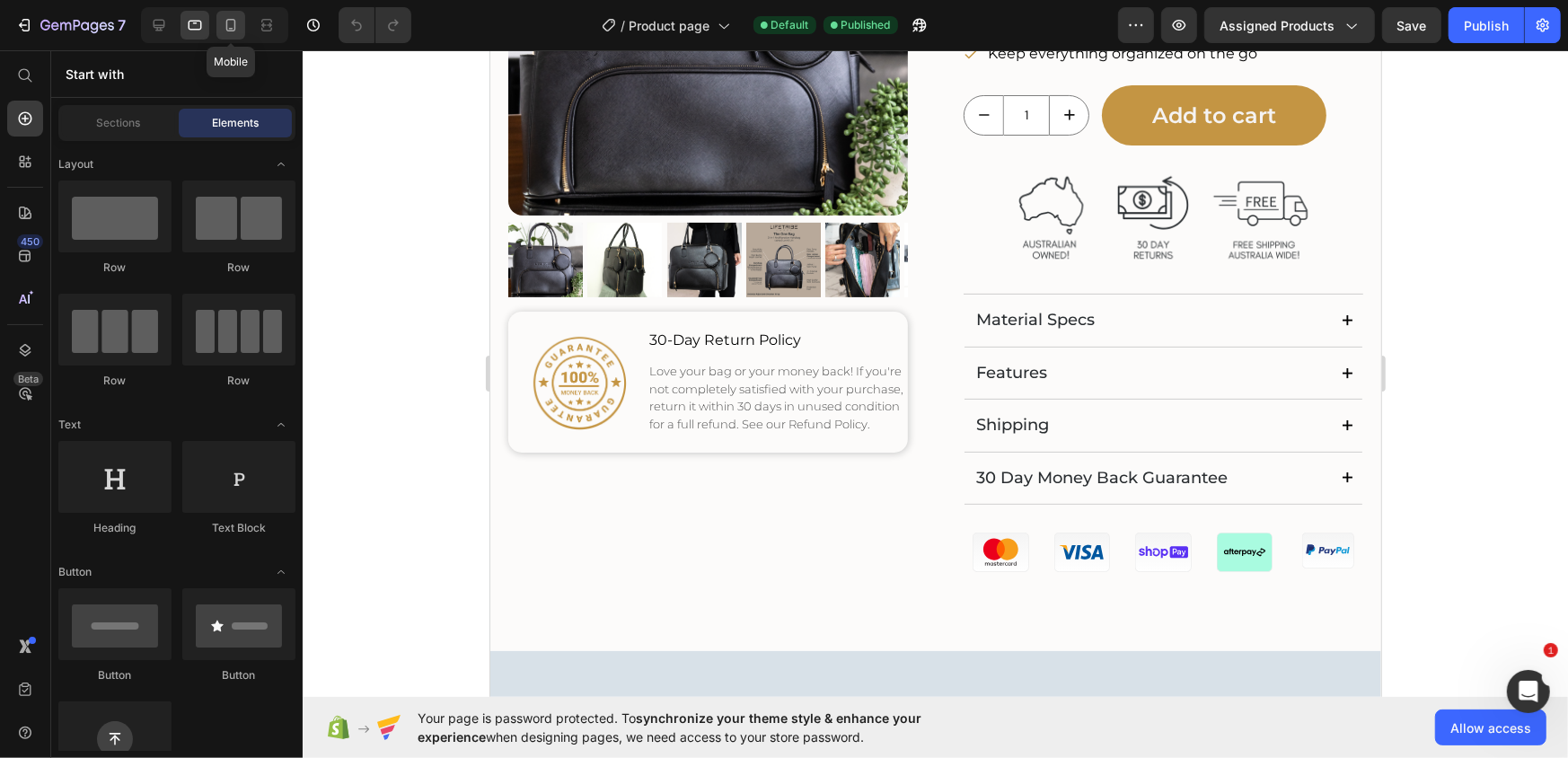 click 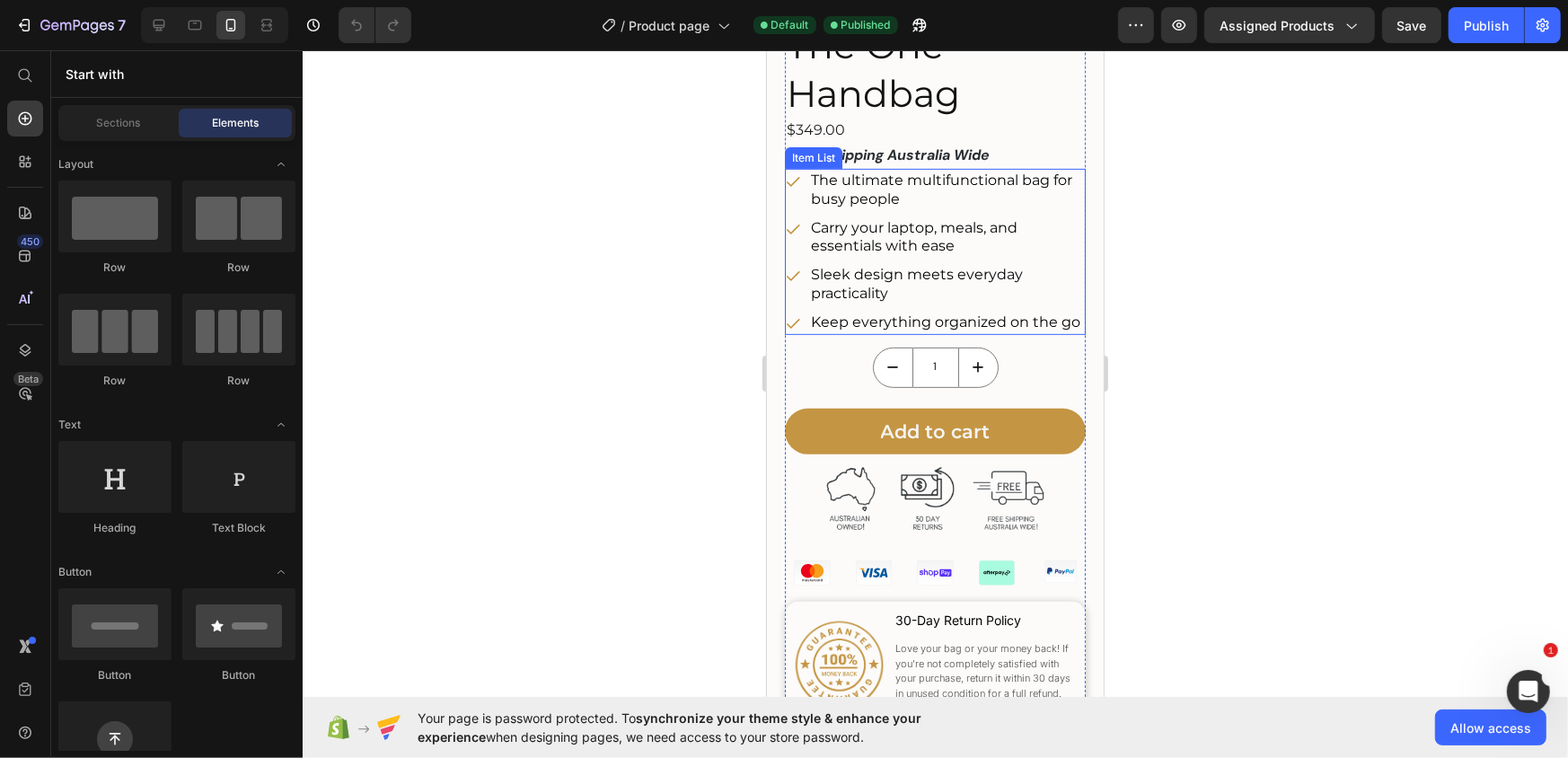 scroll, scrollTop: 615, scrollLeft: 0, axis: vertical 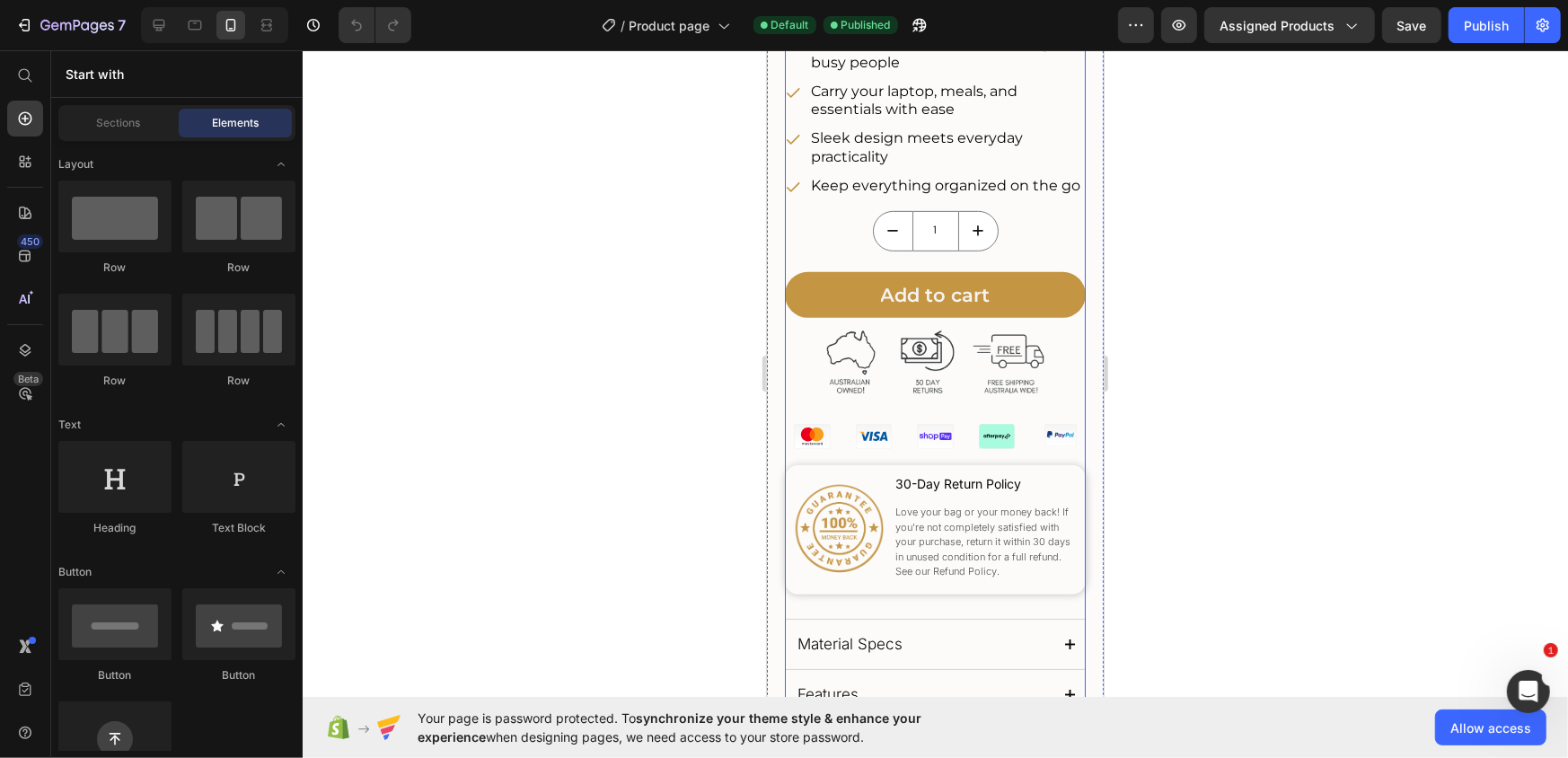 click at bounding box center [811, 436] 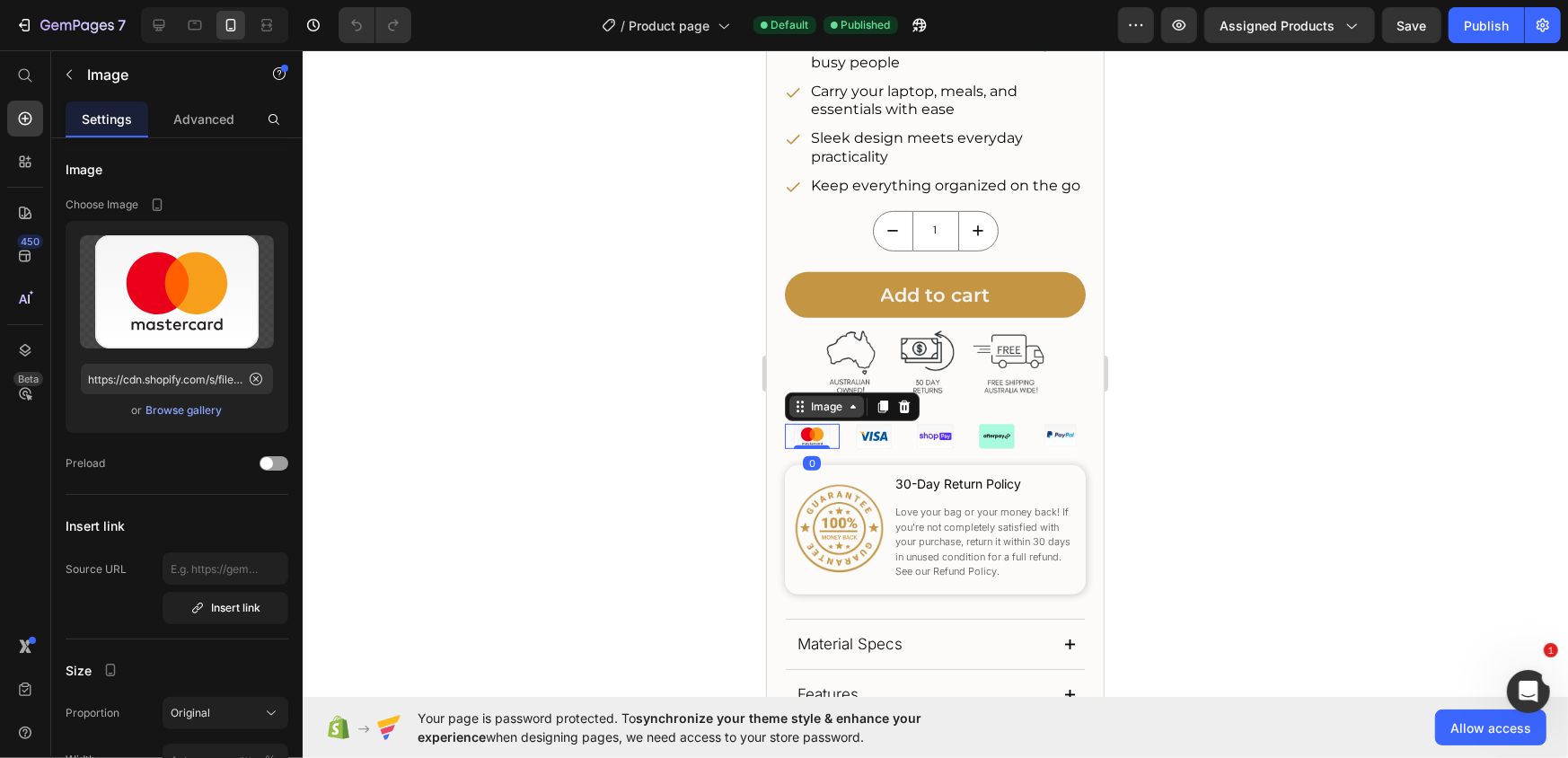 click 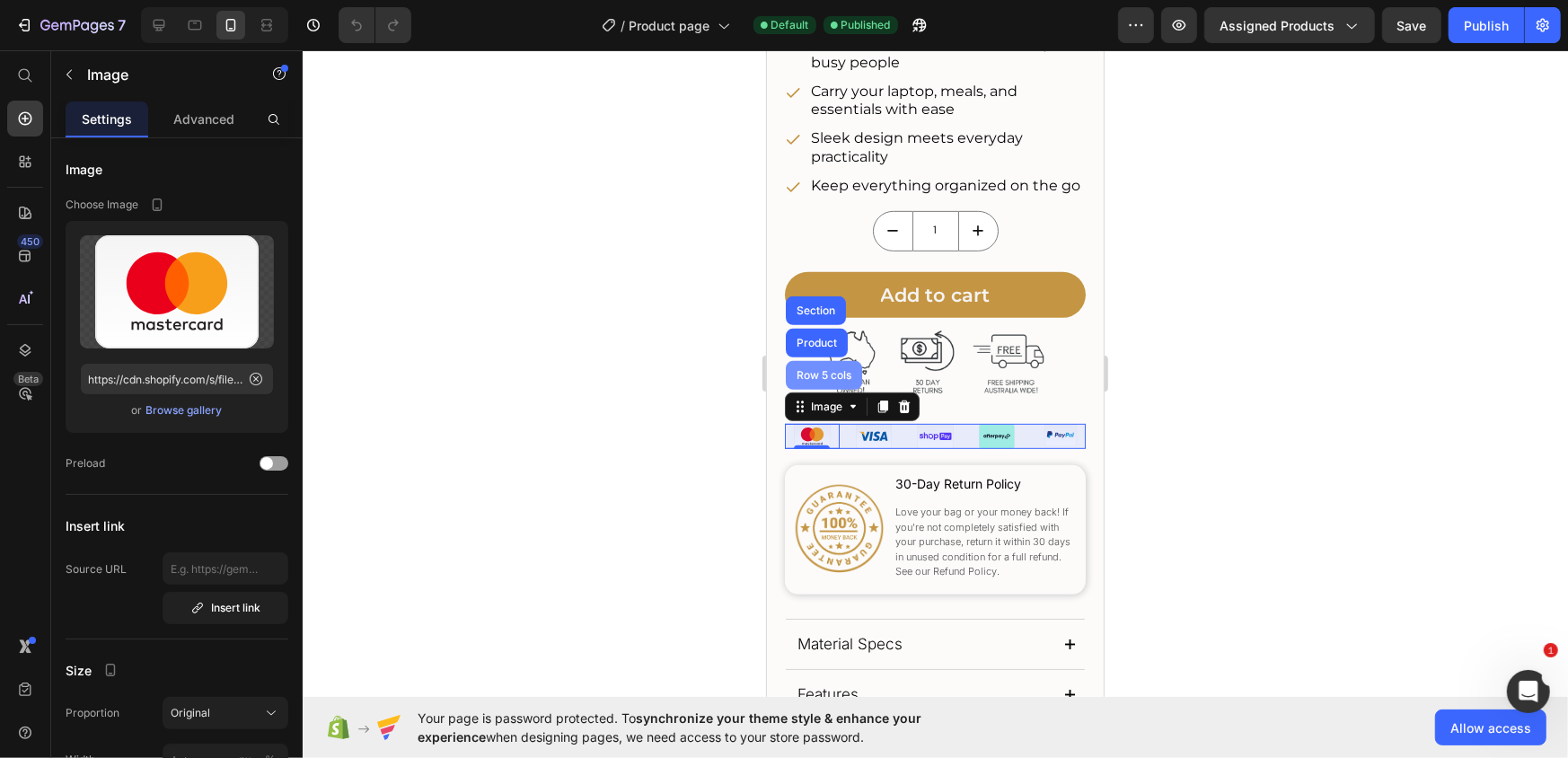 click on "Row 5 cols" at bounding box center (823, 375) 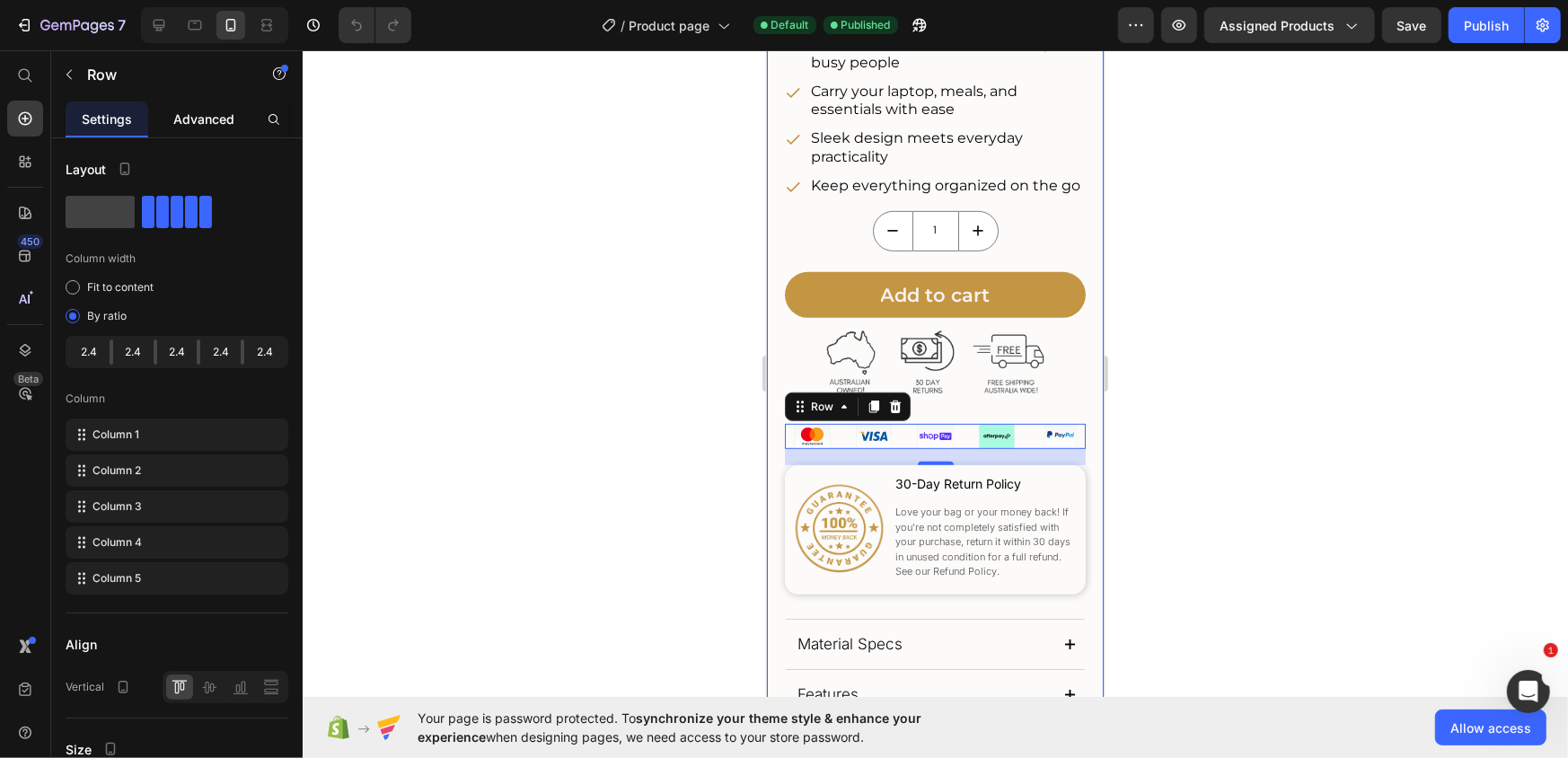 click on "Advanced" at bounding box center [204, 119] 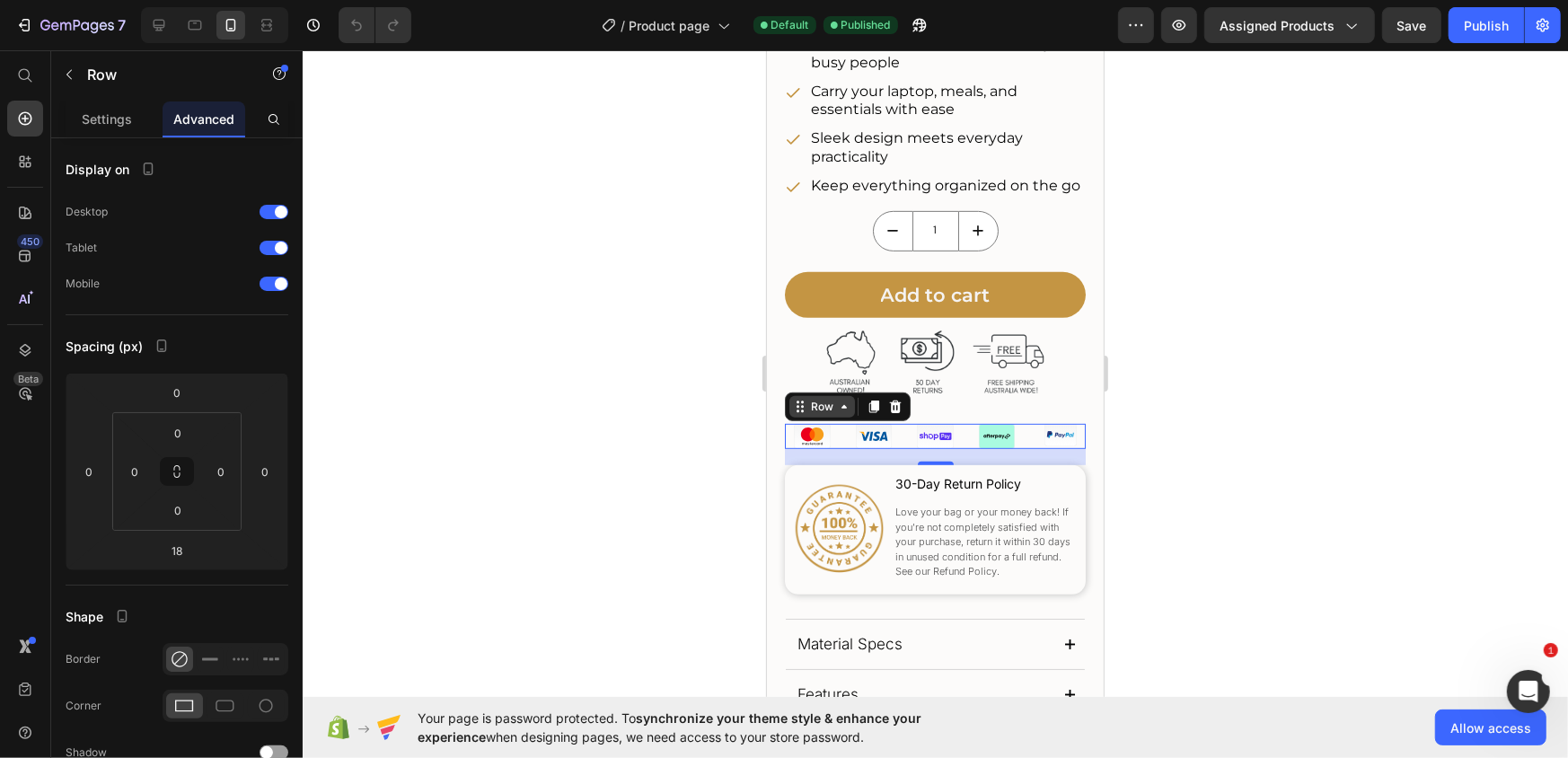 click on "Row" at bounding box center [821, 406] 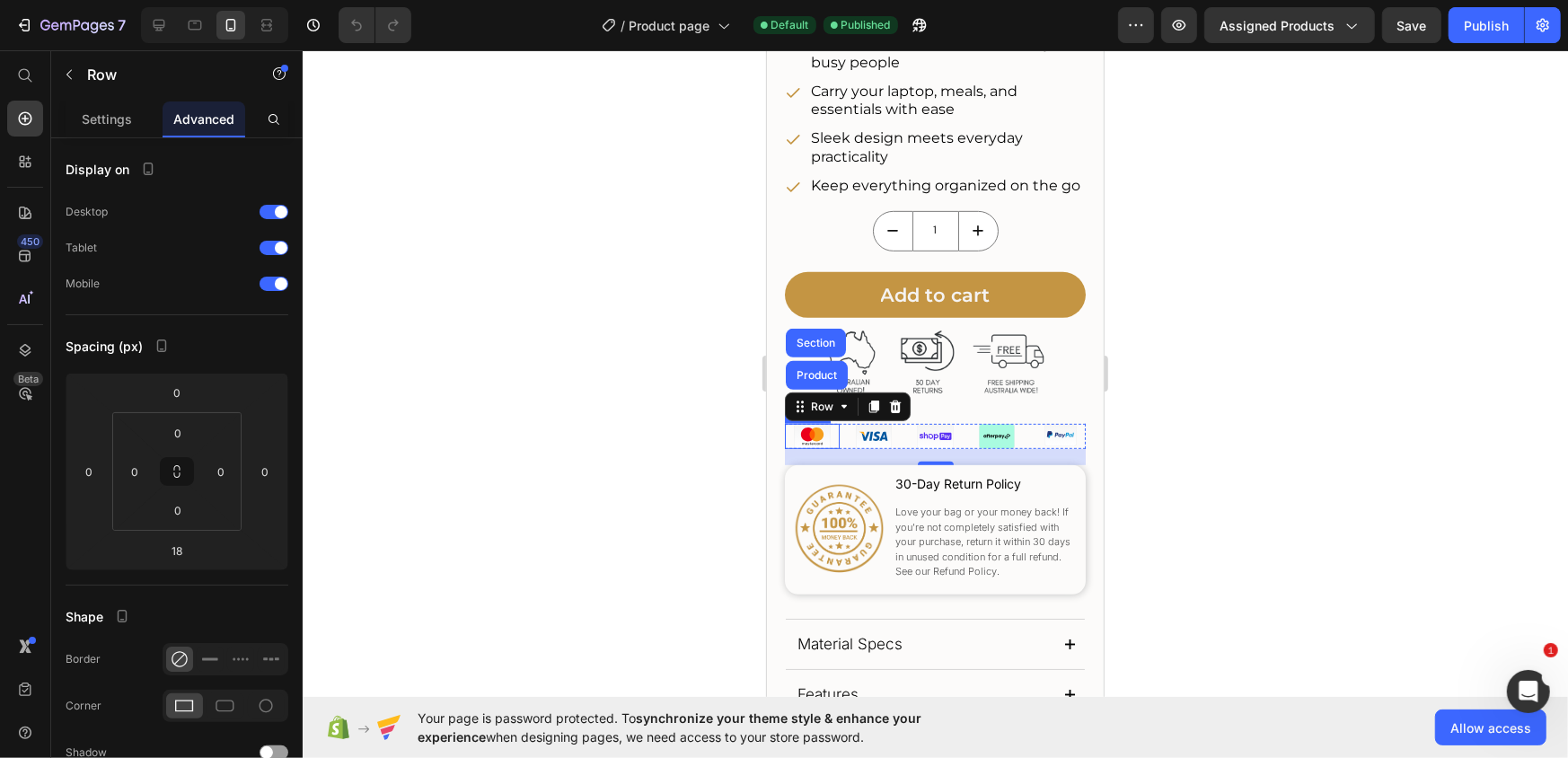 click at bounding box center (811, 436) 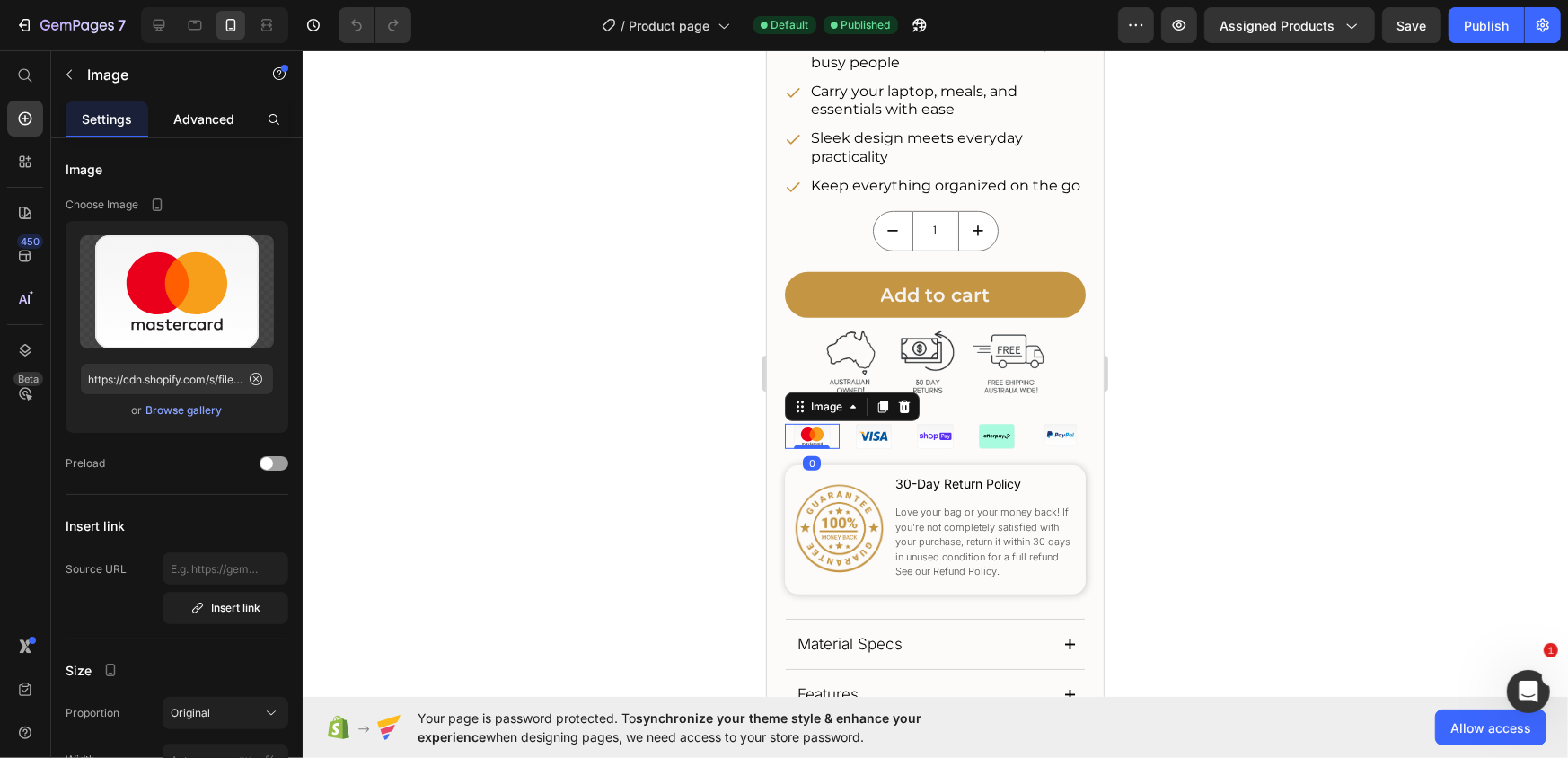 click on "Advanced" at bounding box center [204, 119] 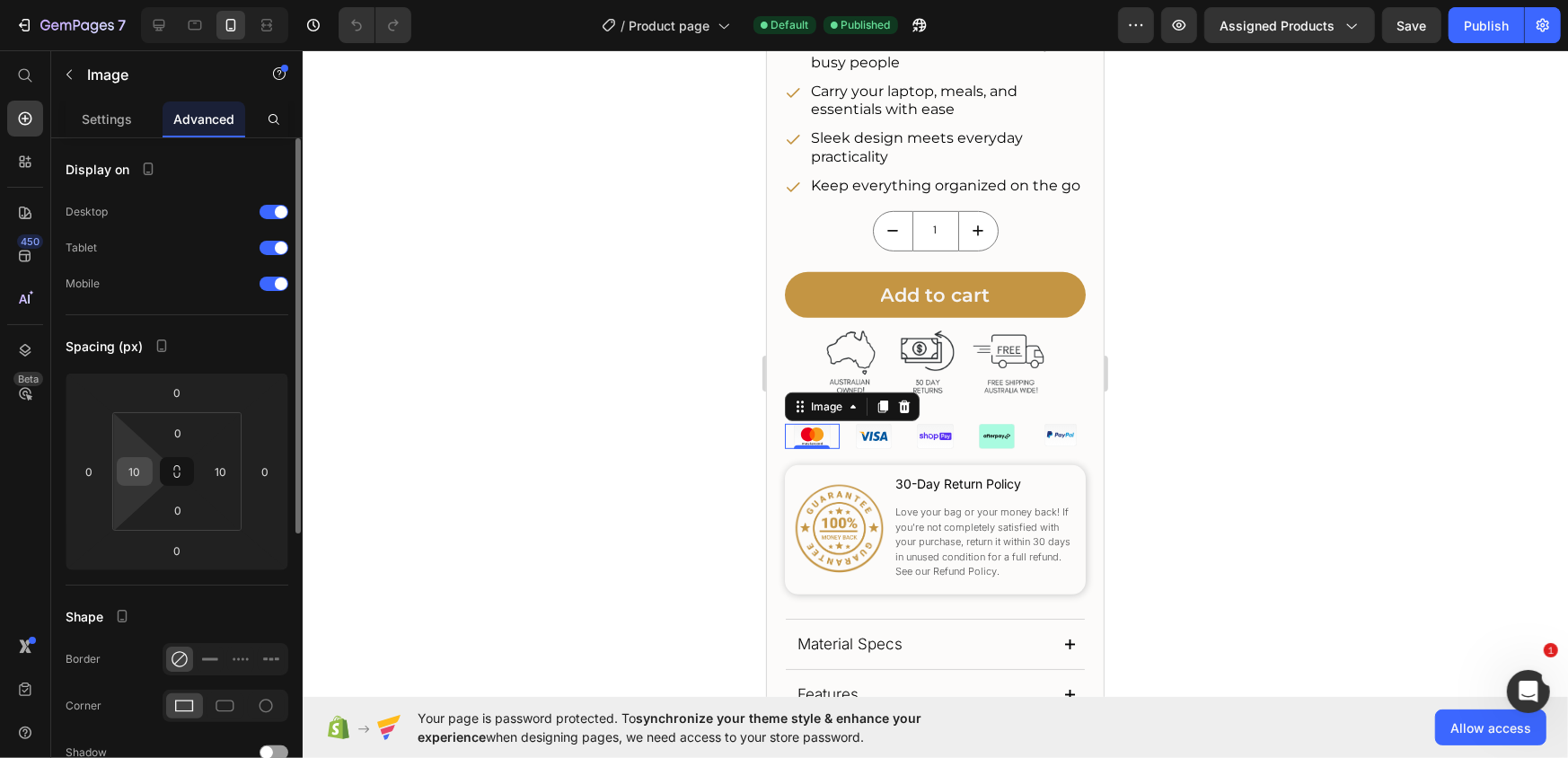 click on "10" at bounding box center (135, 472) 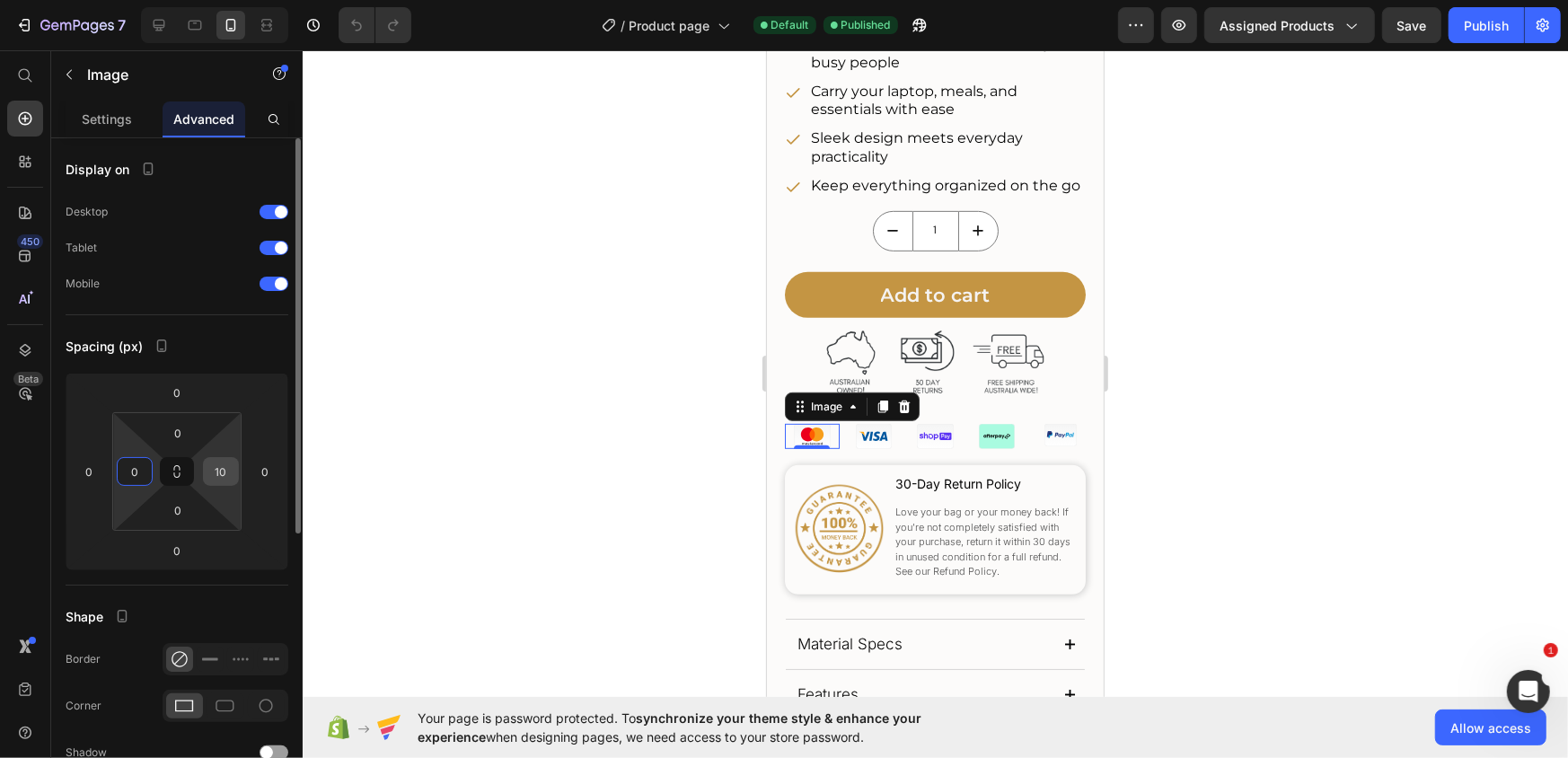 type on "0" 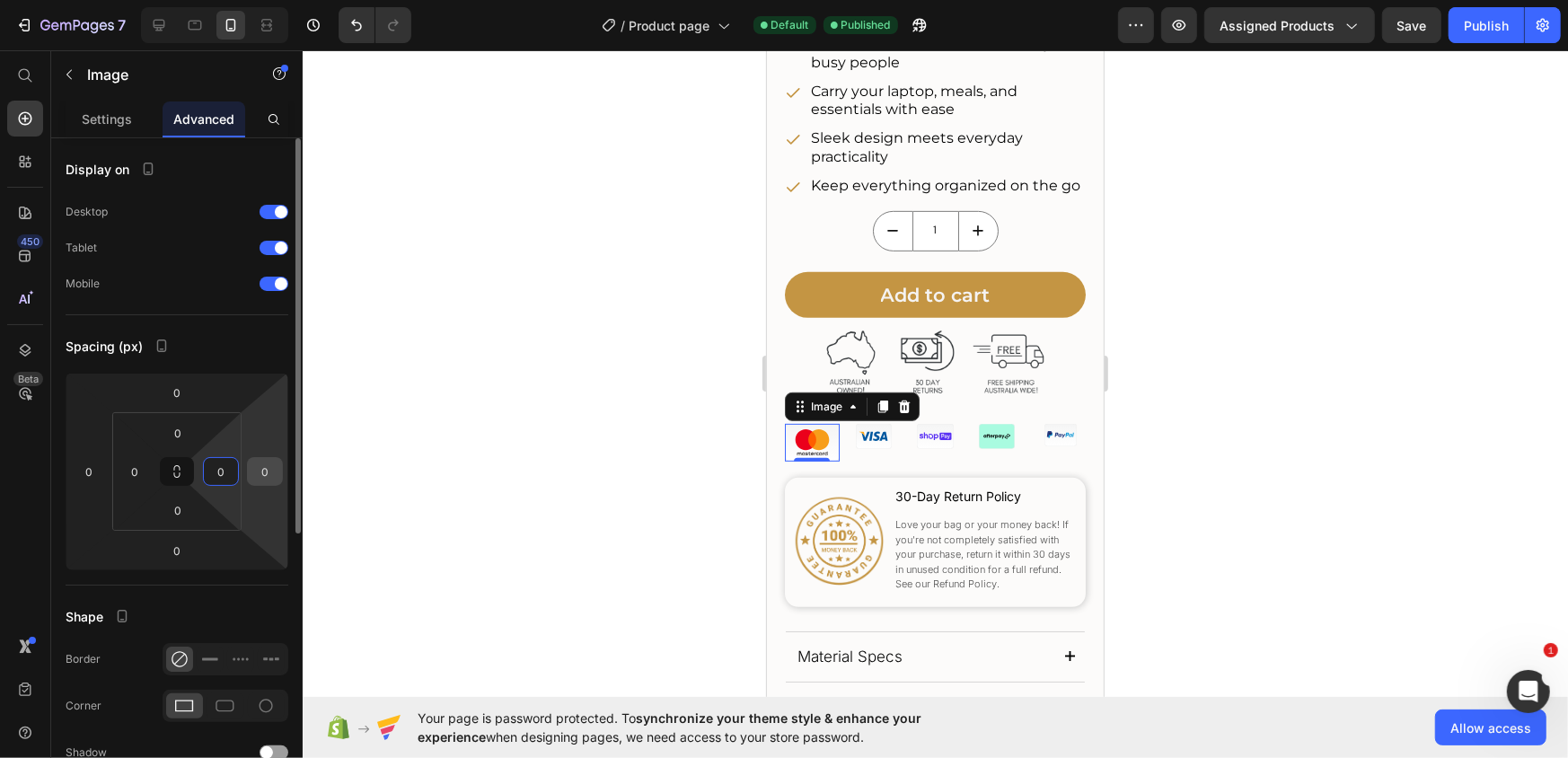type on "10" 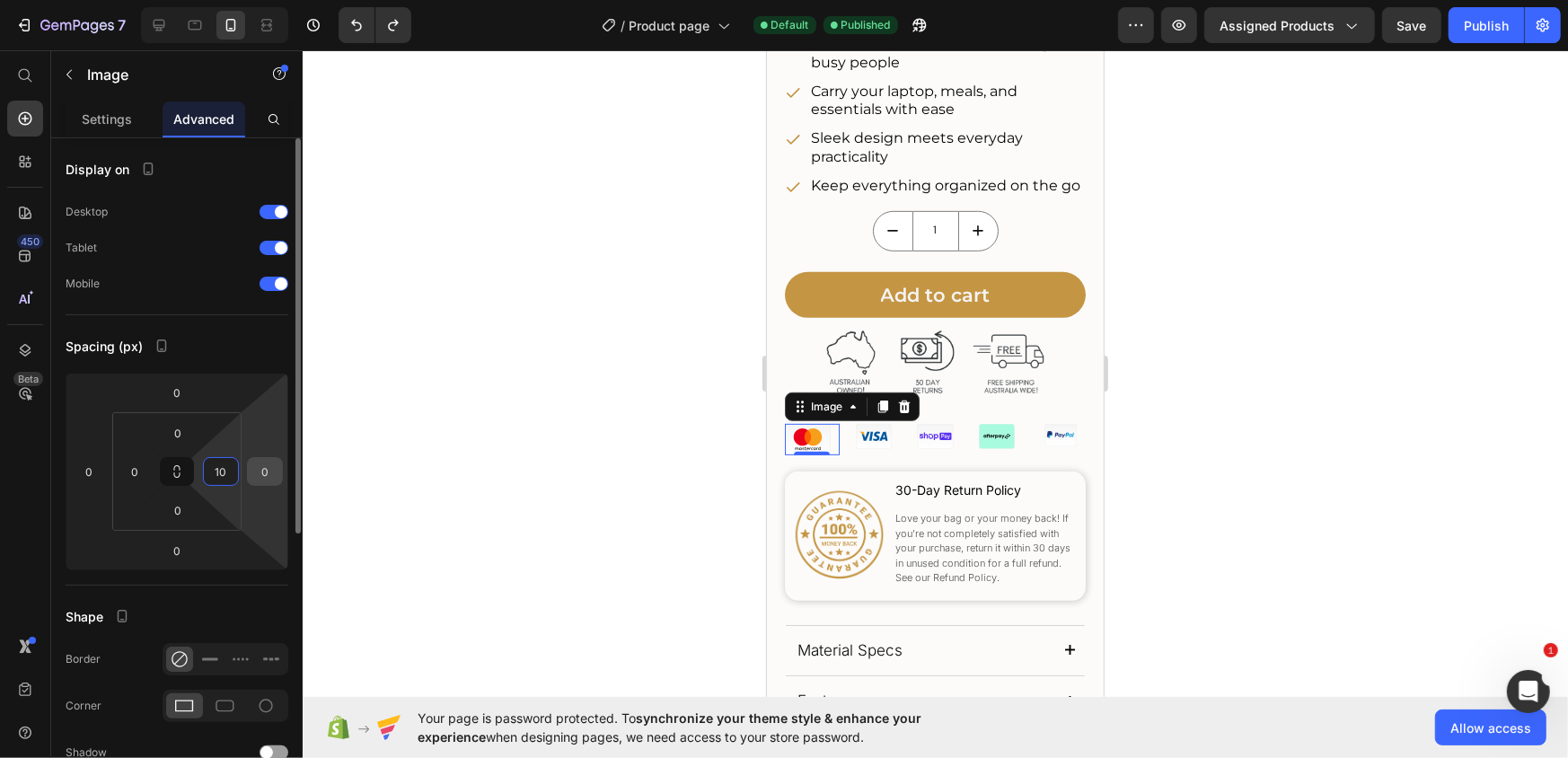 type on "10" 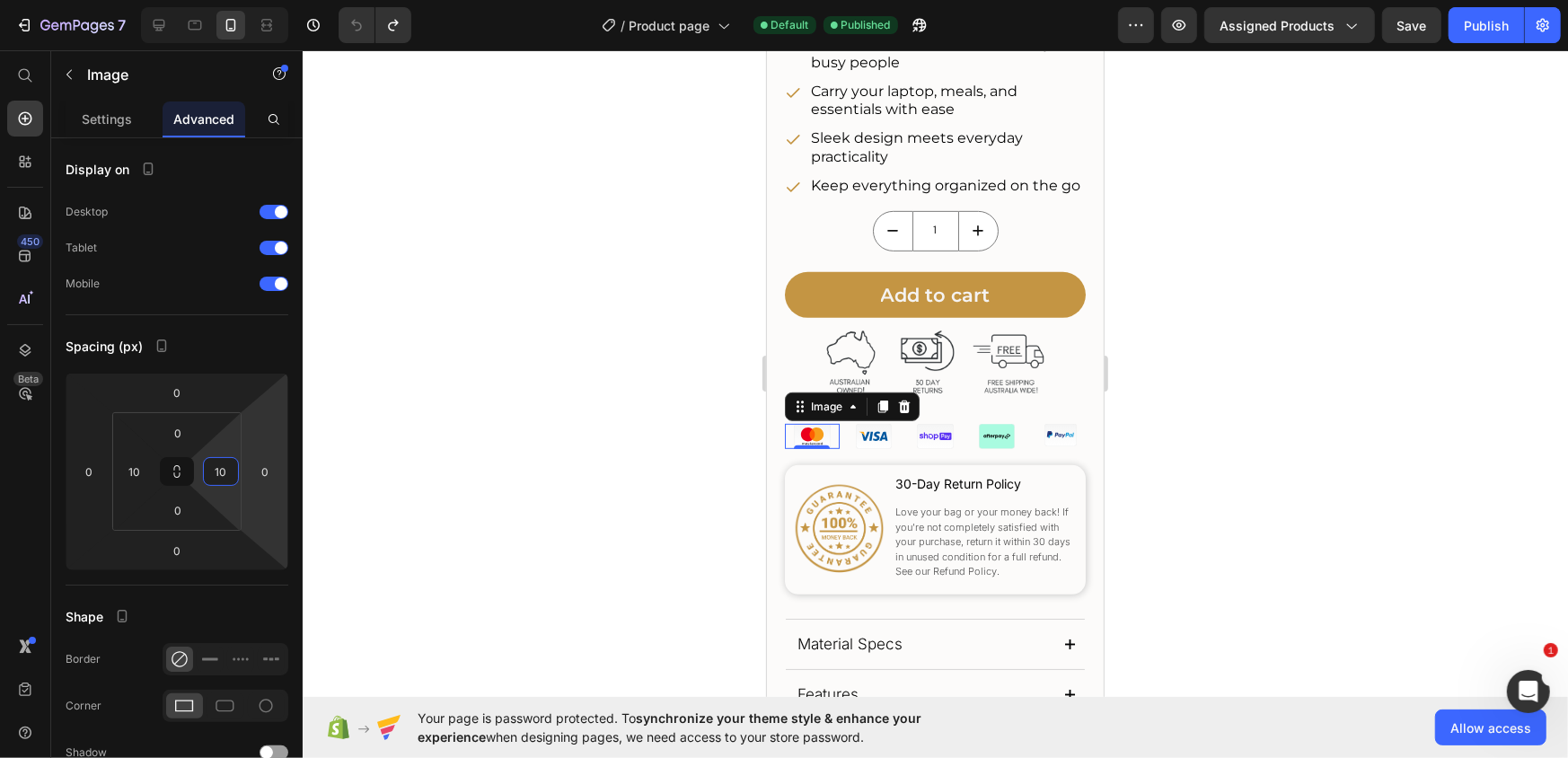 click 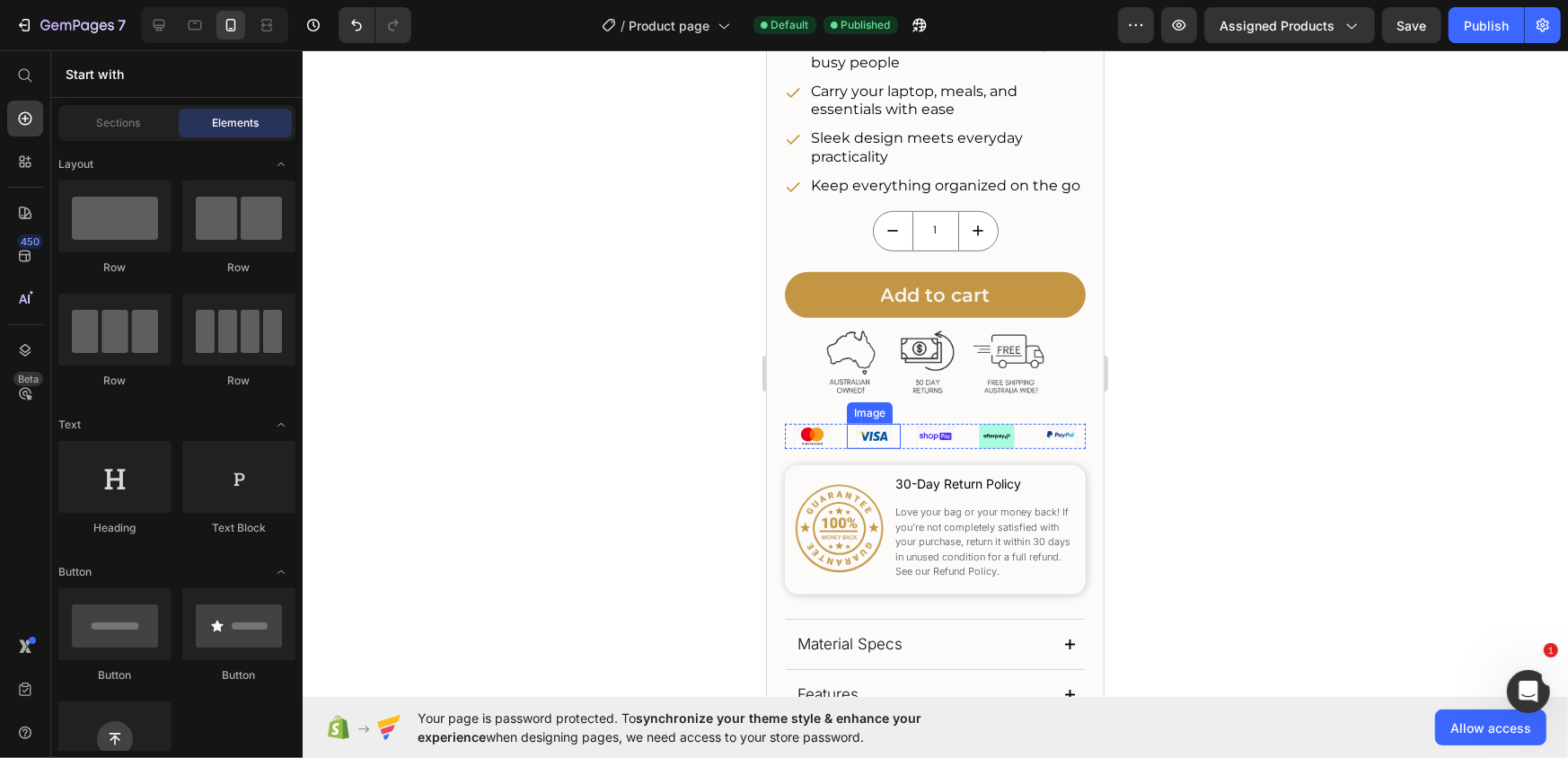 click at bounding box center (873, 436) 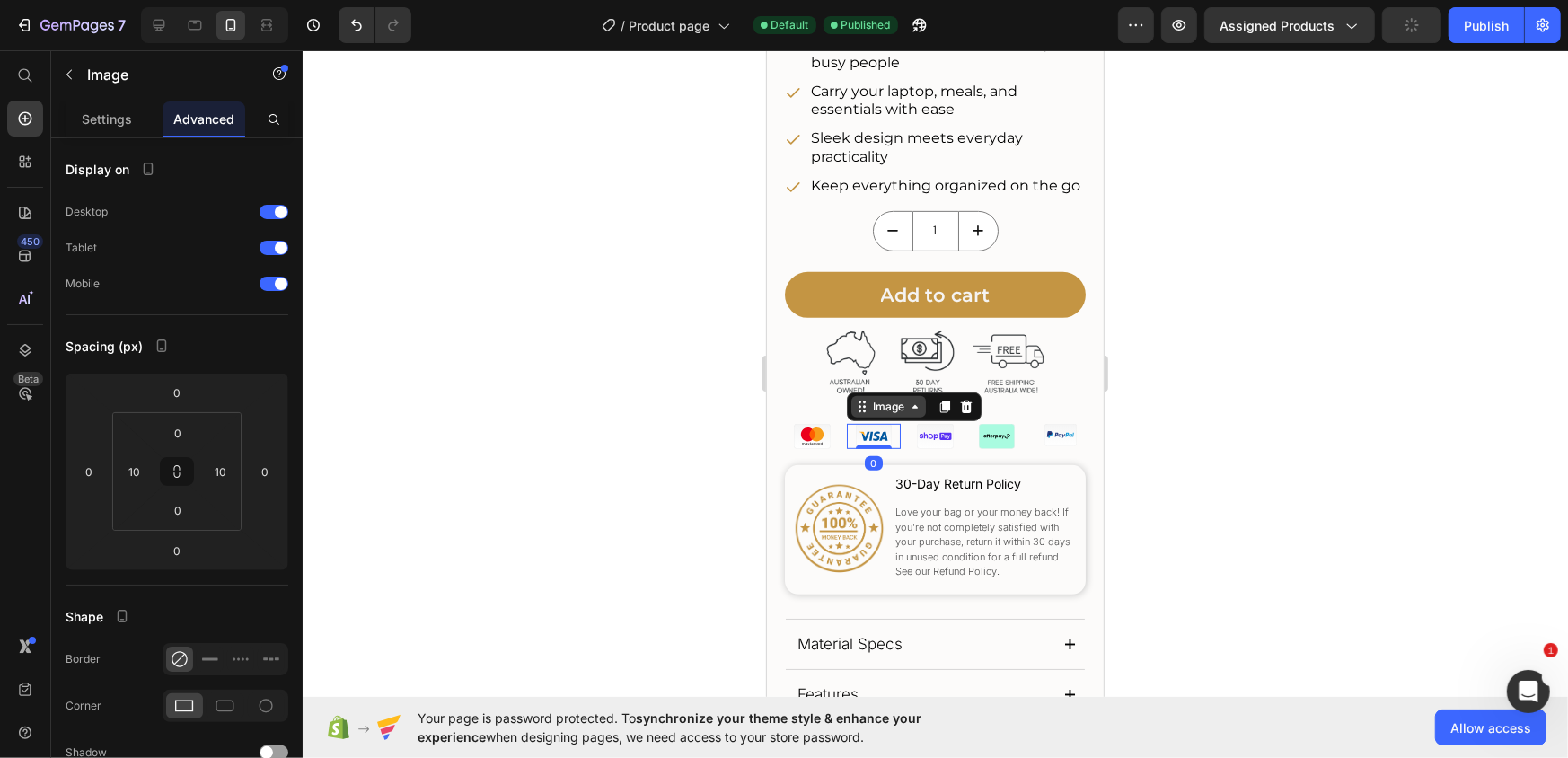 click on "Image" at bounding box center [887, 406] 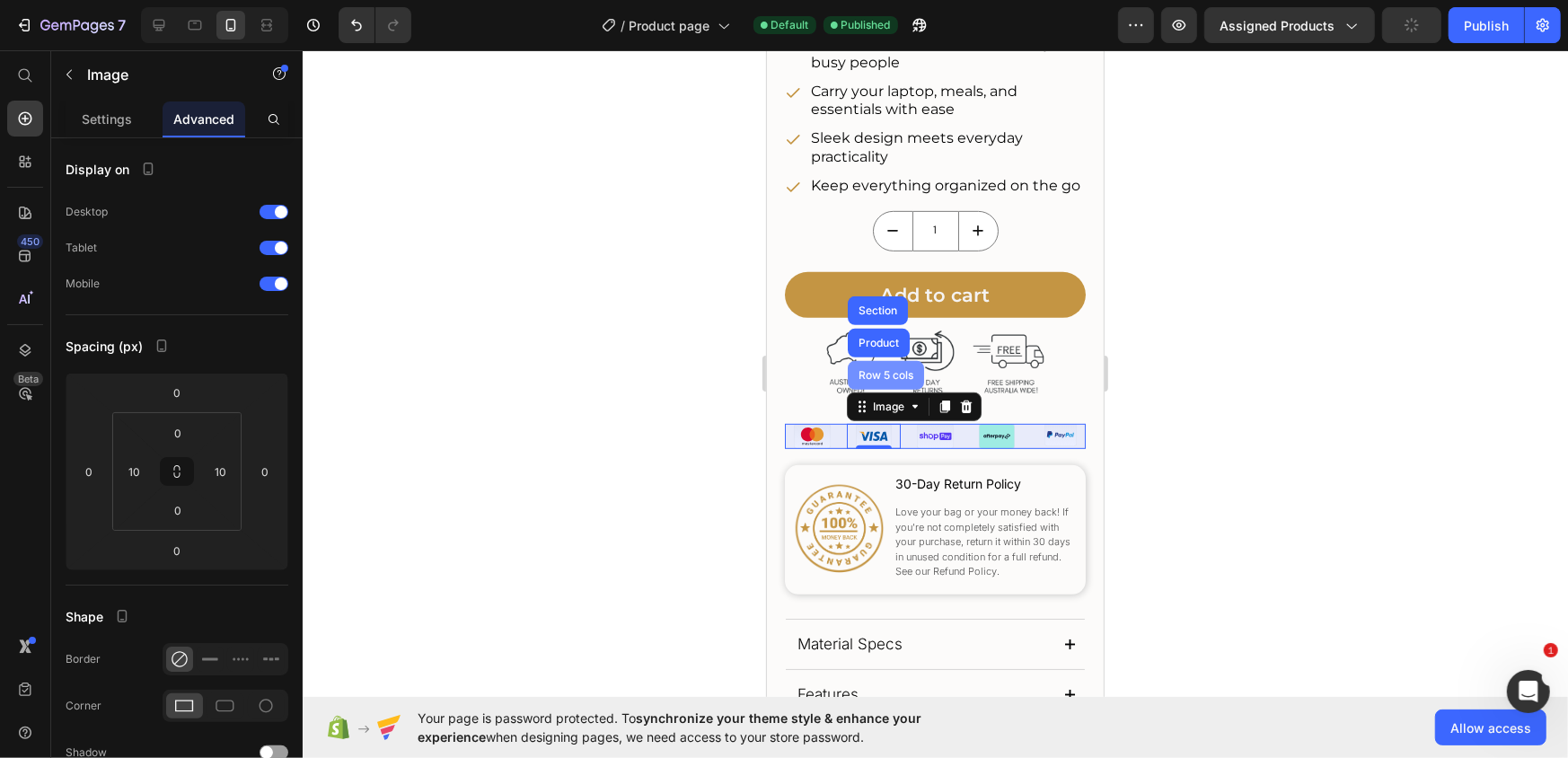click on "Row 5 cols" at bounding box center [885, 375] 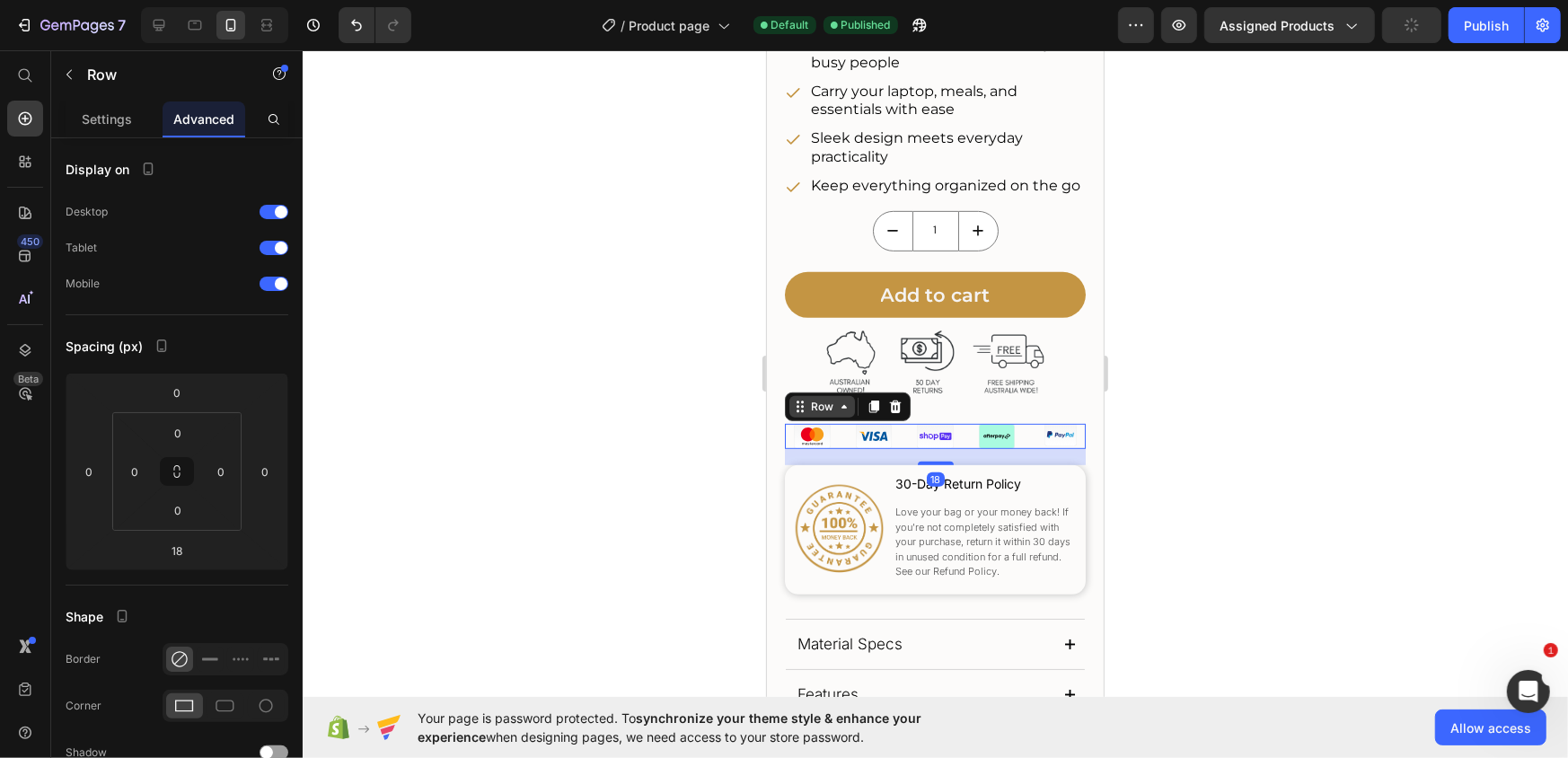 click 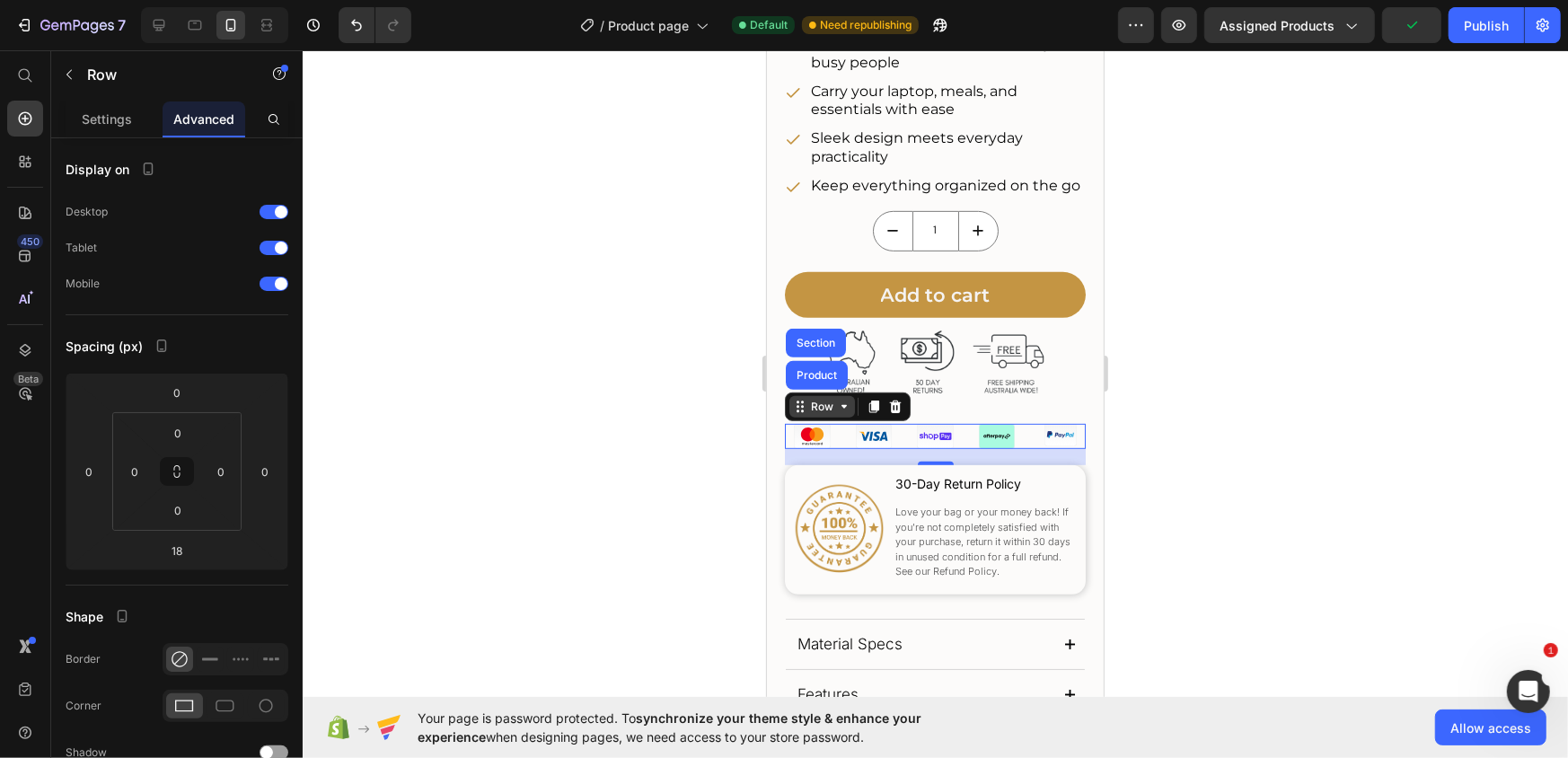 click 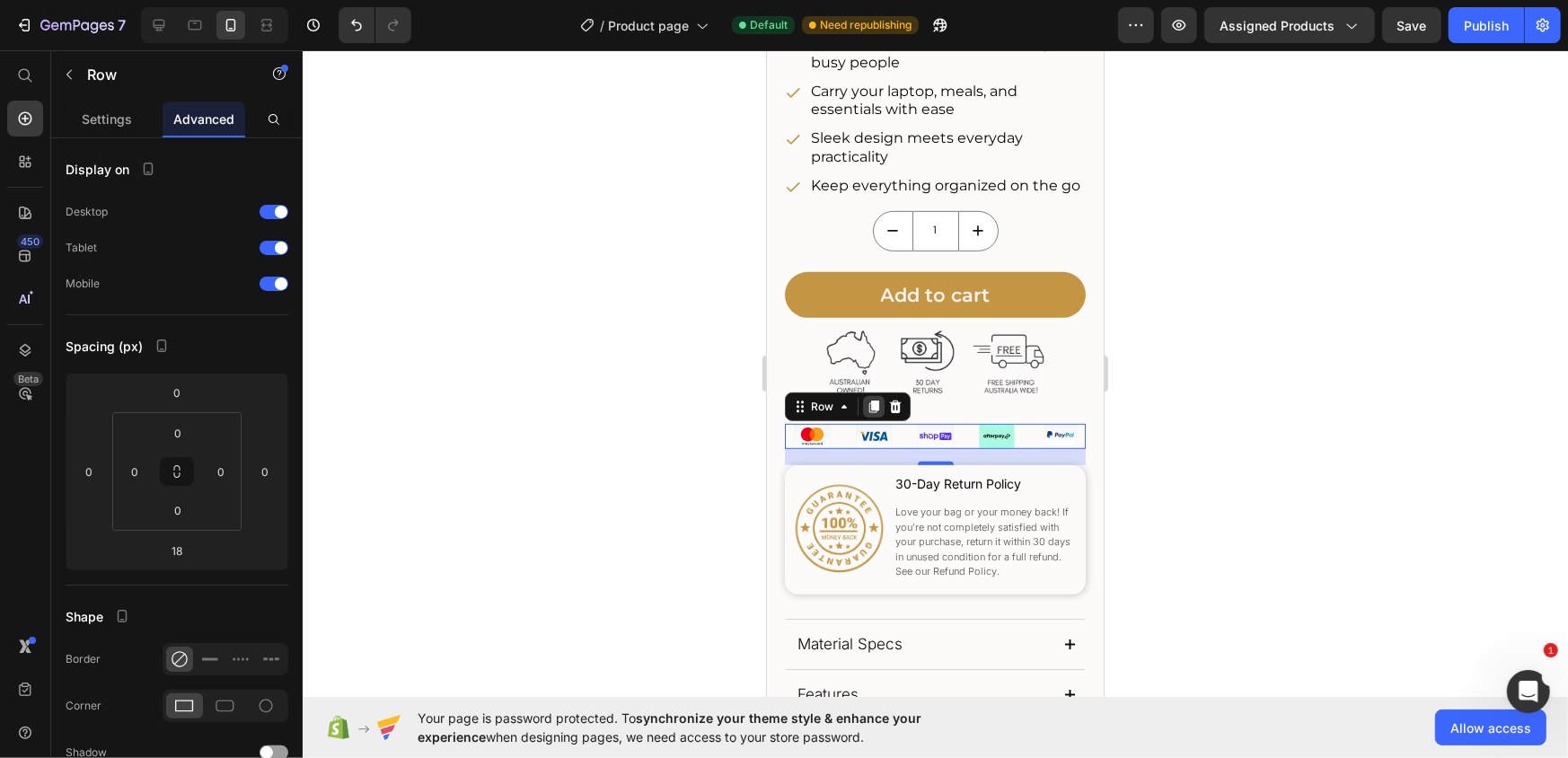 click 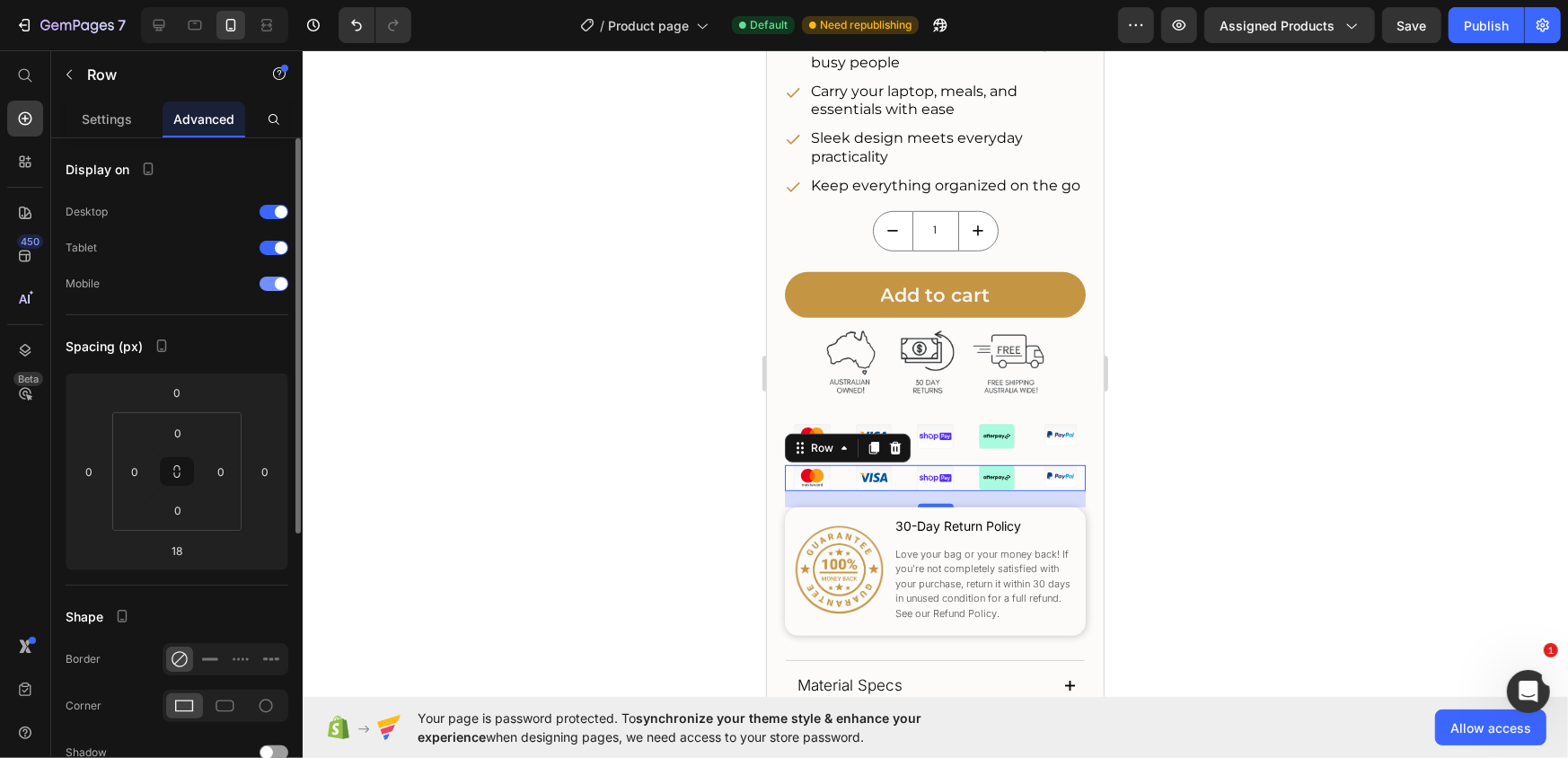 click at bounding box center [274, 284] 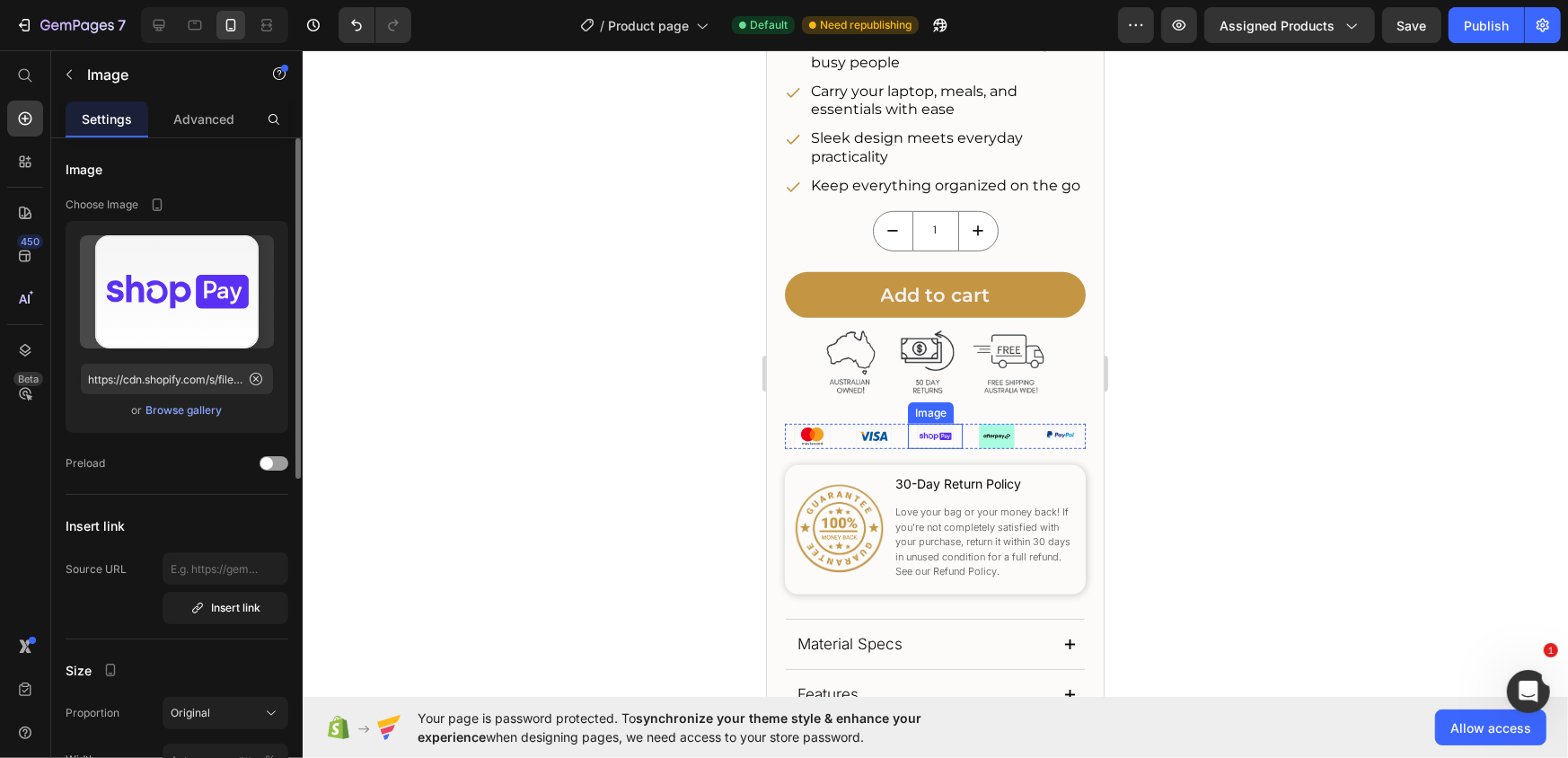 click at bounding box center (934, 436) 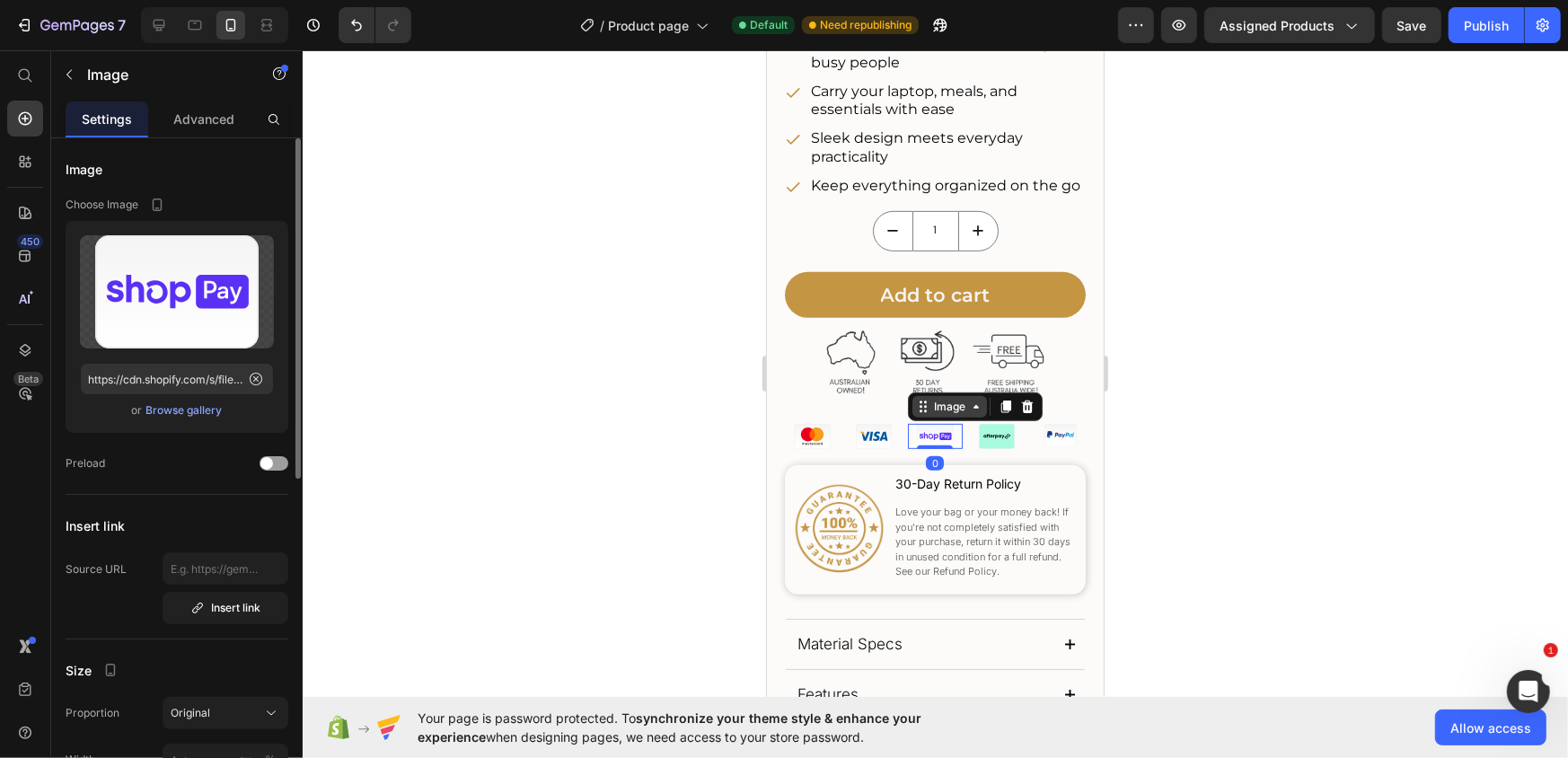 click on "Image" at bounding box center [948, 406] 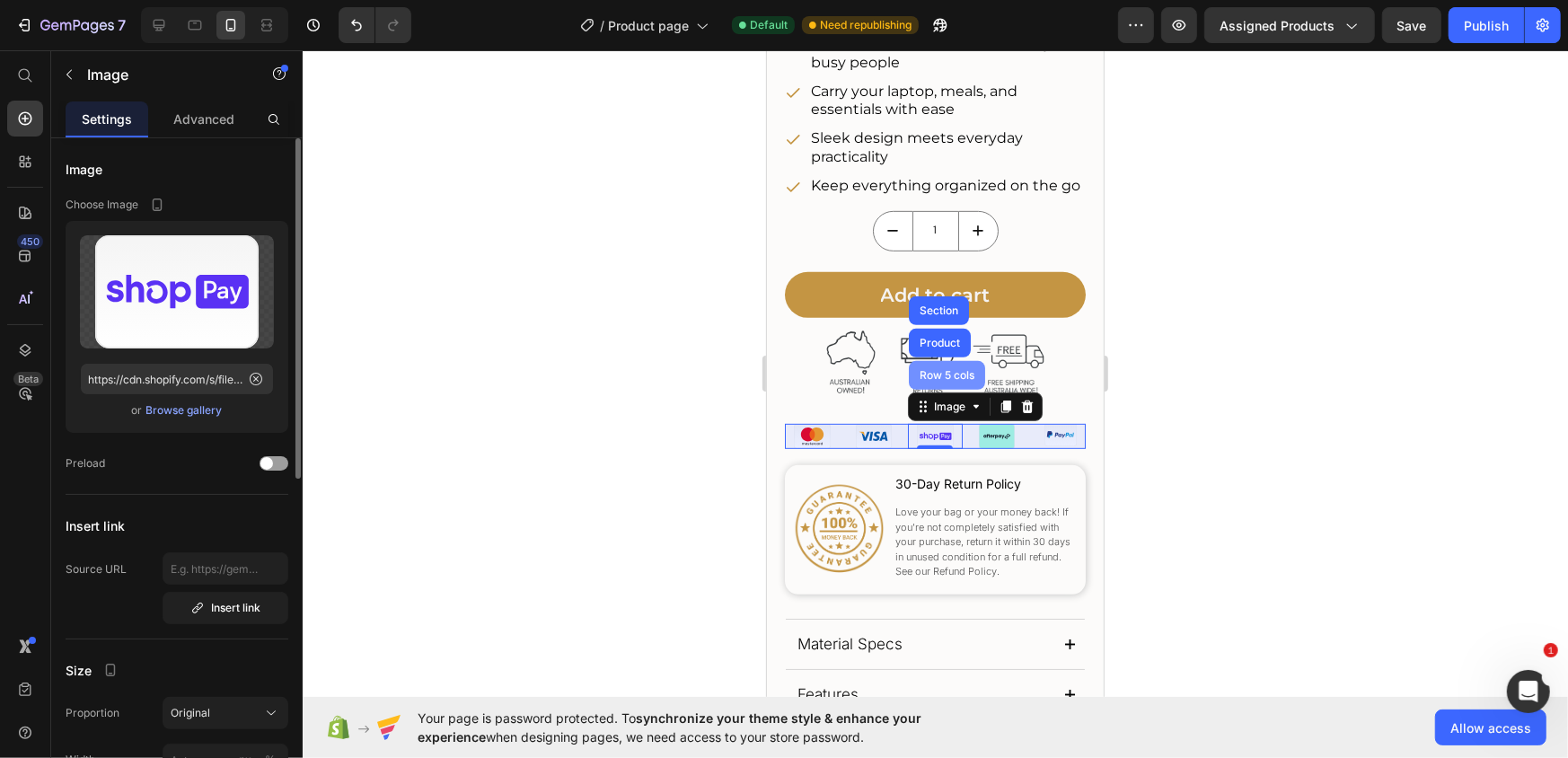 click on "Row 5 cols" at bounding box center (946, 375) 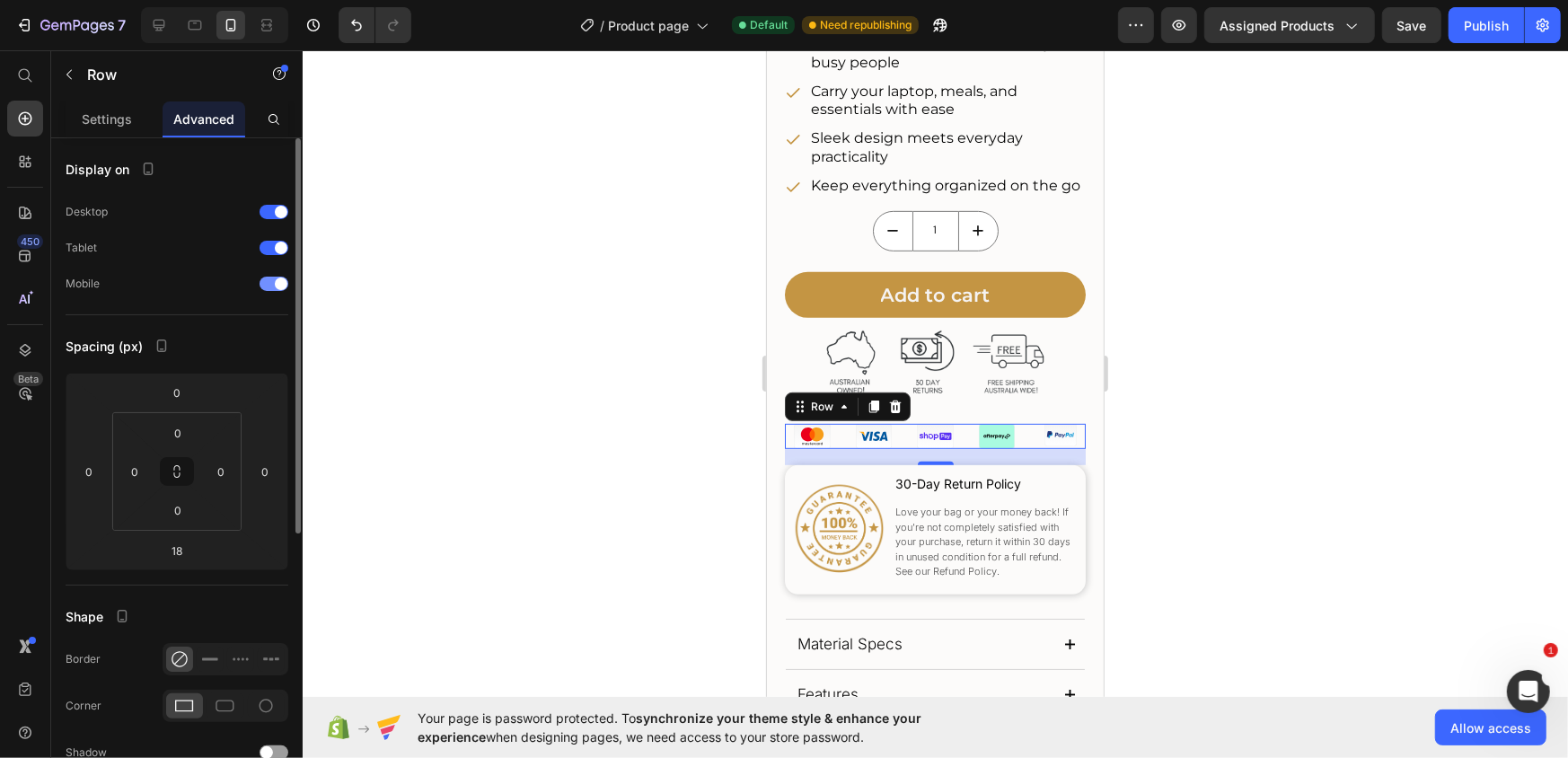 click at bounding box center [274, 284] 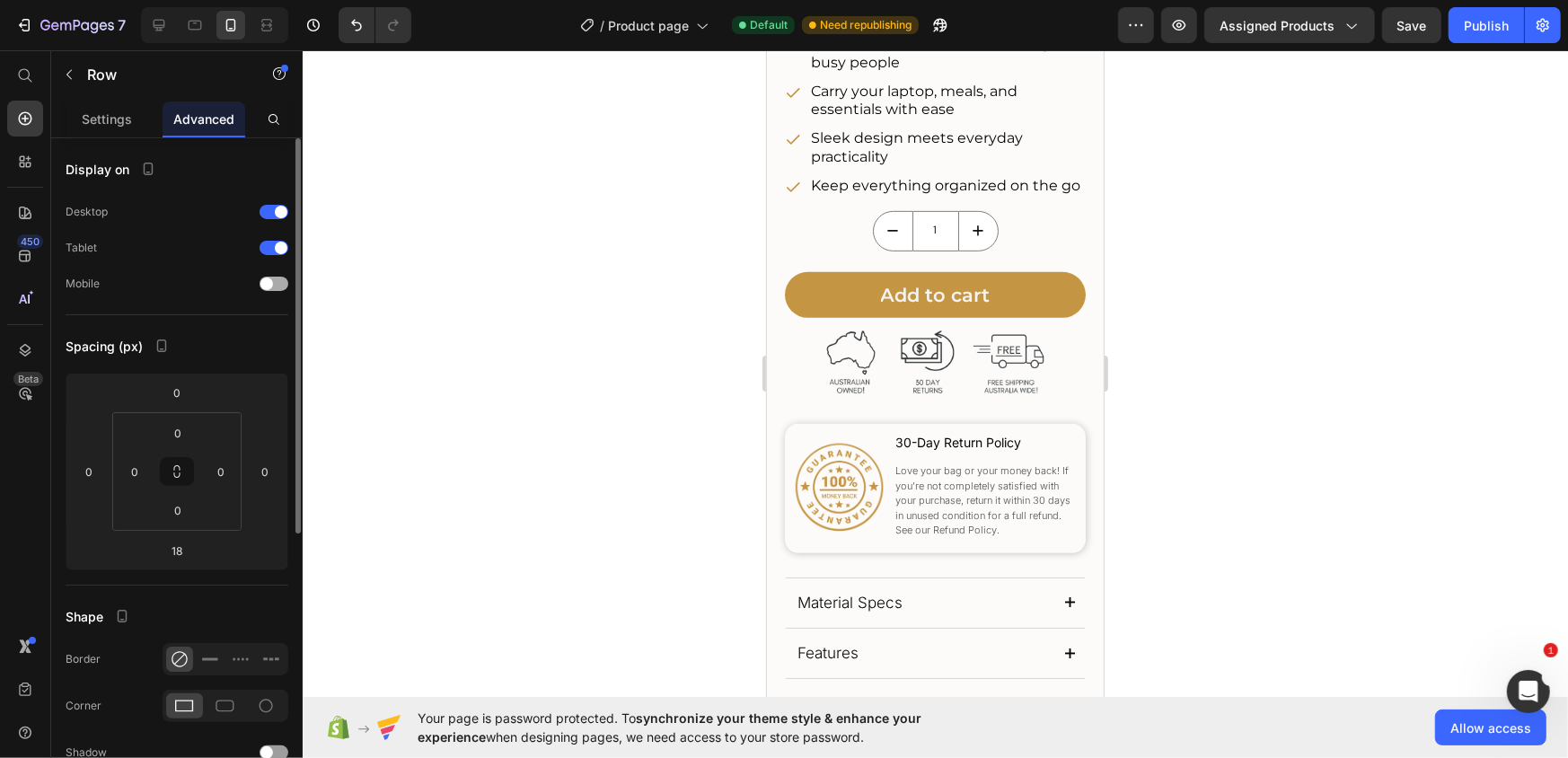 click at bounding box center [274, 284] 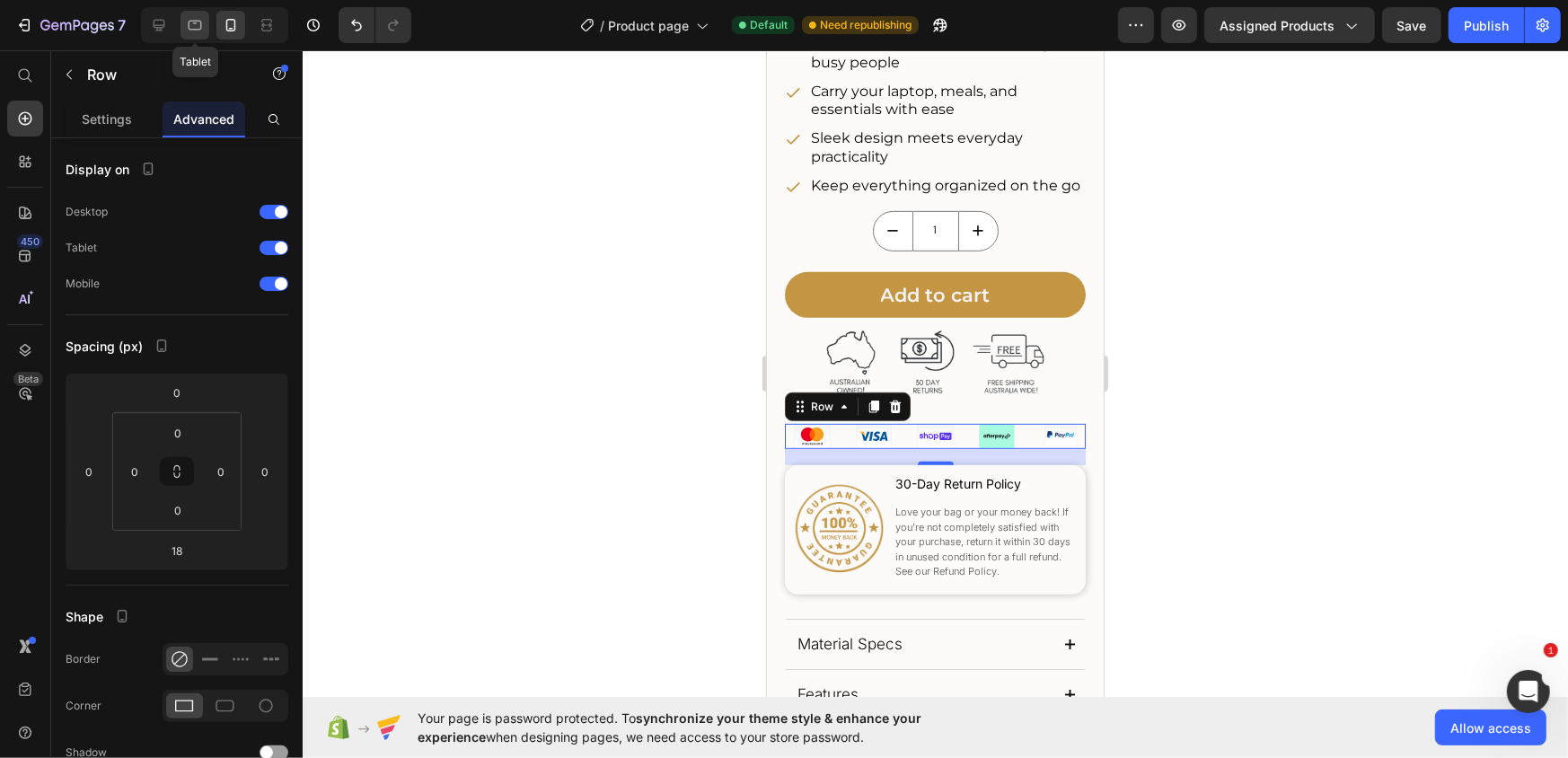 click 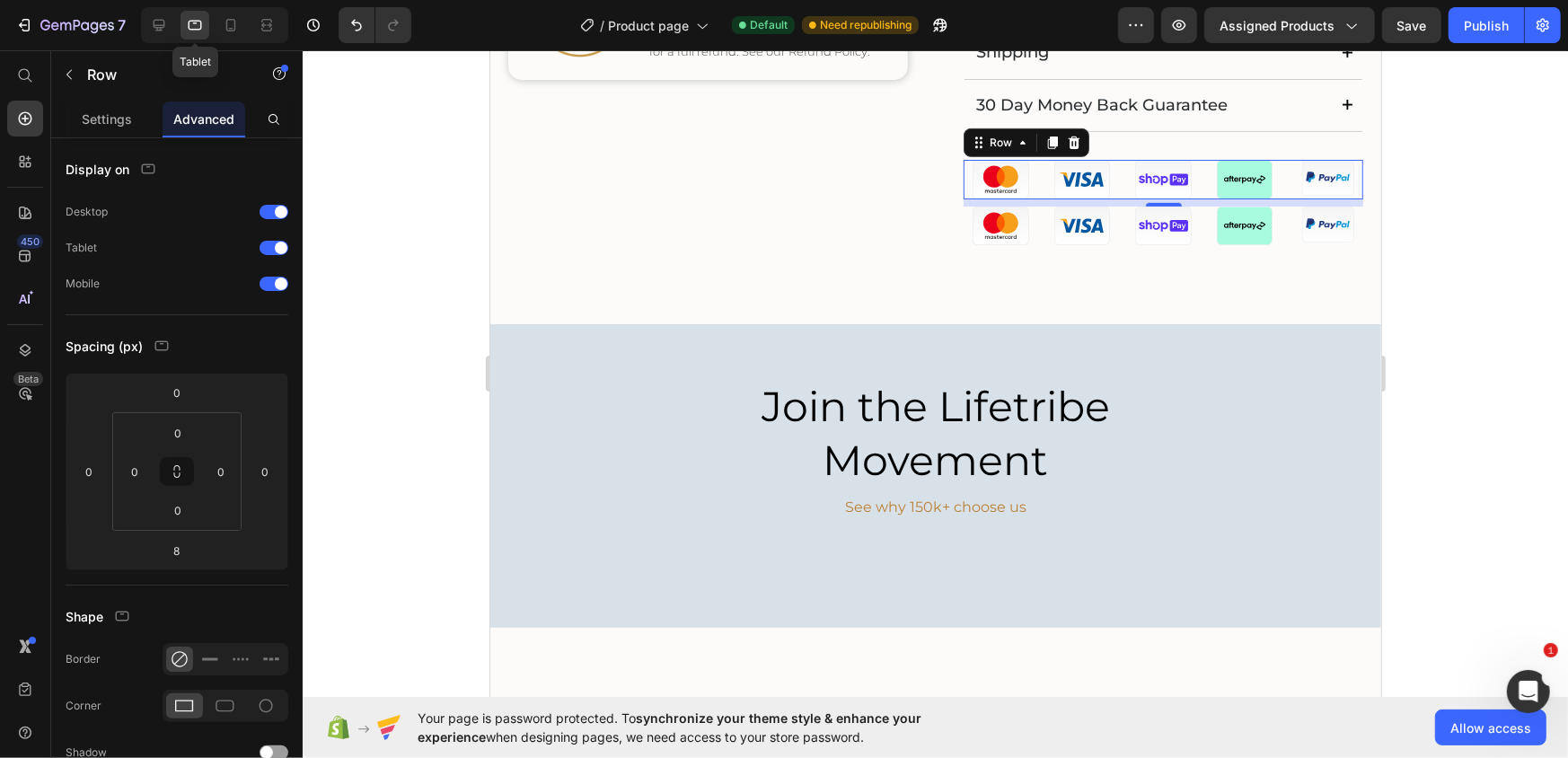 scroll, scrollTop: 722, scrollLeft: 0, axis: vertical 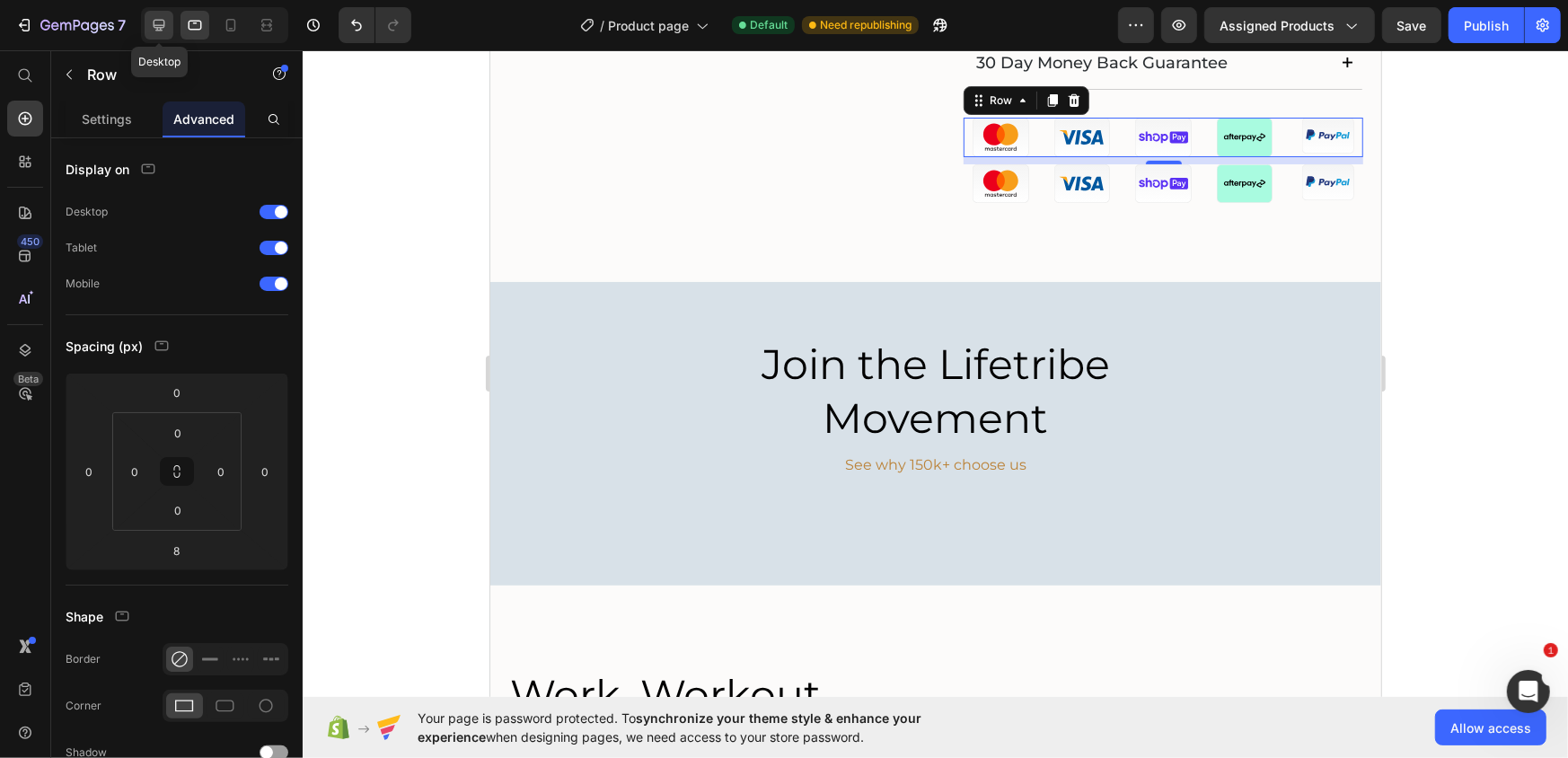 click 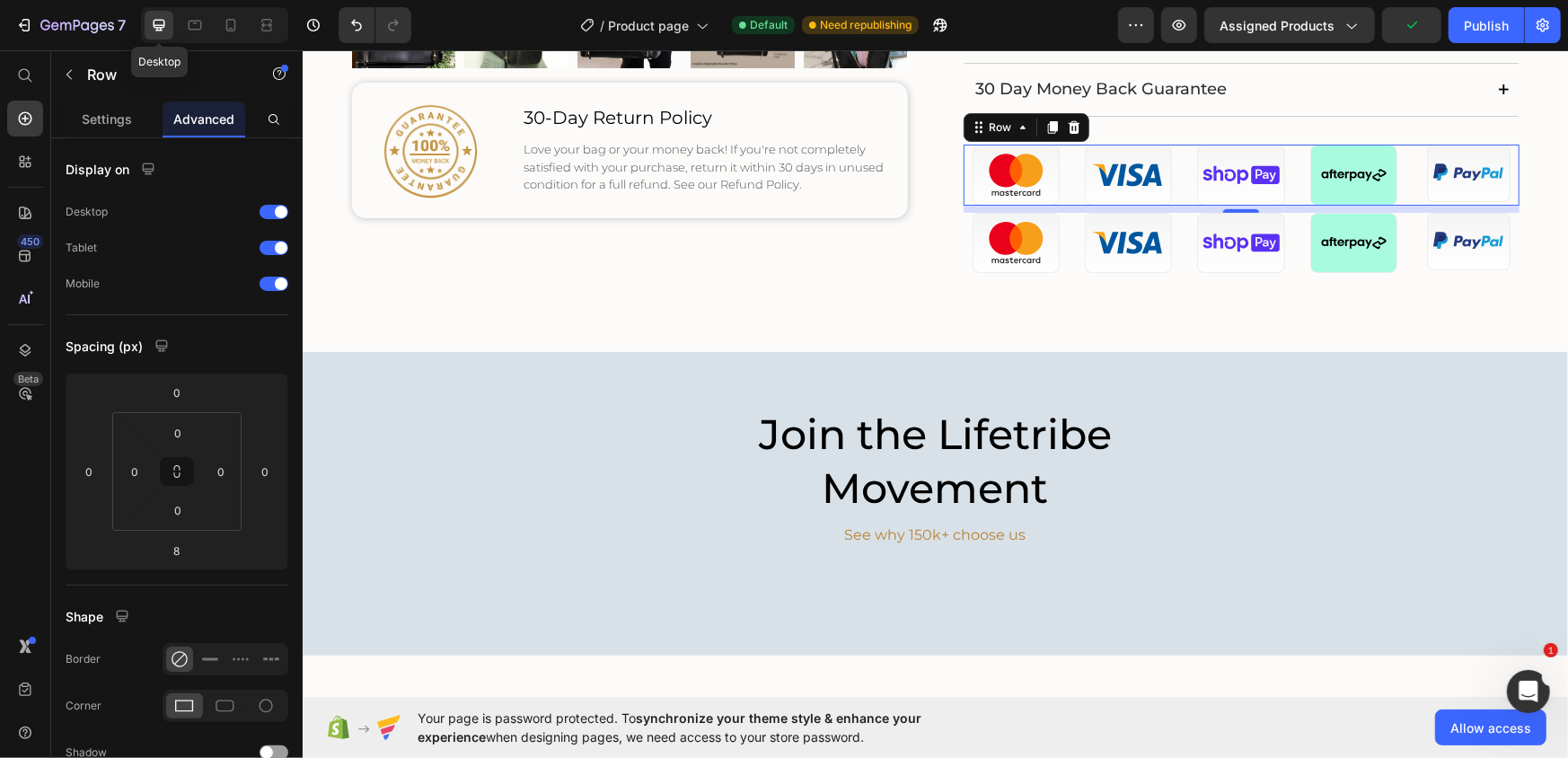 scroll, scrollTop: 751, scrollLeft: 0, axis: vertical 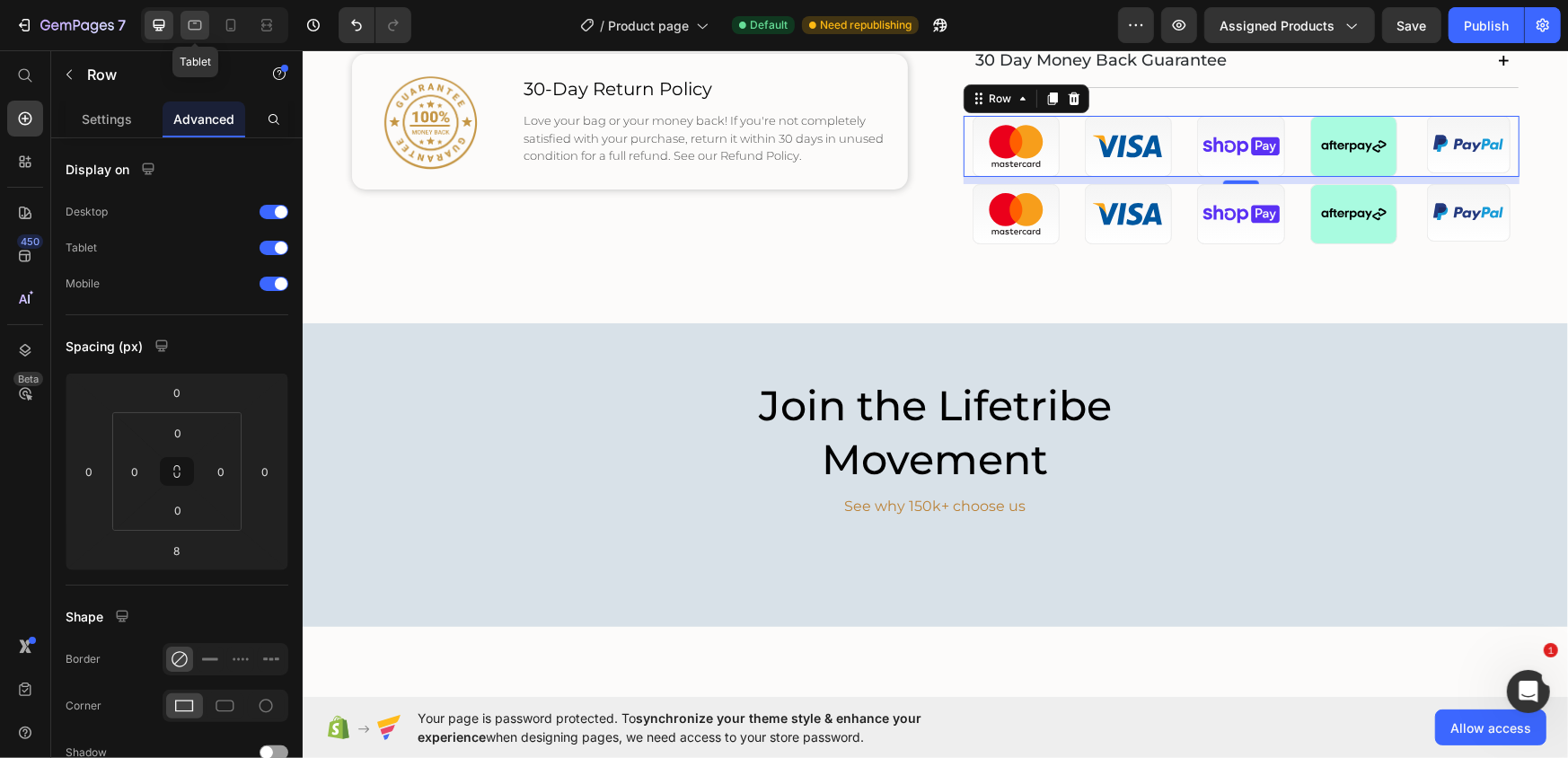 click 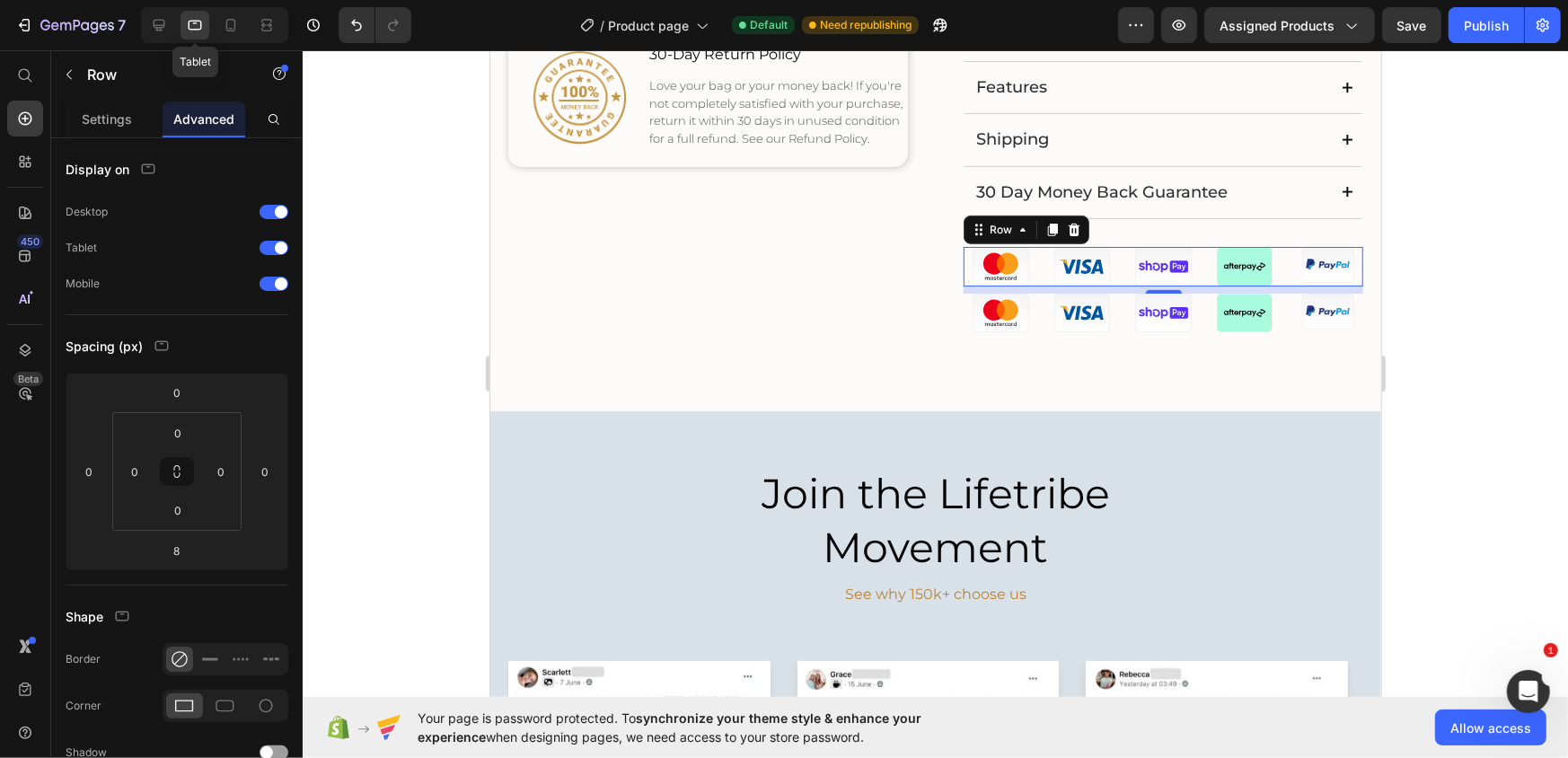 scroll, scrollTop: 722, scrollLeft: 0, axis: vertical 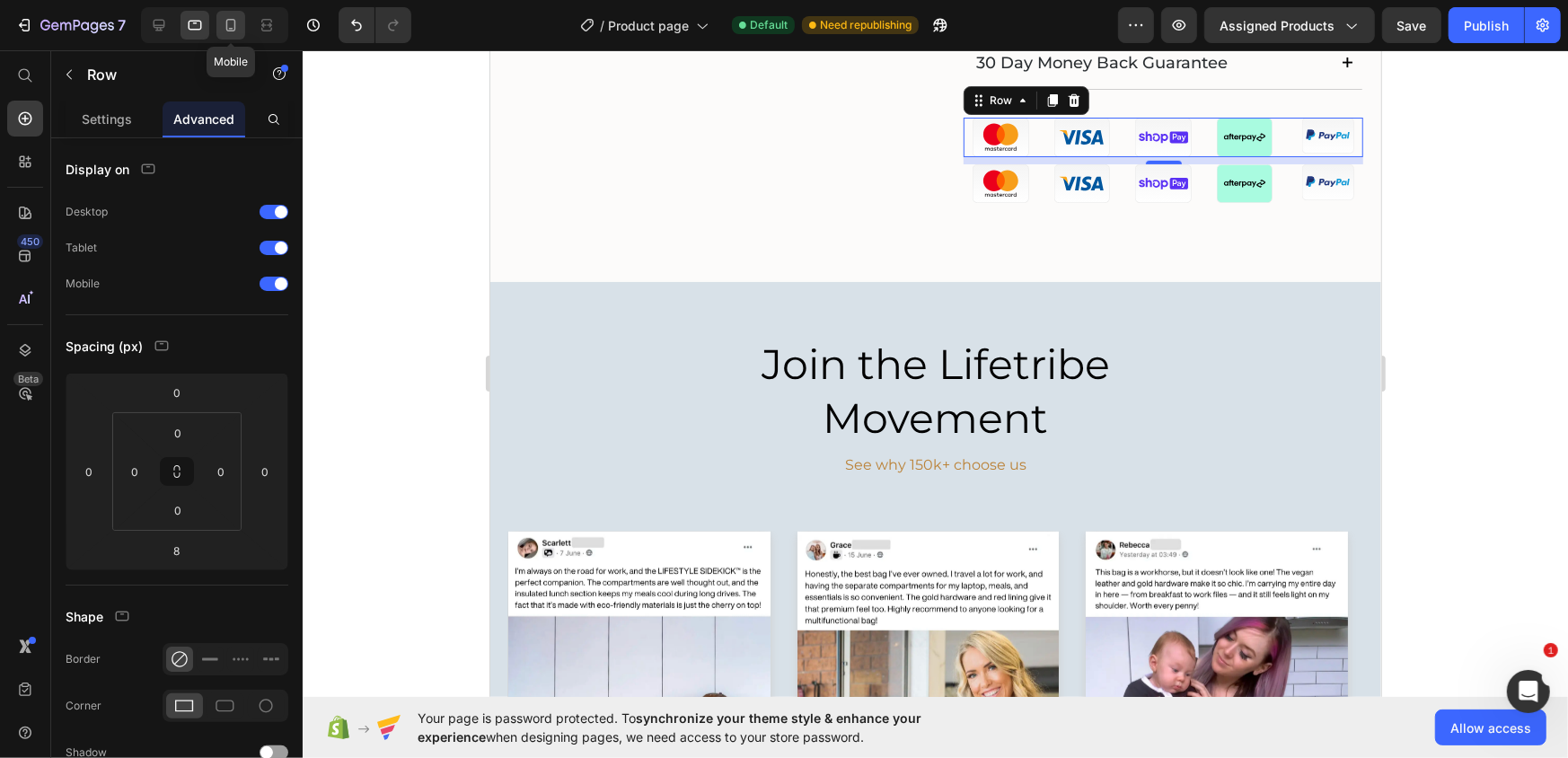 click 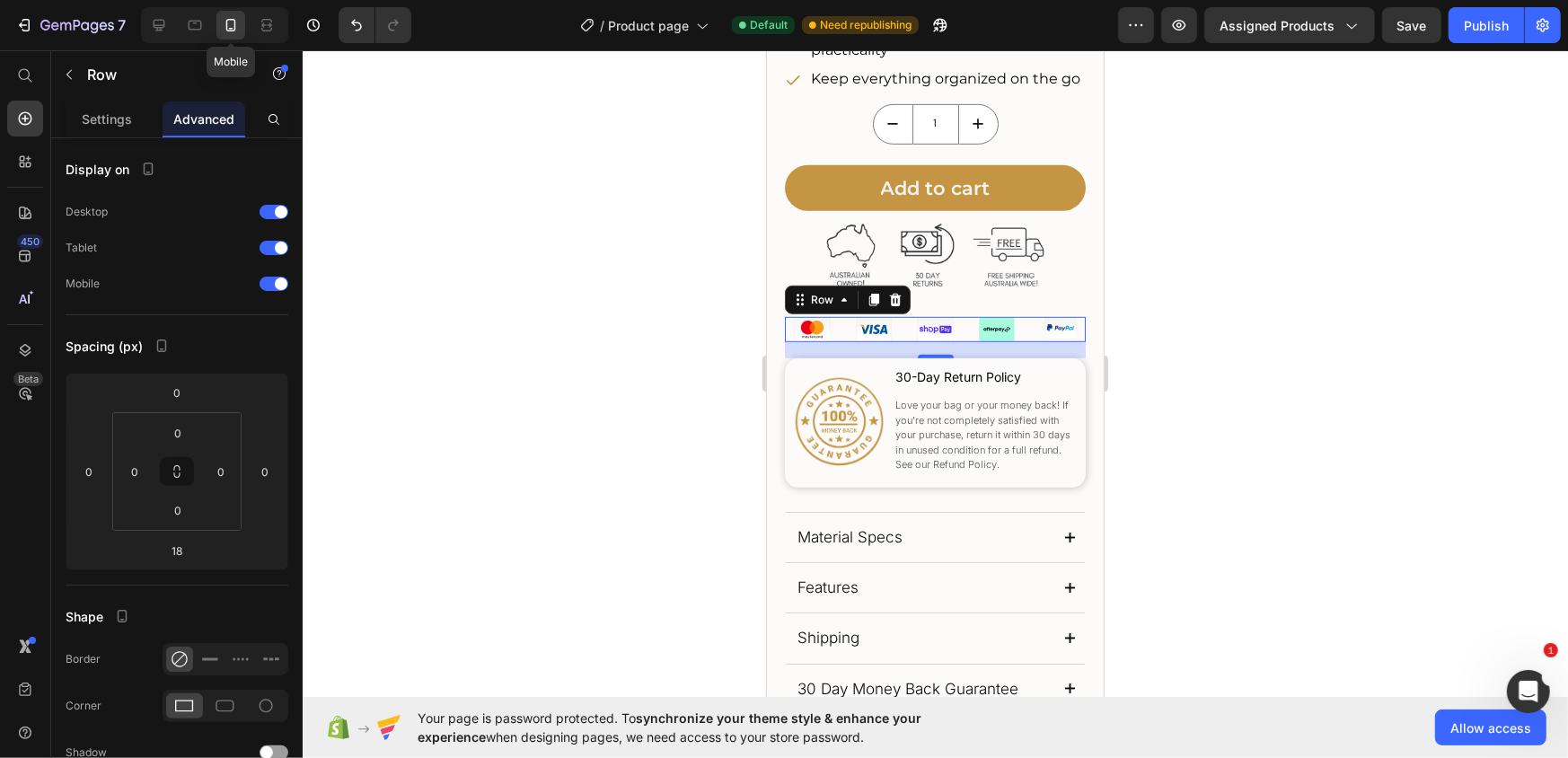scroll, scrollTop: 956, scrollLeft: 0, axis: vertical 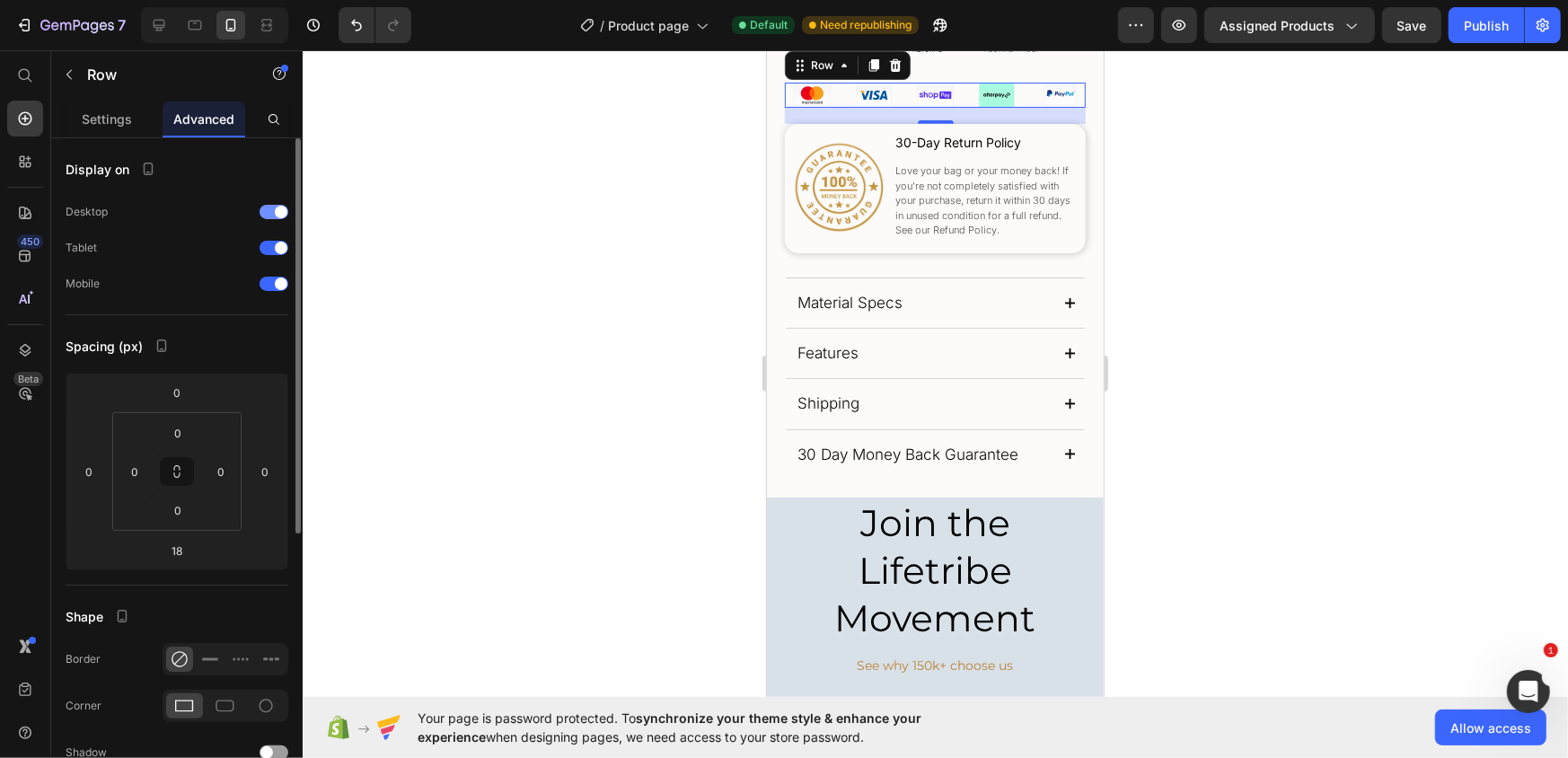 click at bounding box center (281, 212) 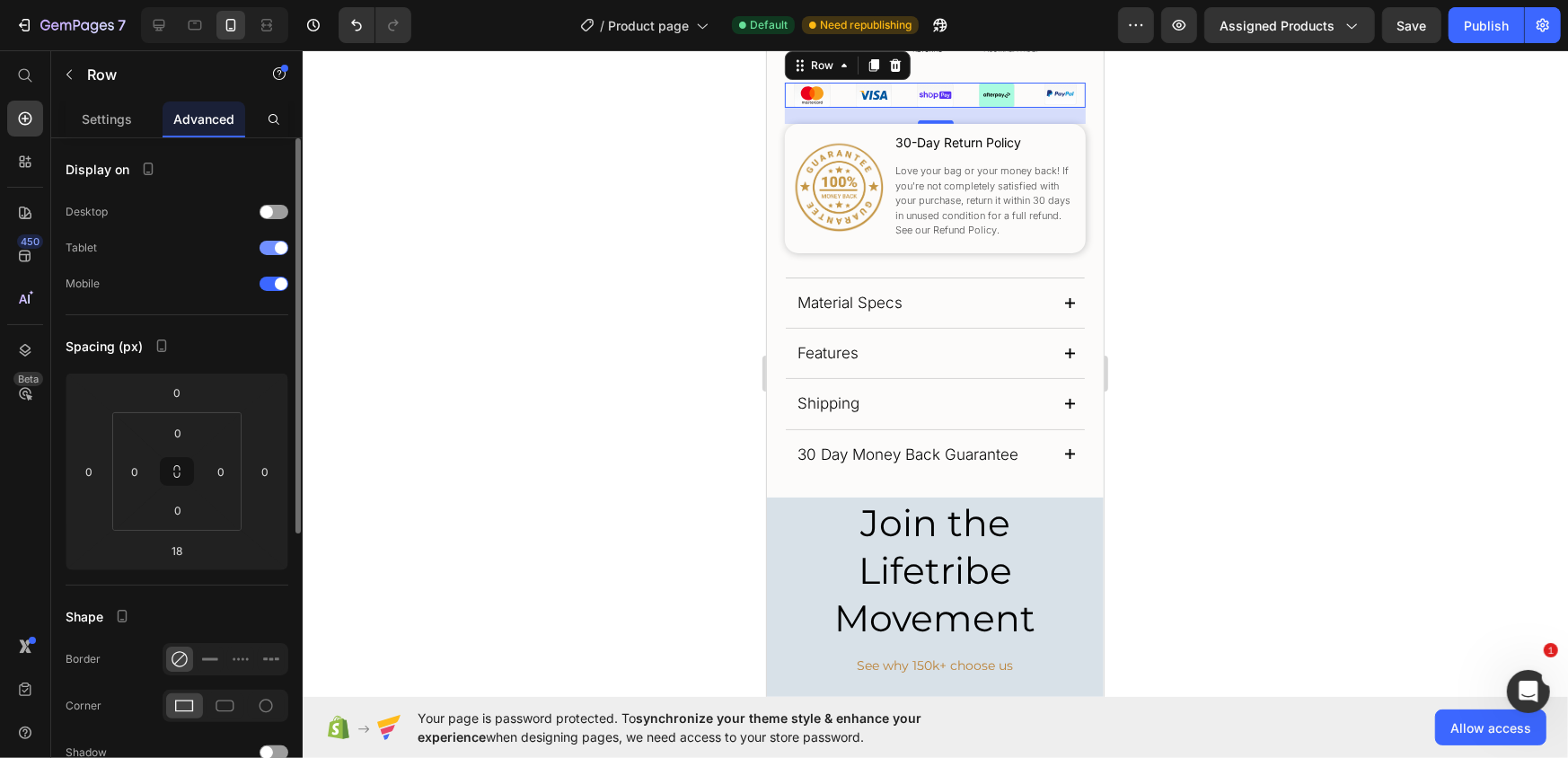 click at bounding box center (274, 248) 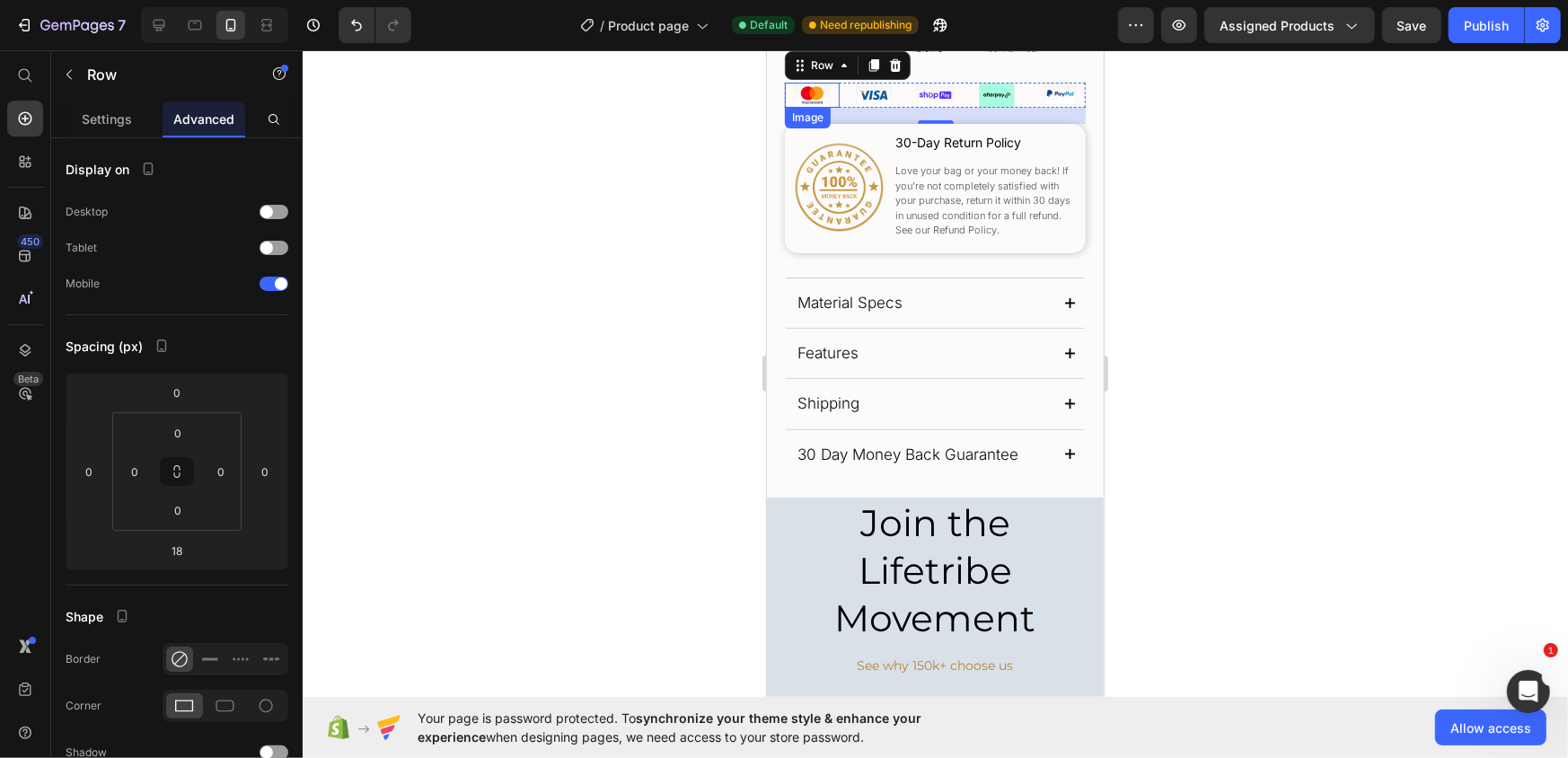 click at bounding box center (811, 94) 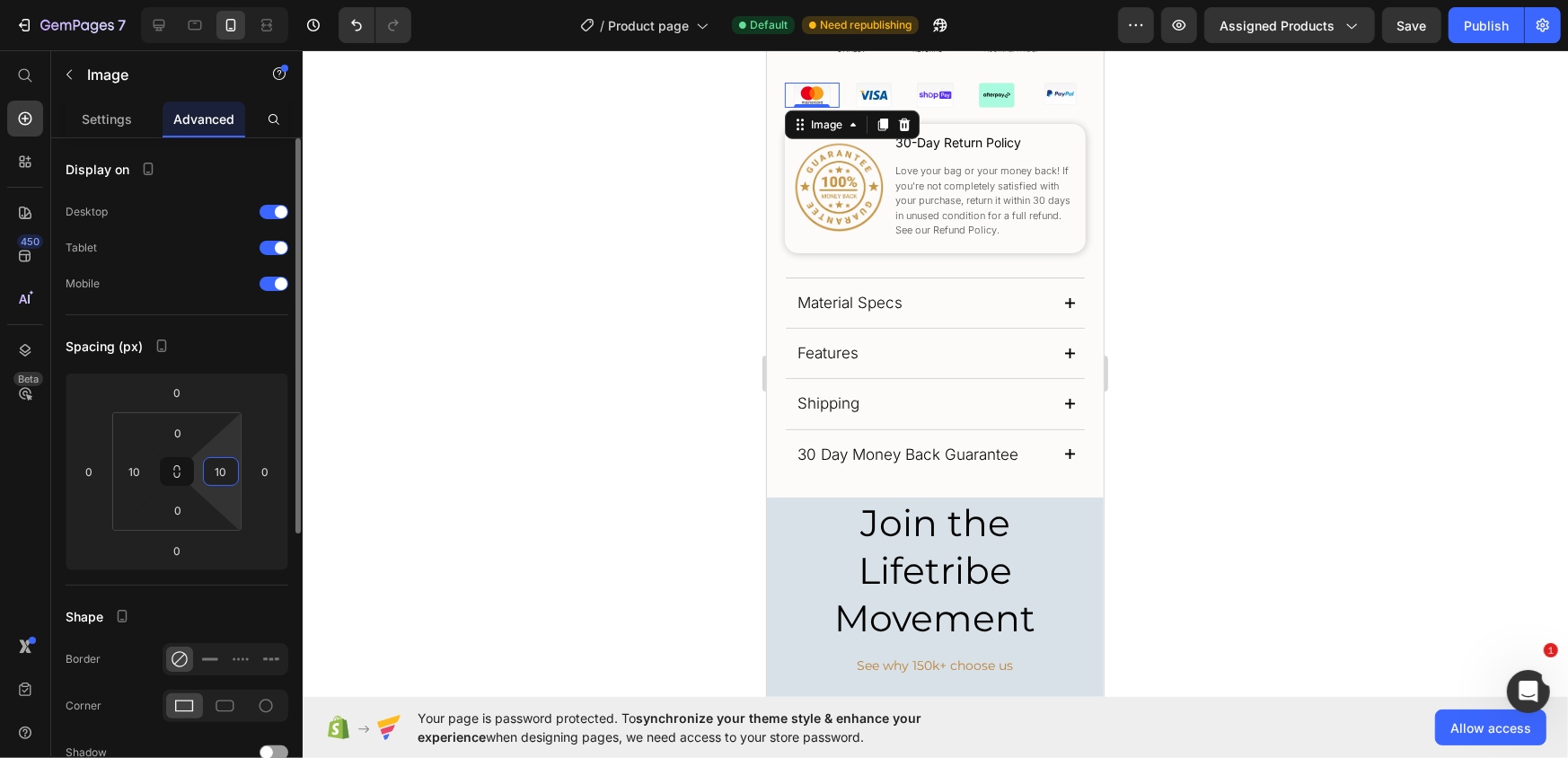 click on "10" at bounding box center (221, 472) 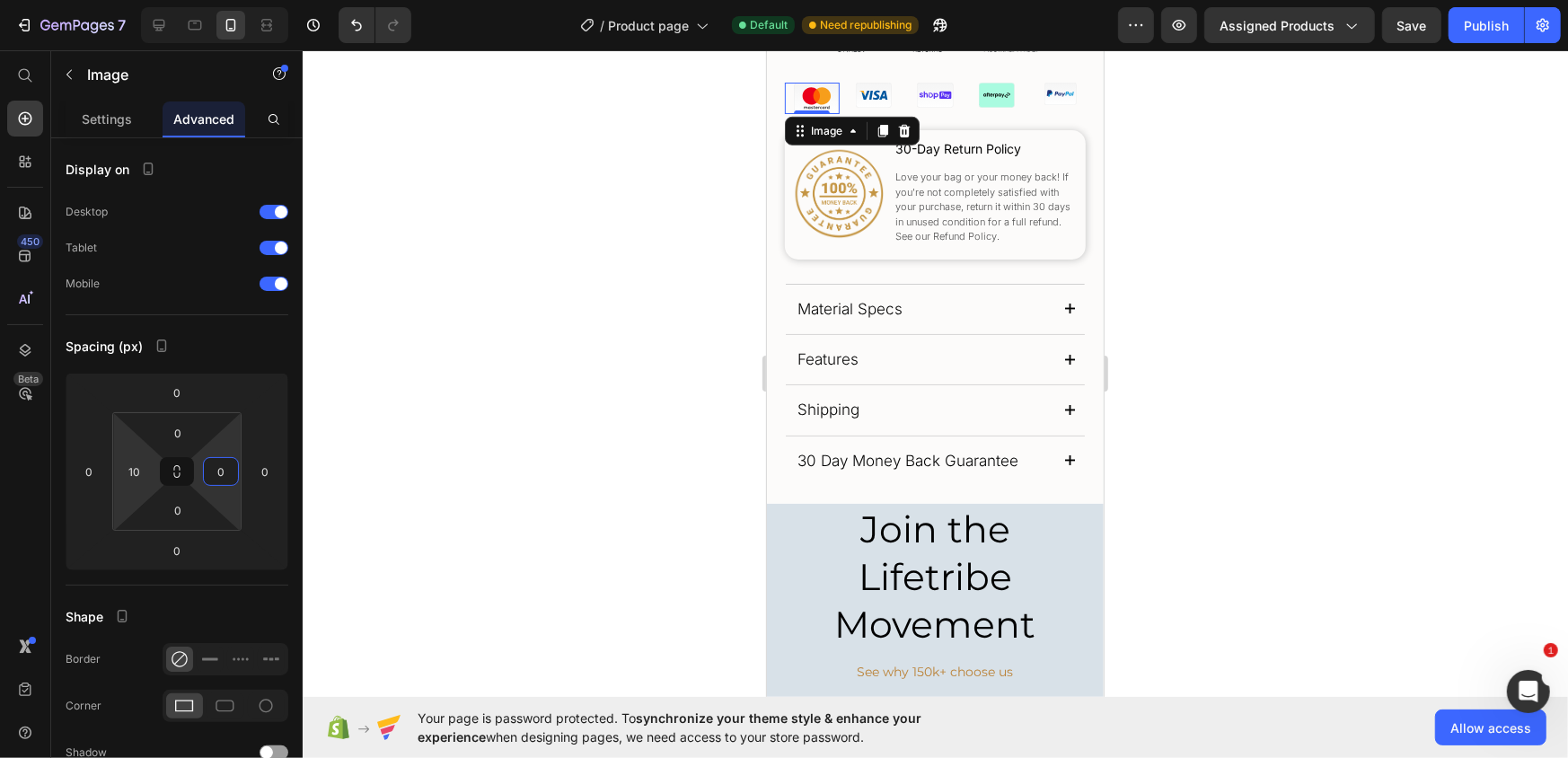 type on "0" 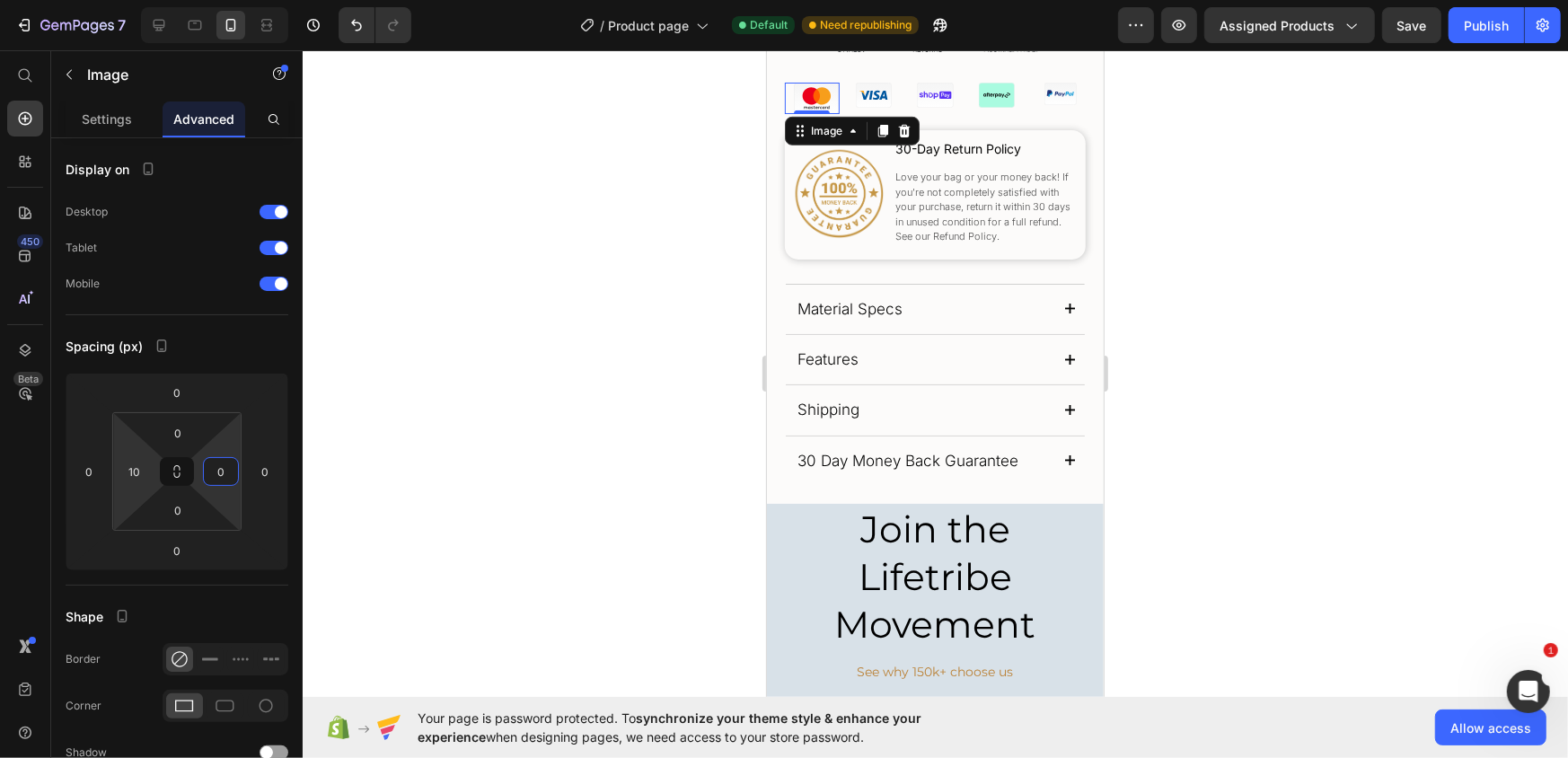 click on "10" at bounding box center [135, 472] 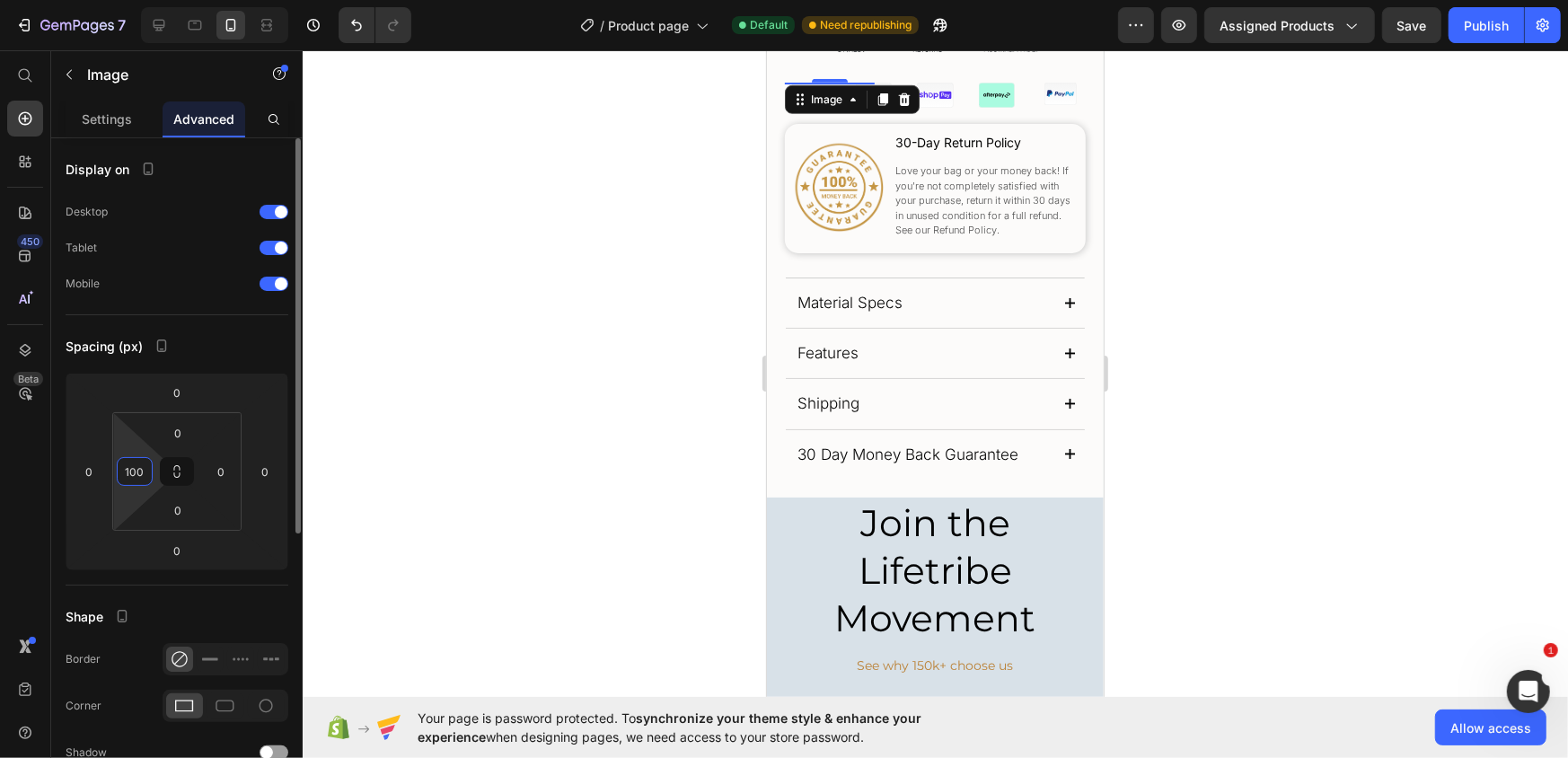 type on "0" 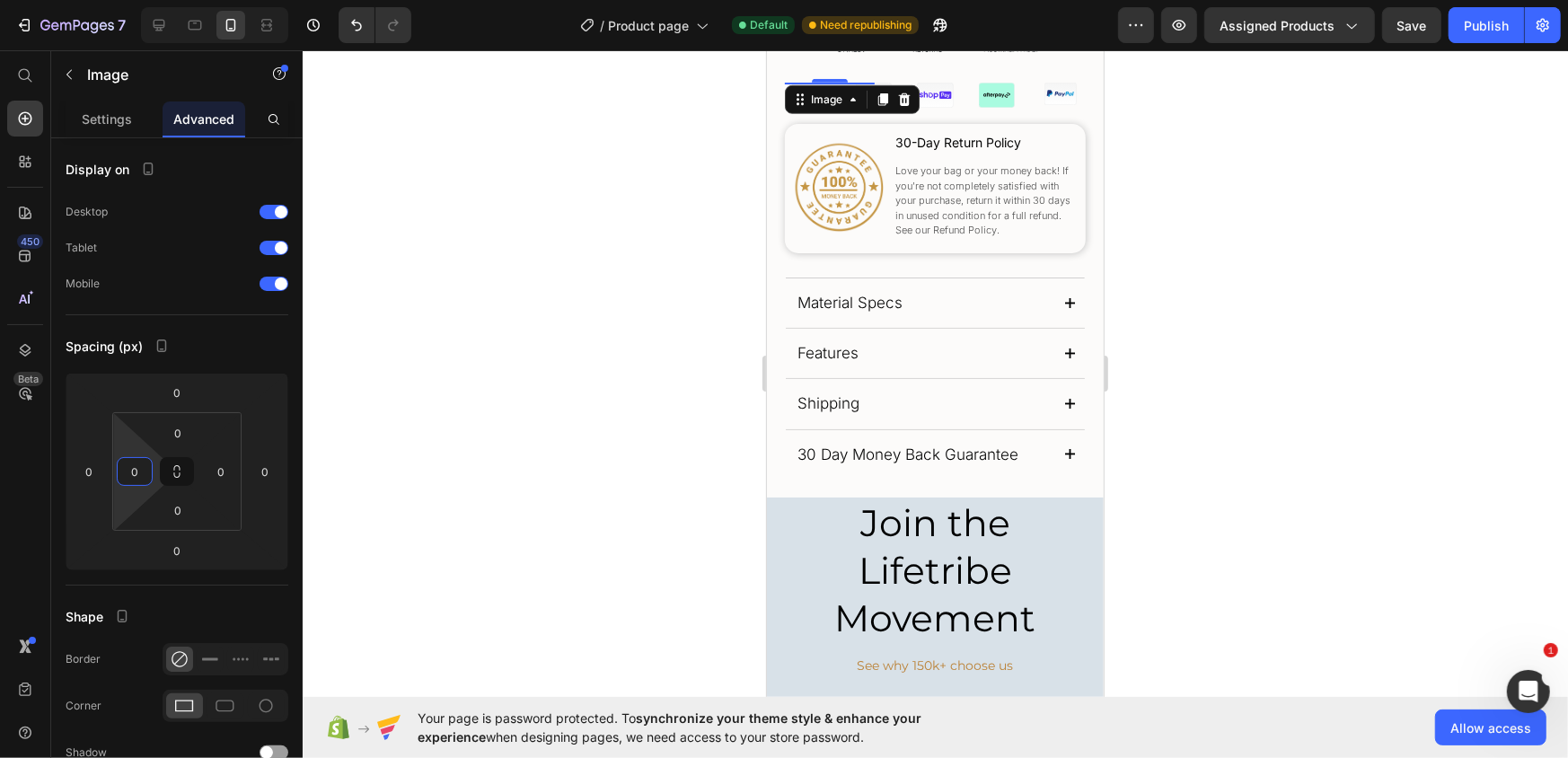 click 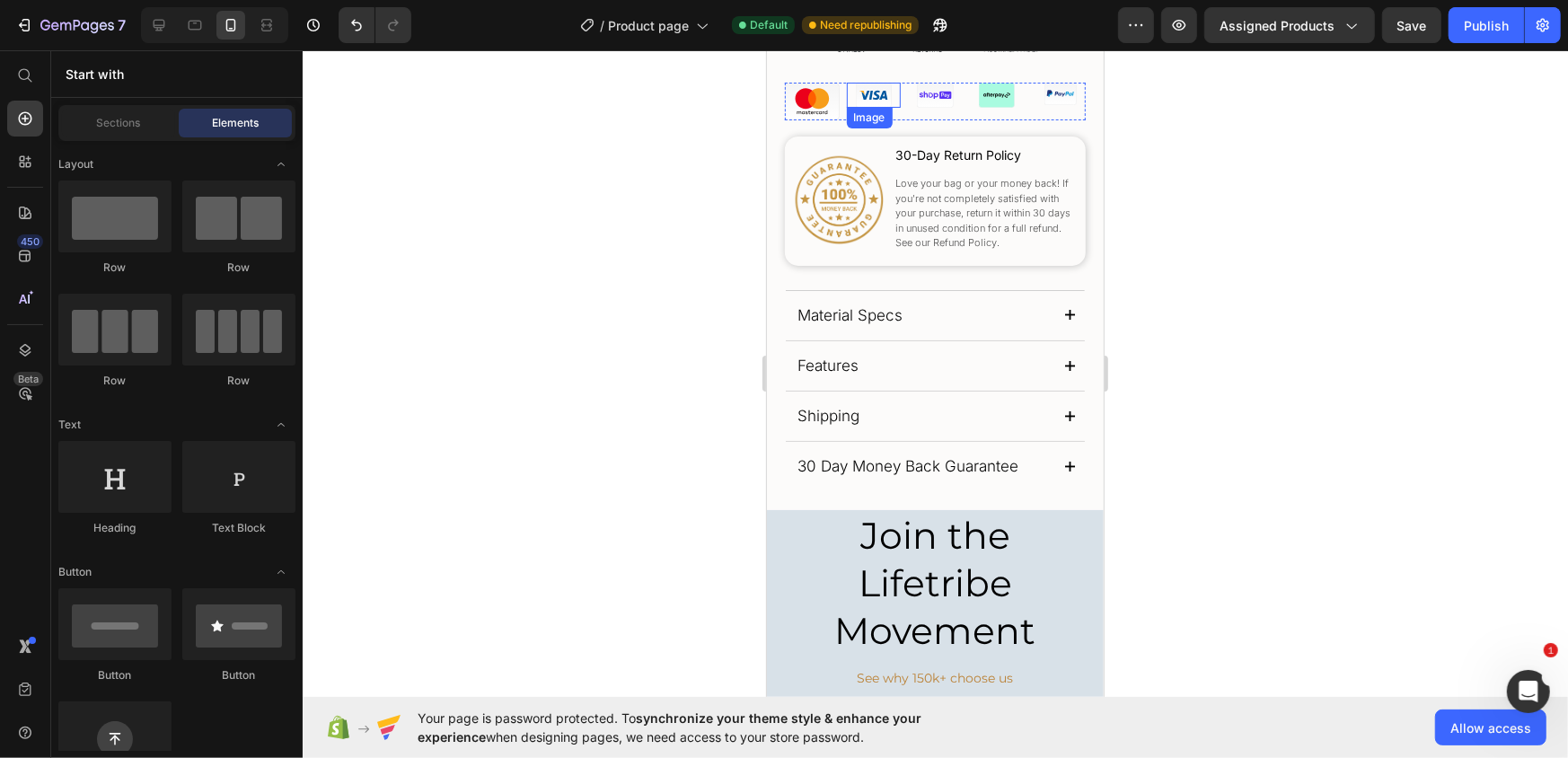 click at bounding box center (873, 94) 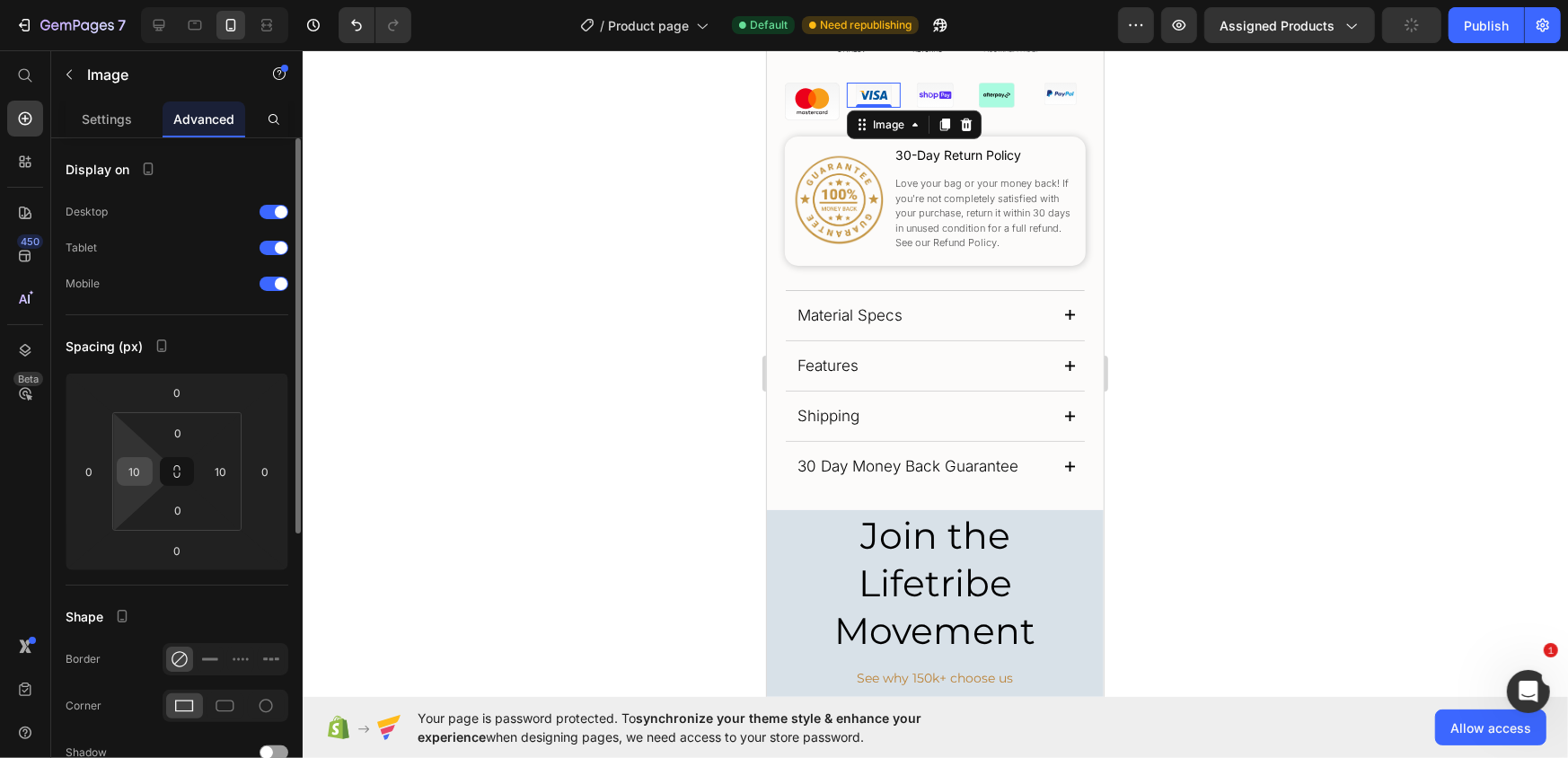 click on "10" at bounding box center (135, 472) 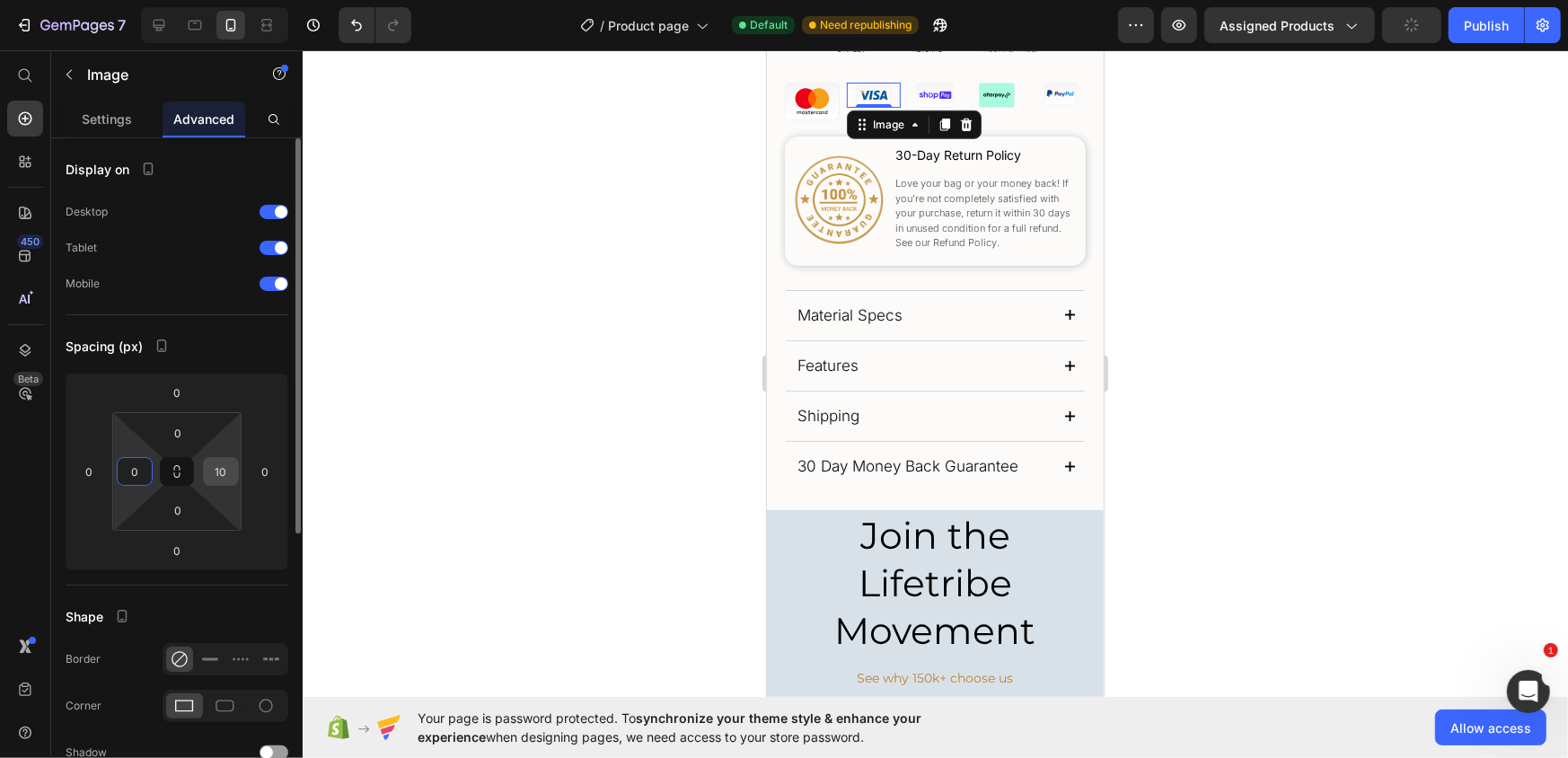 type on "0" 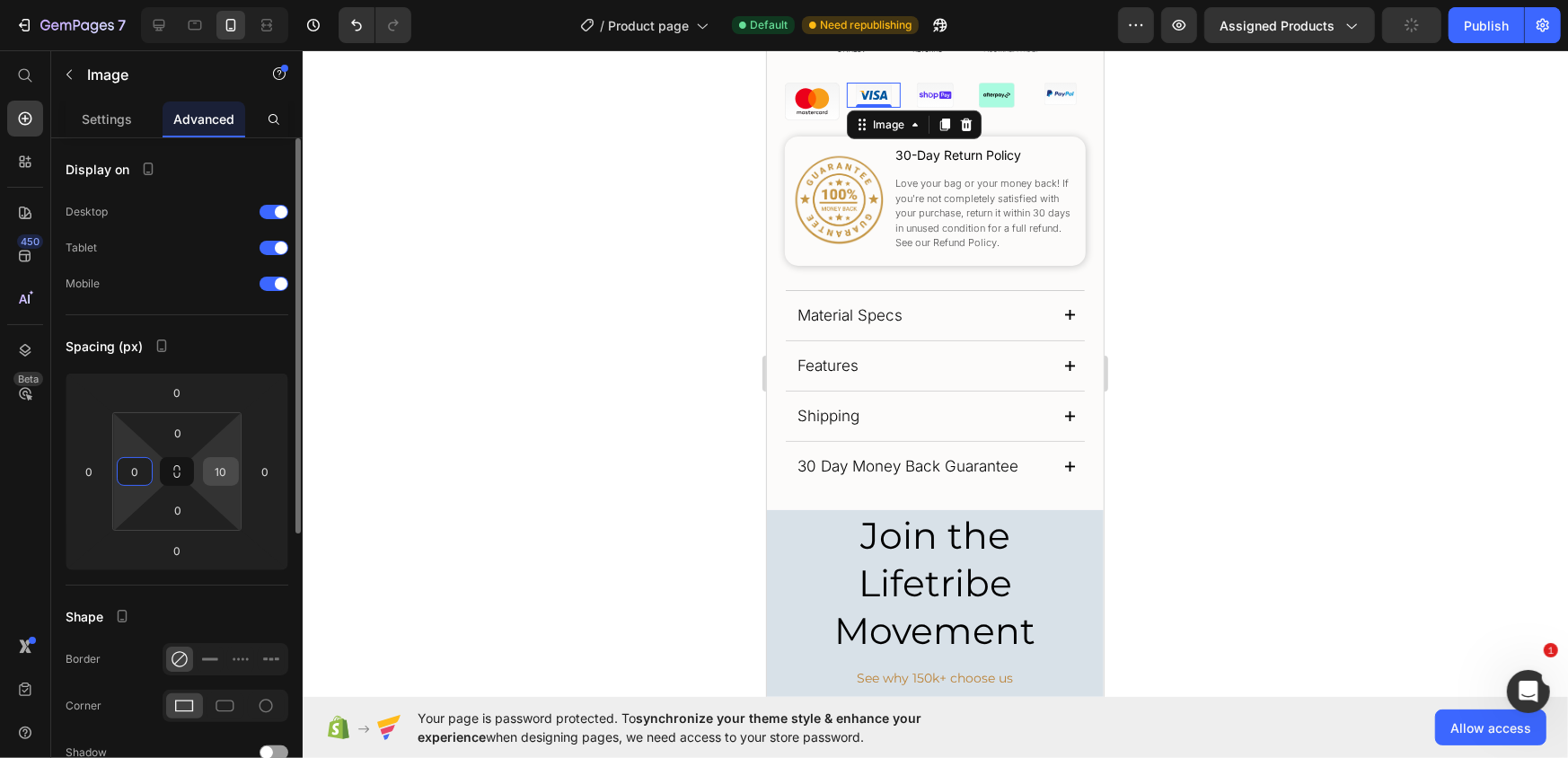 click on "10" at bounding box center [221, 472] 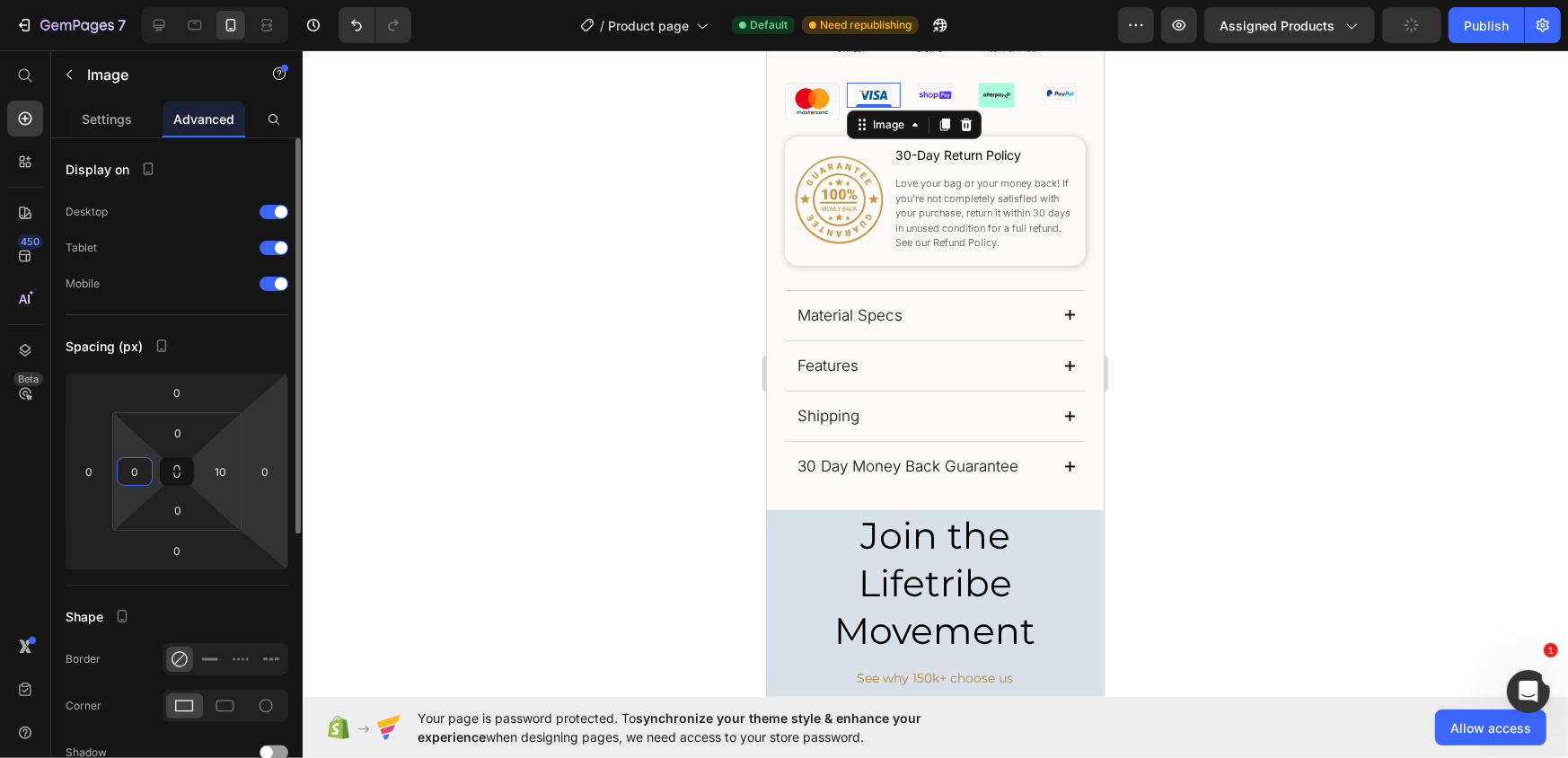 type on "010" 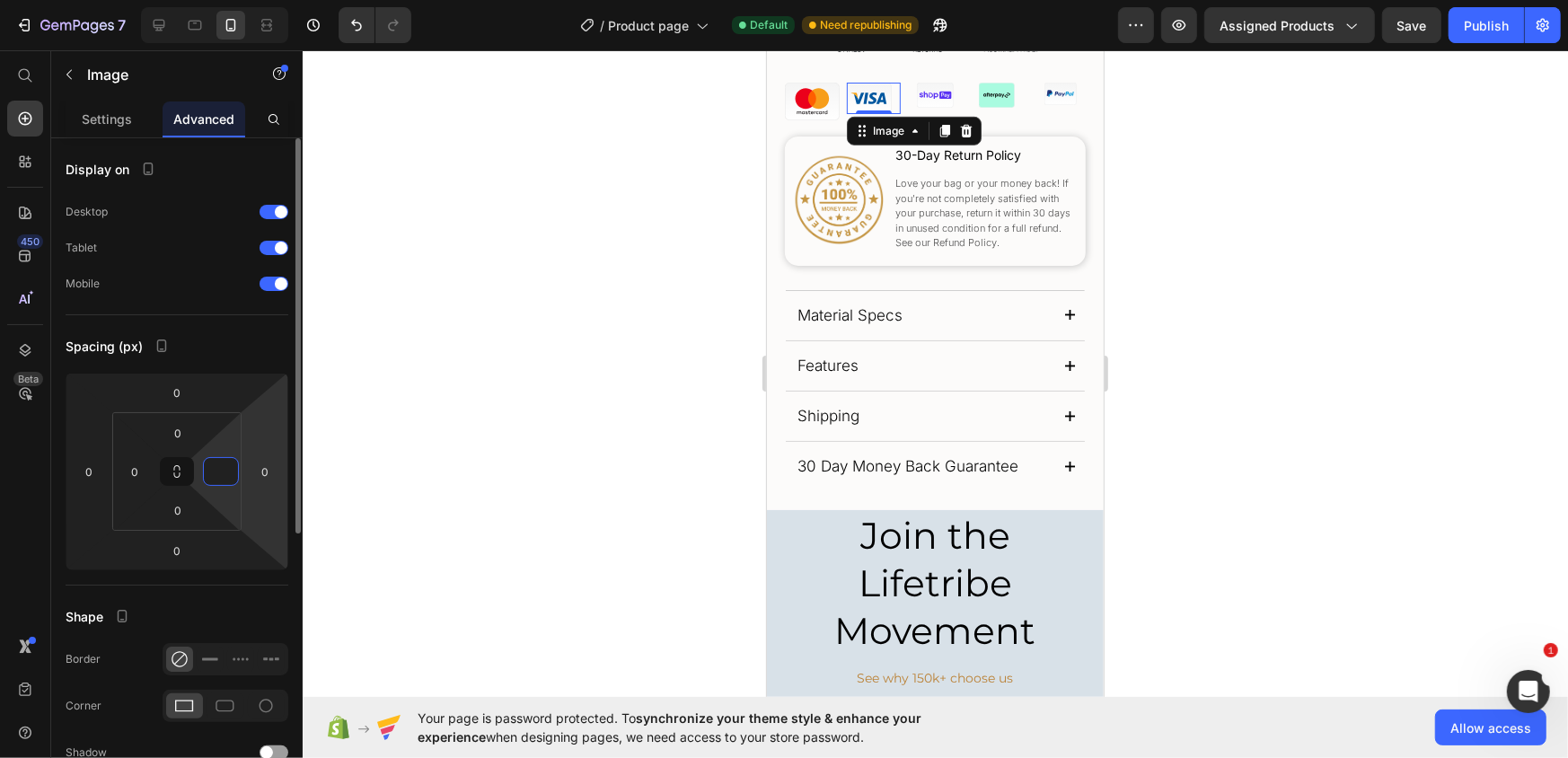 type on "0" 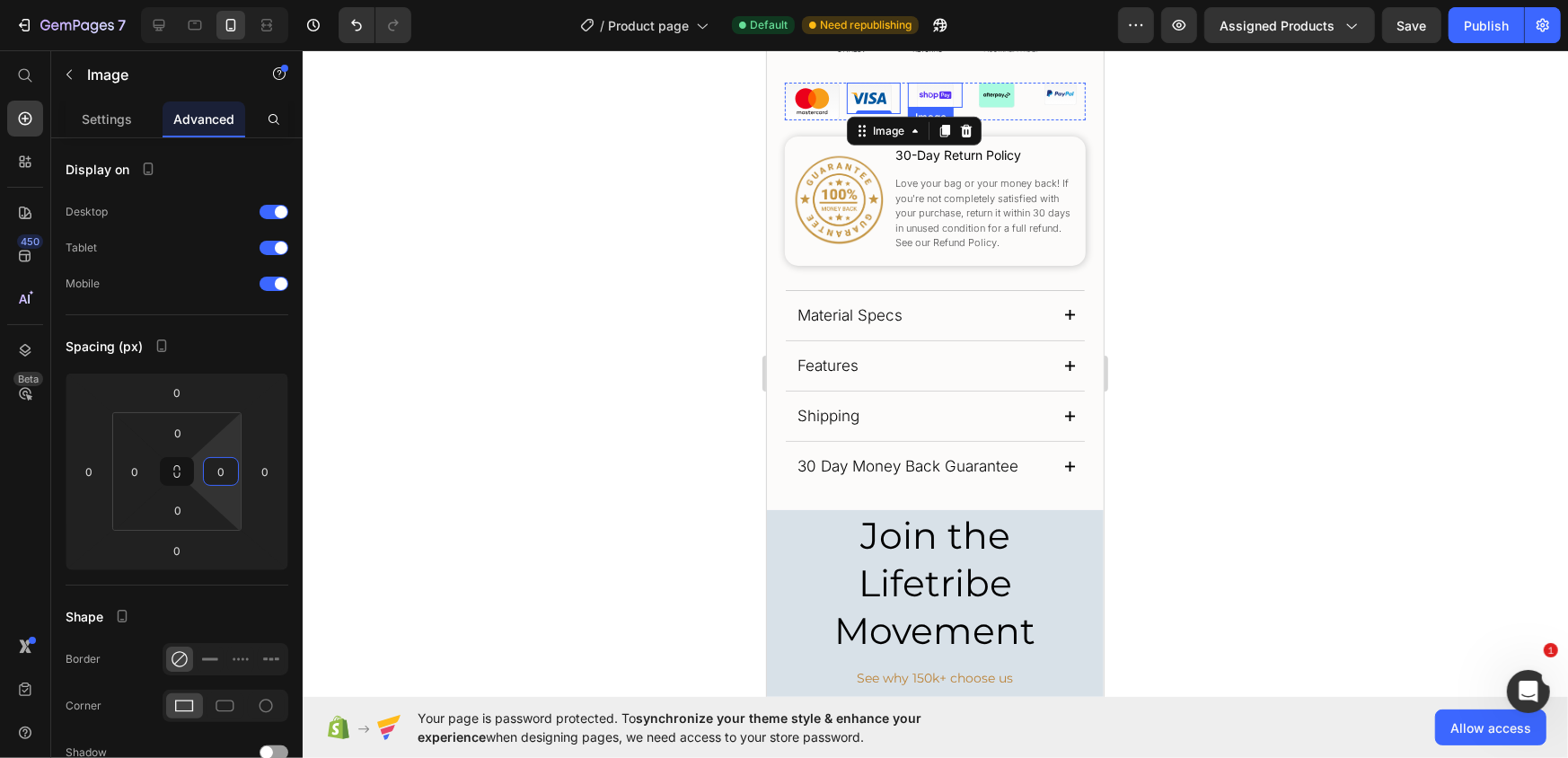 click at bounding box center (934, 94) 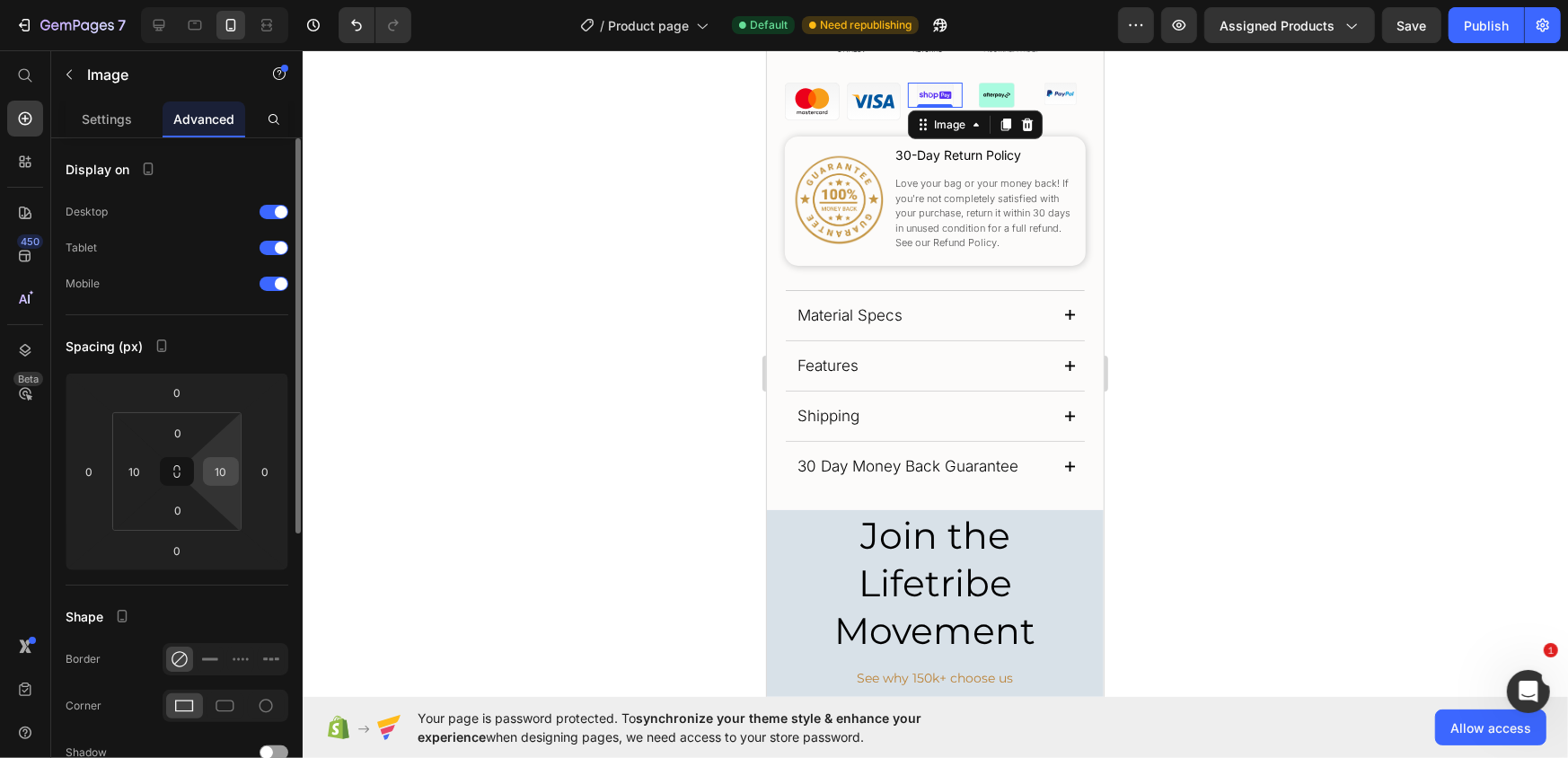 click on "10" at bounding box center (221, 472) 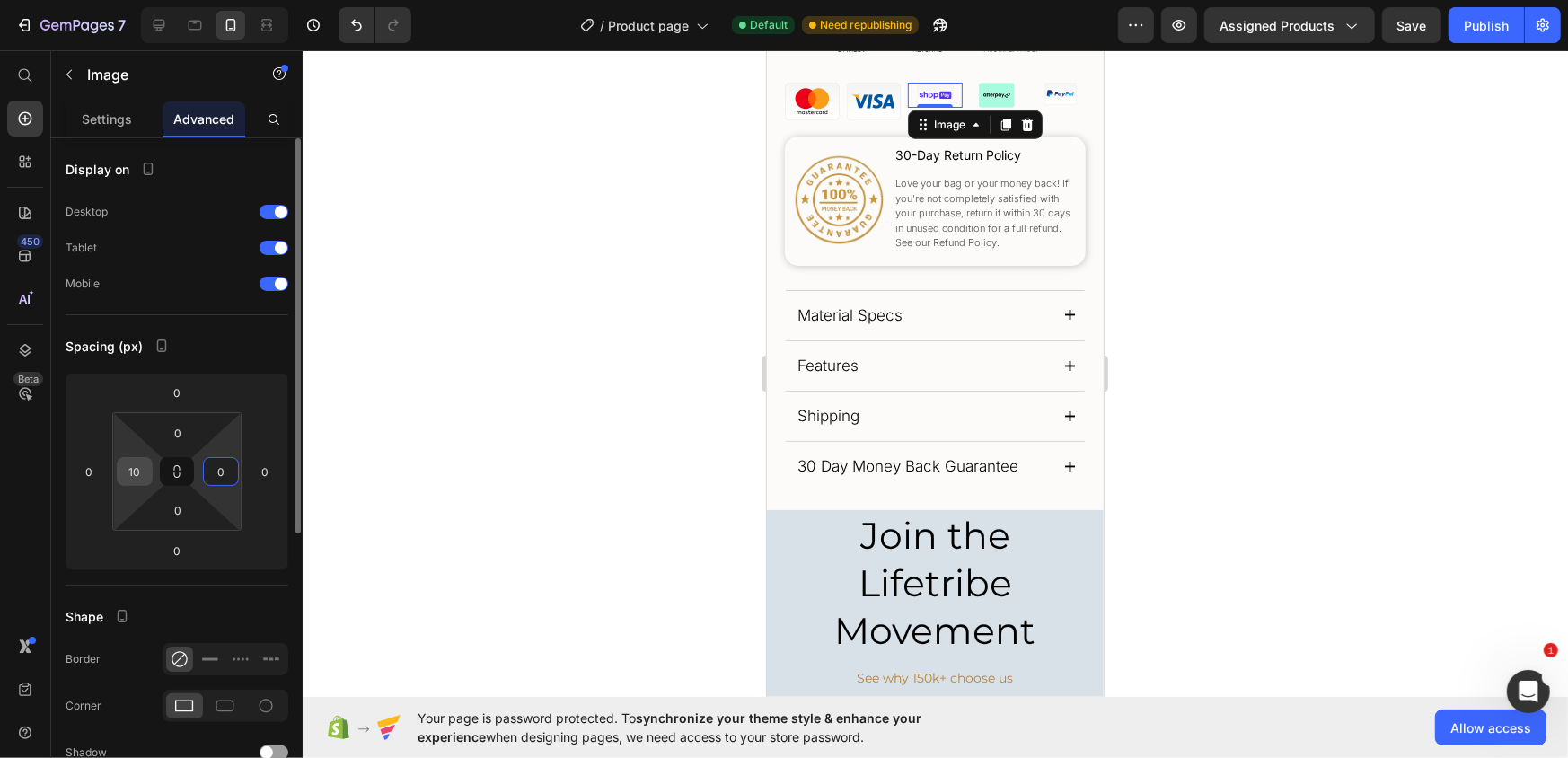 type on "0" 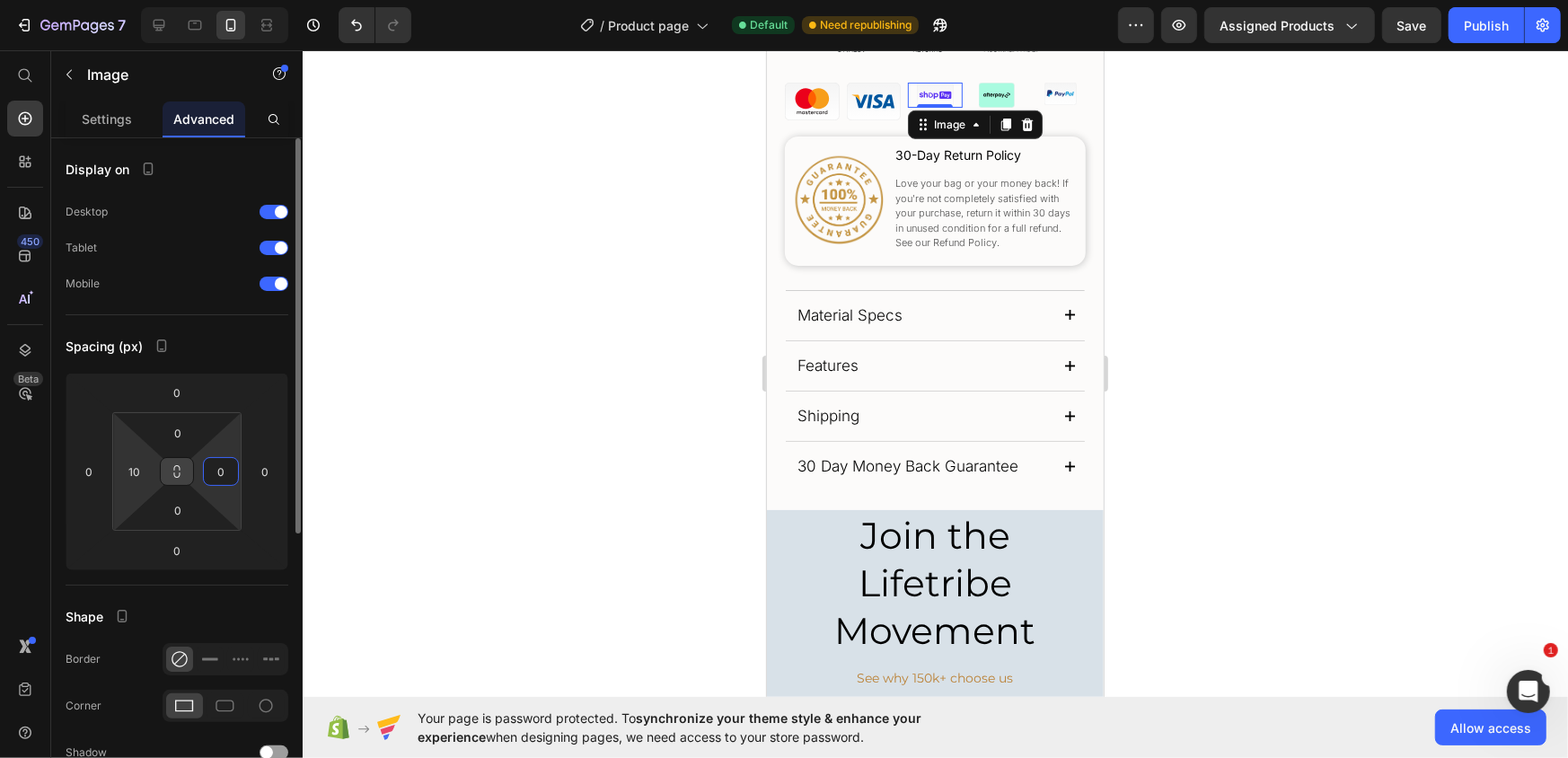 drag, startPoint x: 133, startPoint y: 475, endPoint x: 169, endPoint y: 480, distance: 36.345564 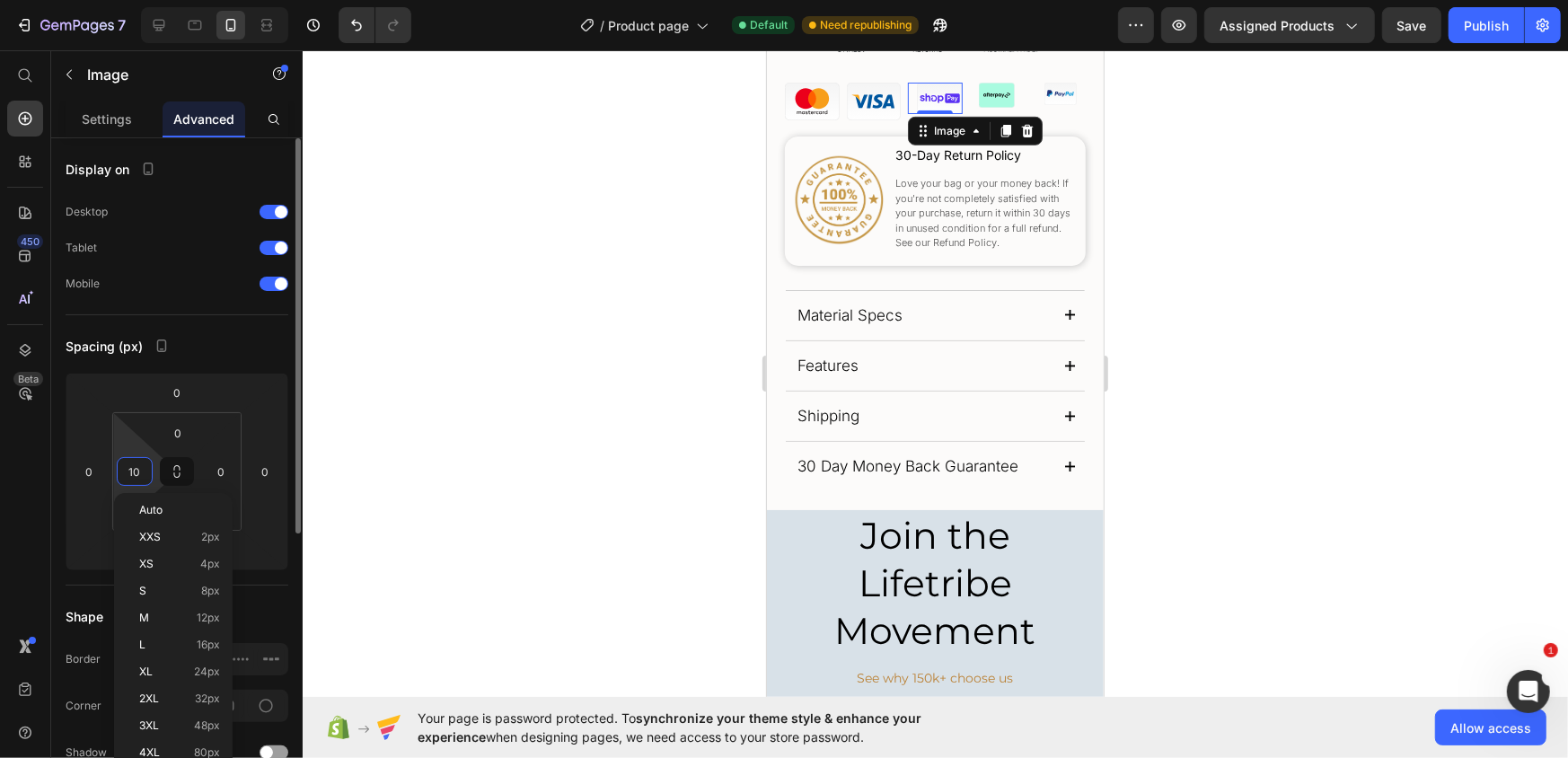 type on "0" 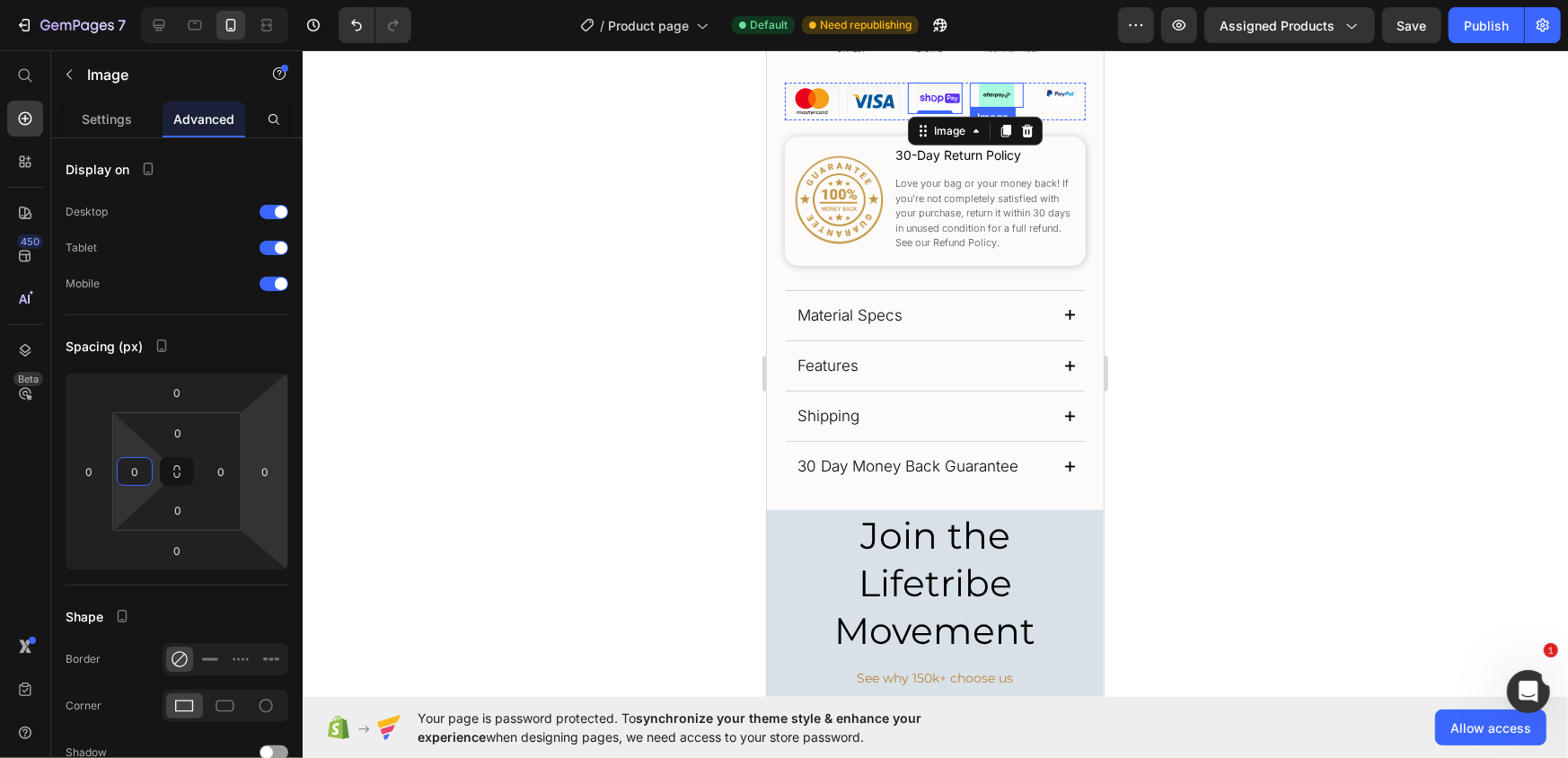 click at bounding box center [996, 94] 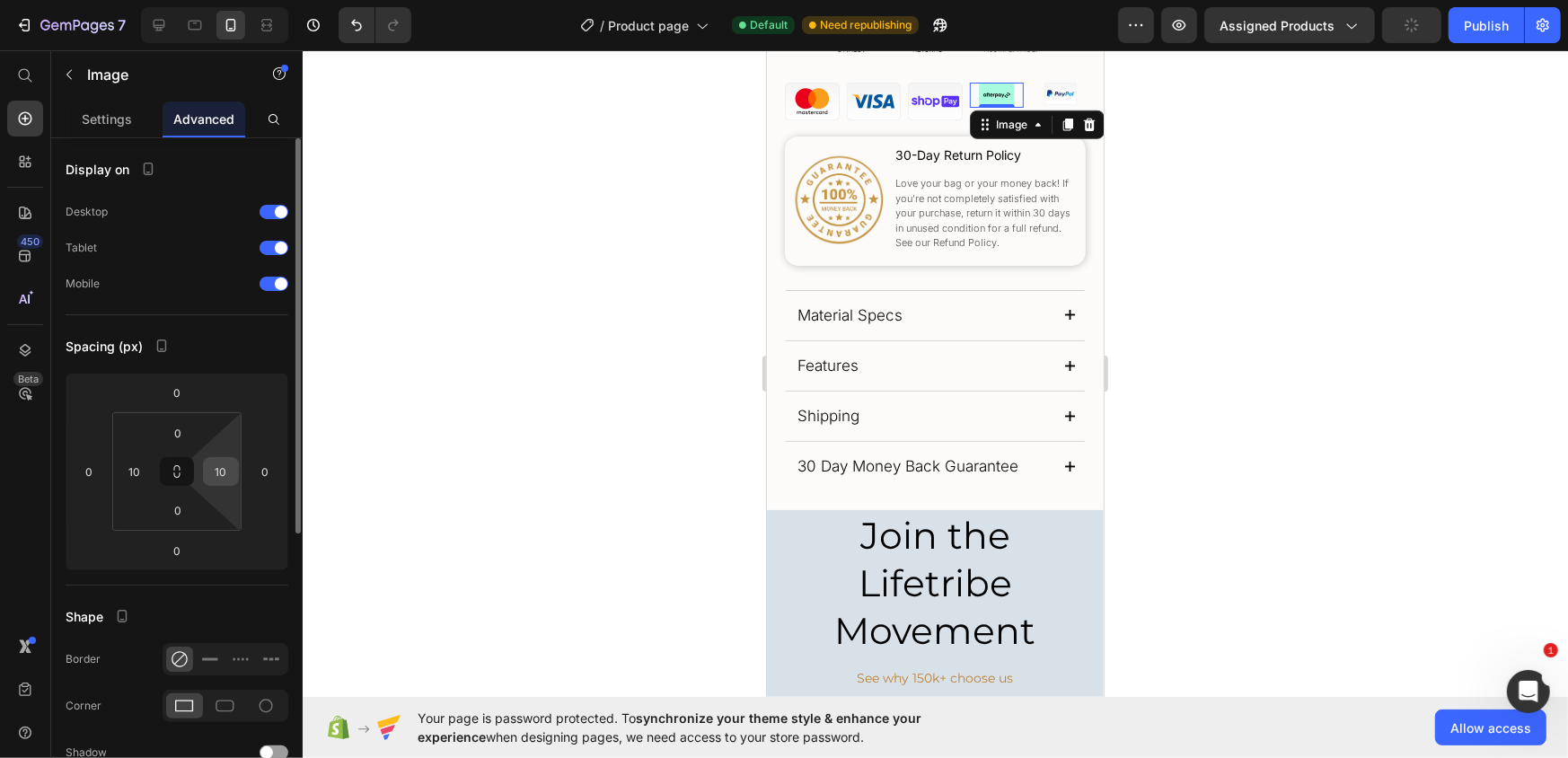click on "10" at bounding box center [221, 472] 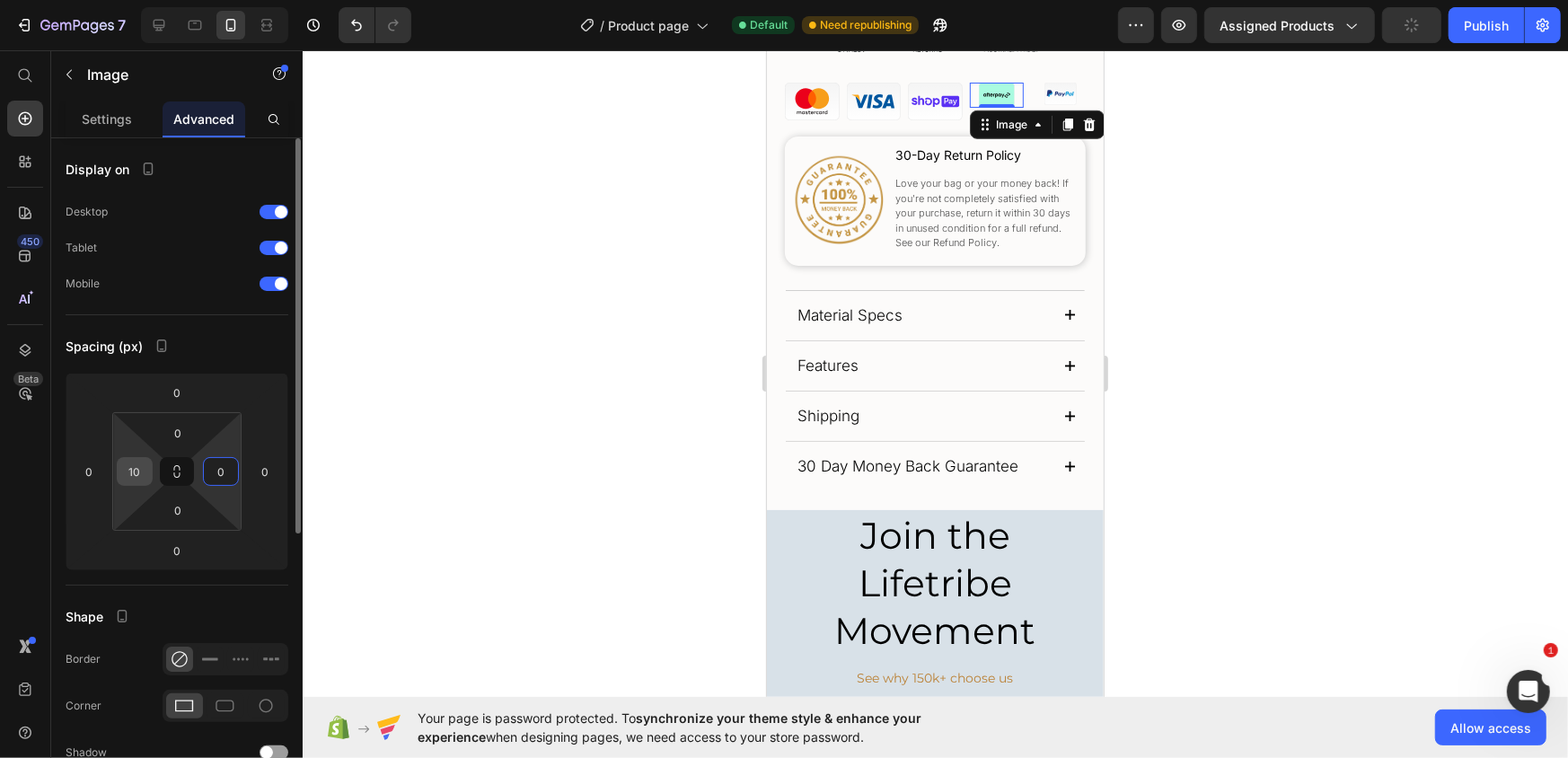 type on "0" 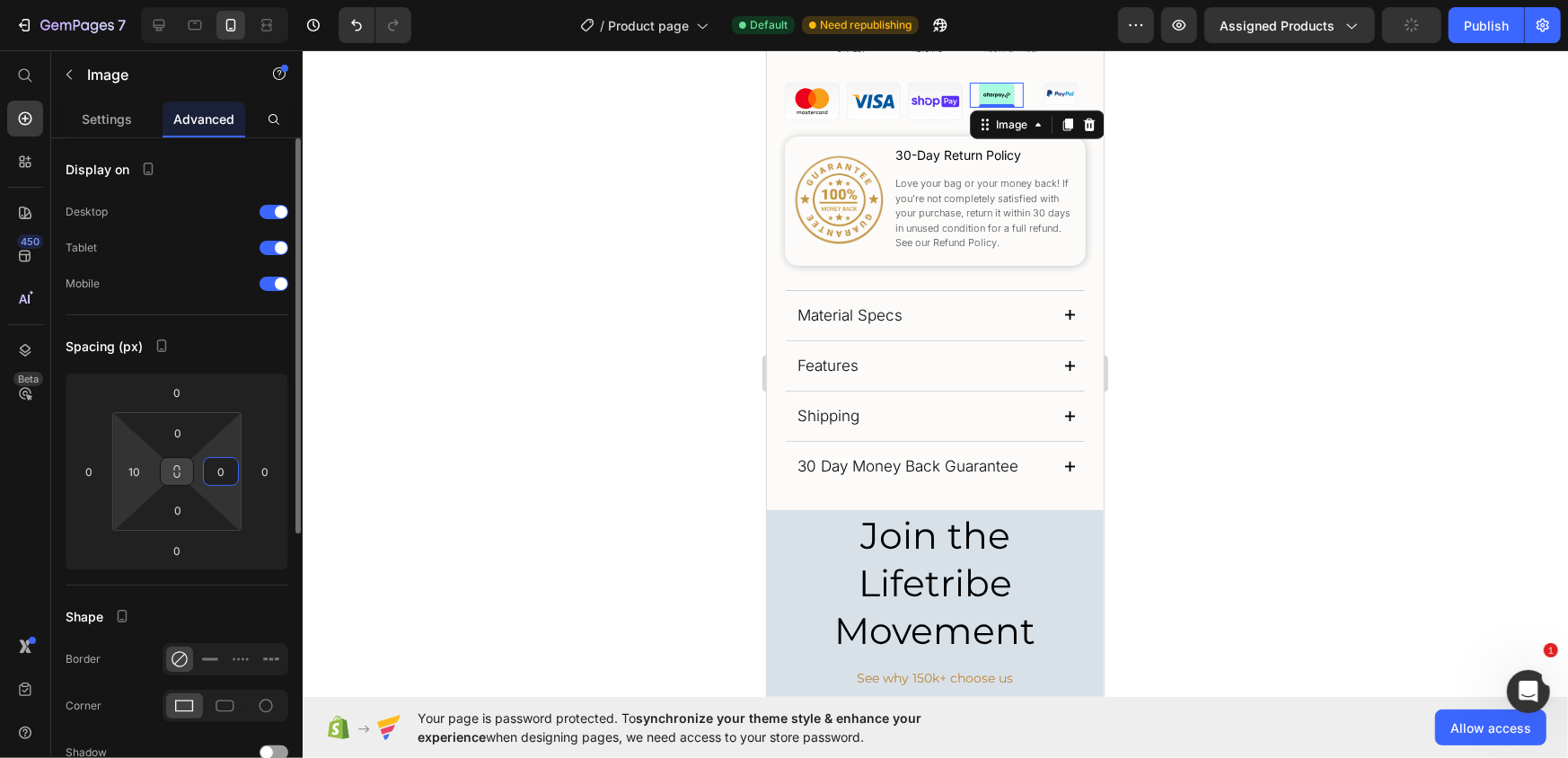 drag, startPoint x: 134, startPoint y: 469, endPoint x: 187, endPoint y: 470, distance: 53.009433 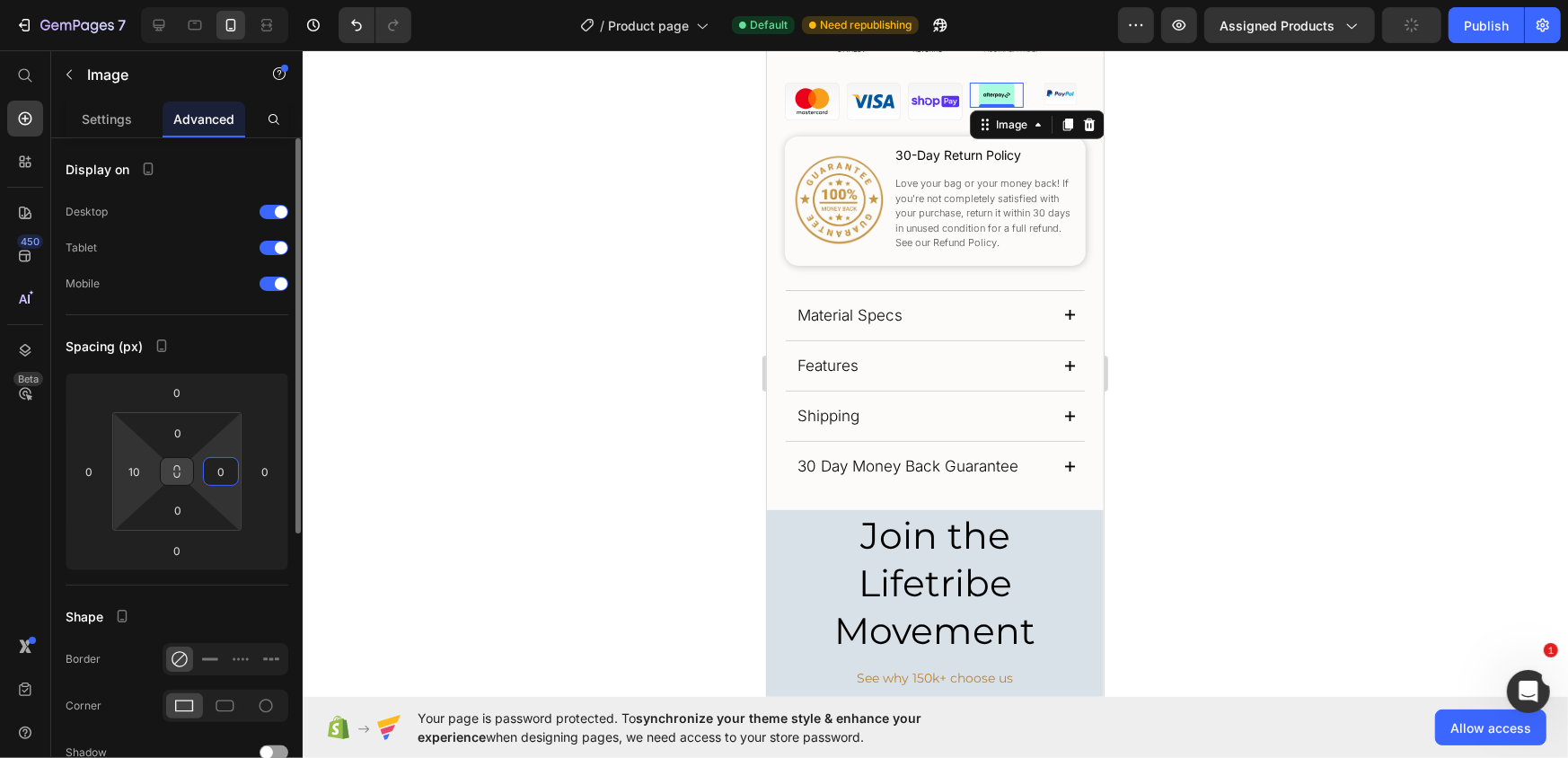 click on "10" at bounding box center [135, 472] 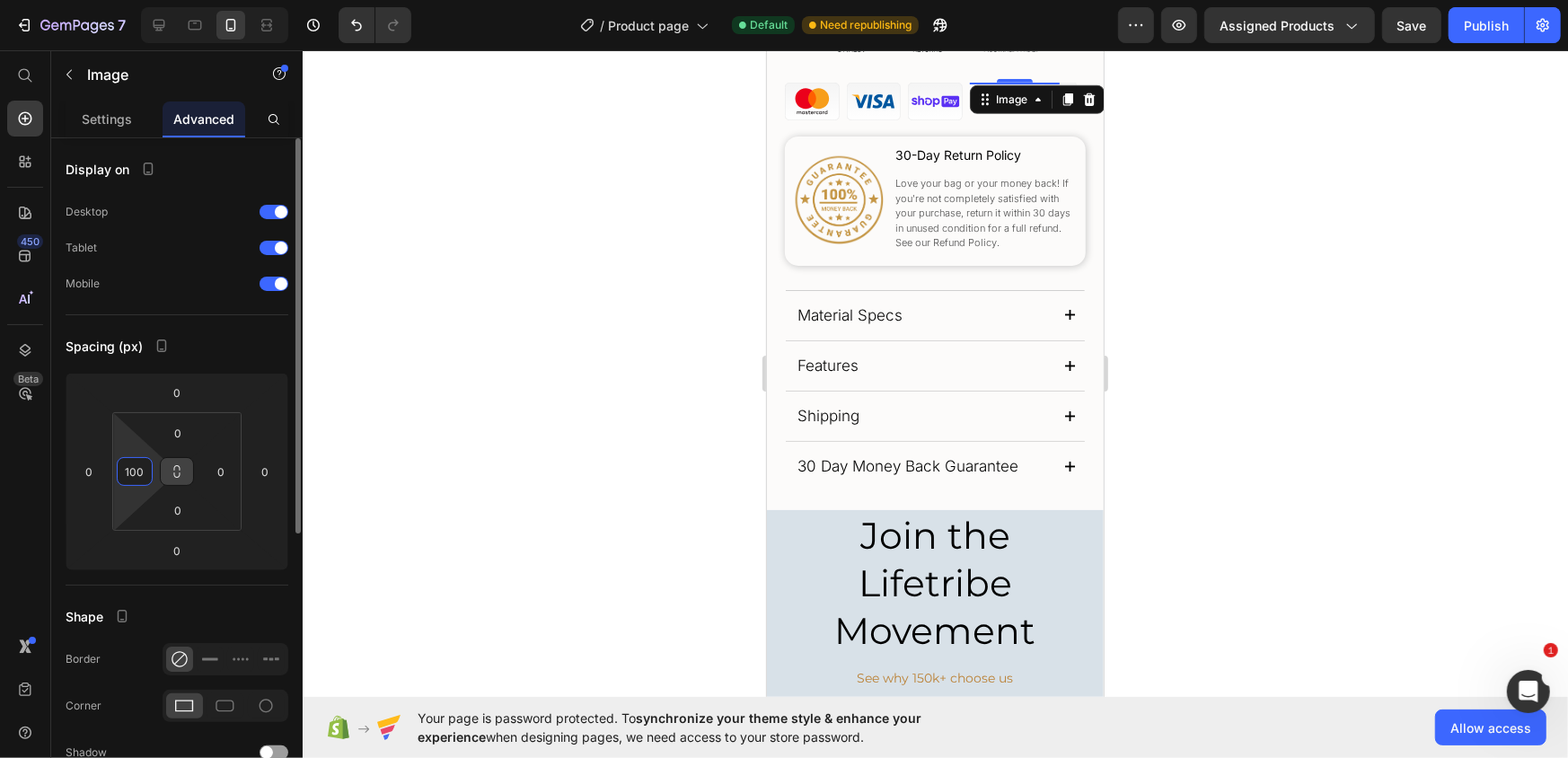 type on "0" 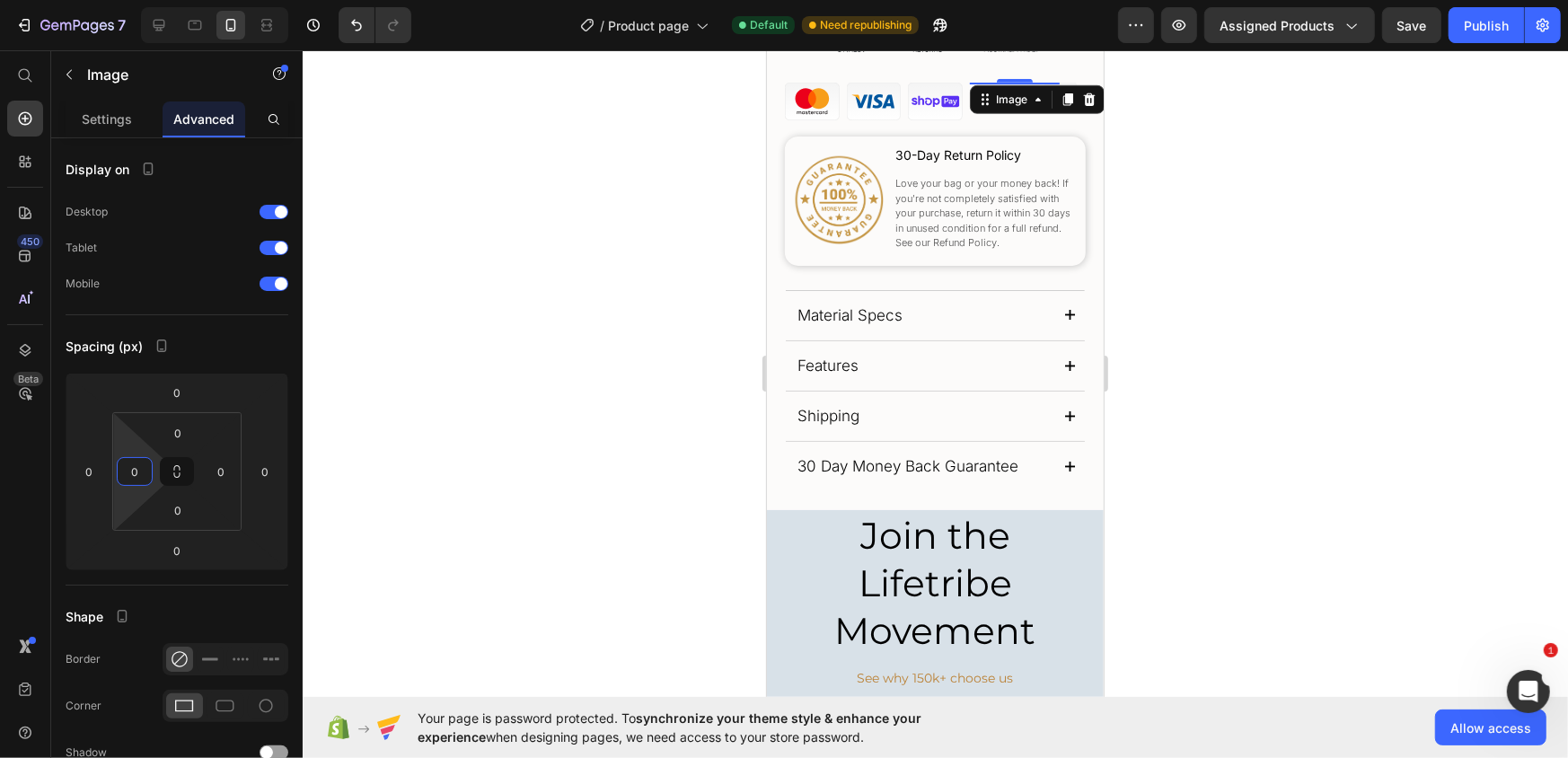 click 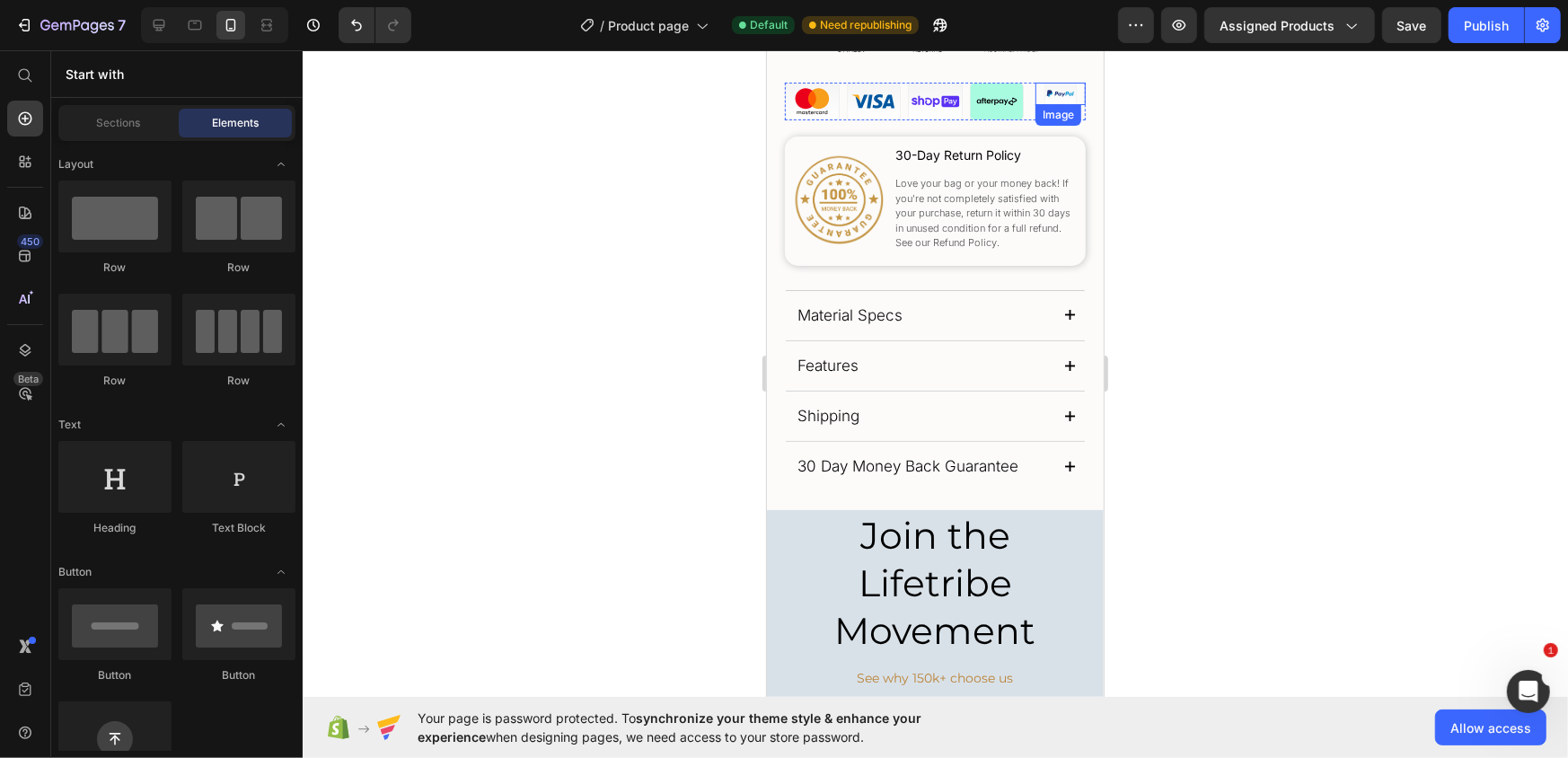 click at bounding box center (1060, 93) 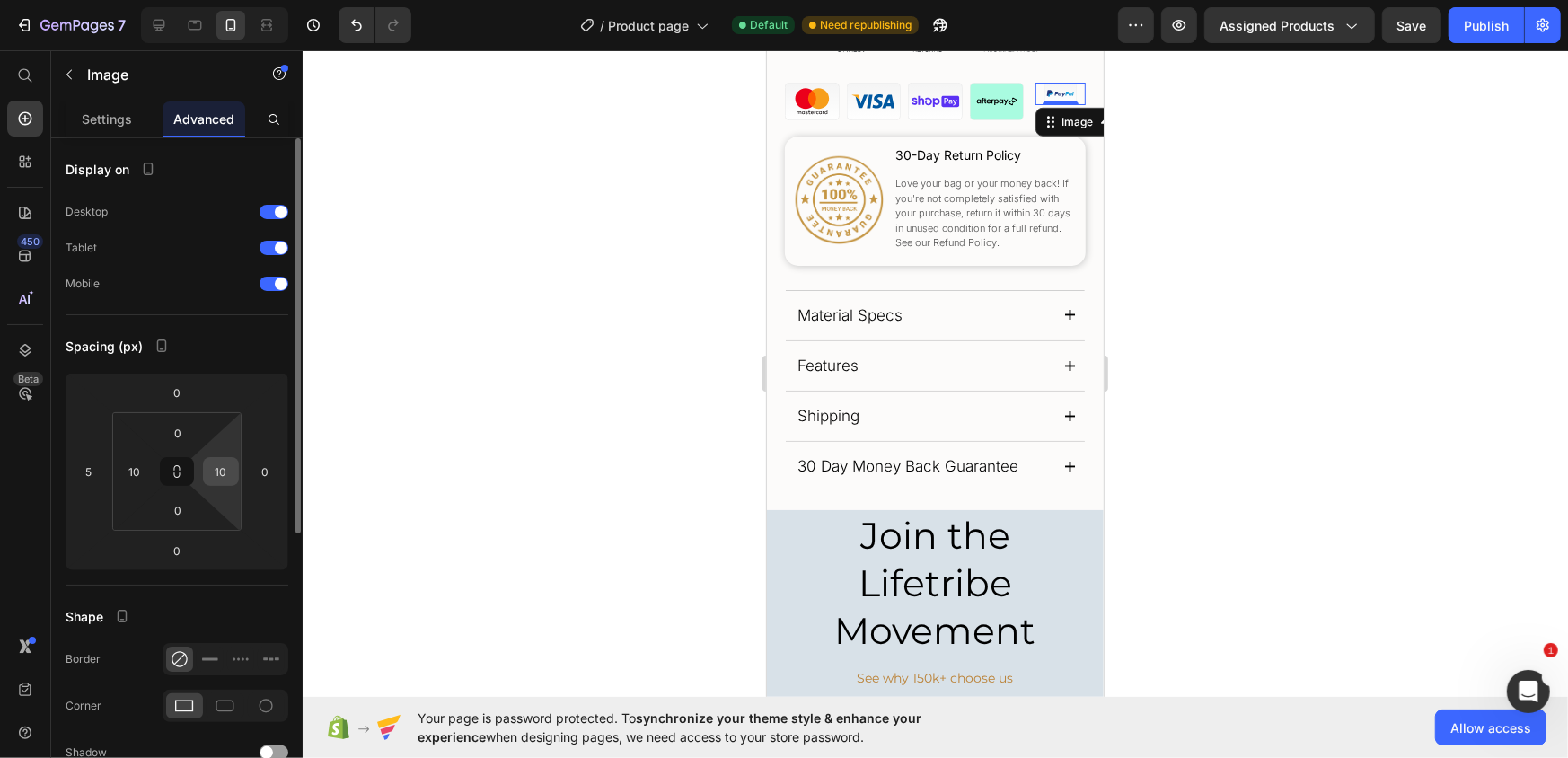 click on "10" at bounding box center [221, 472] 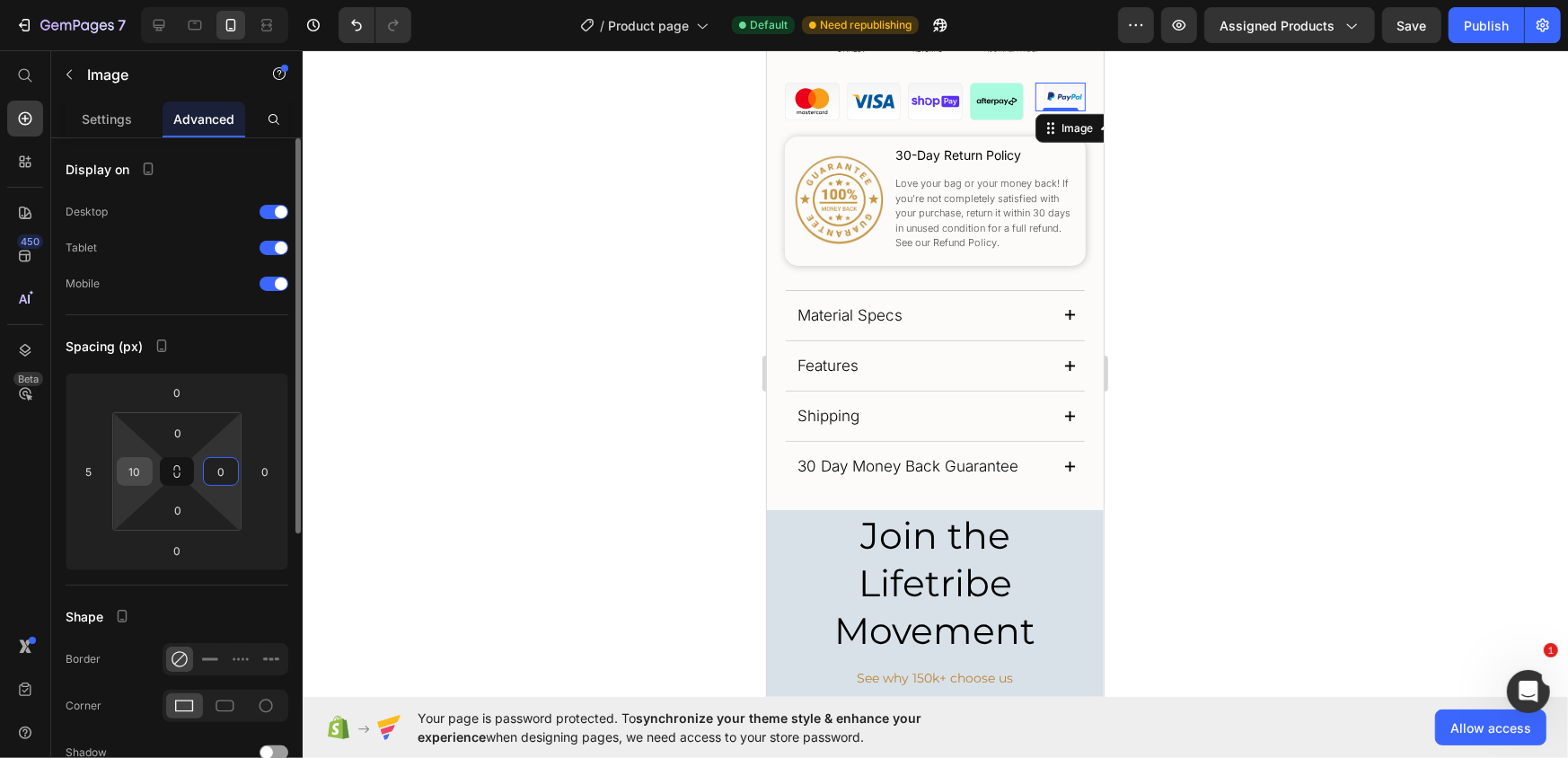 type on "0" 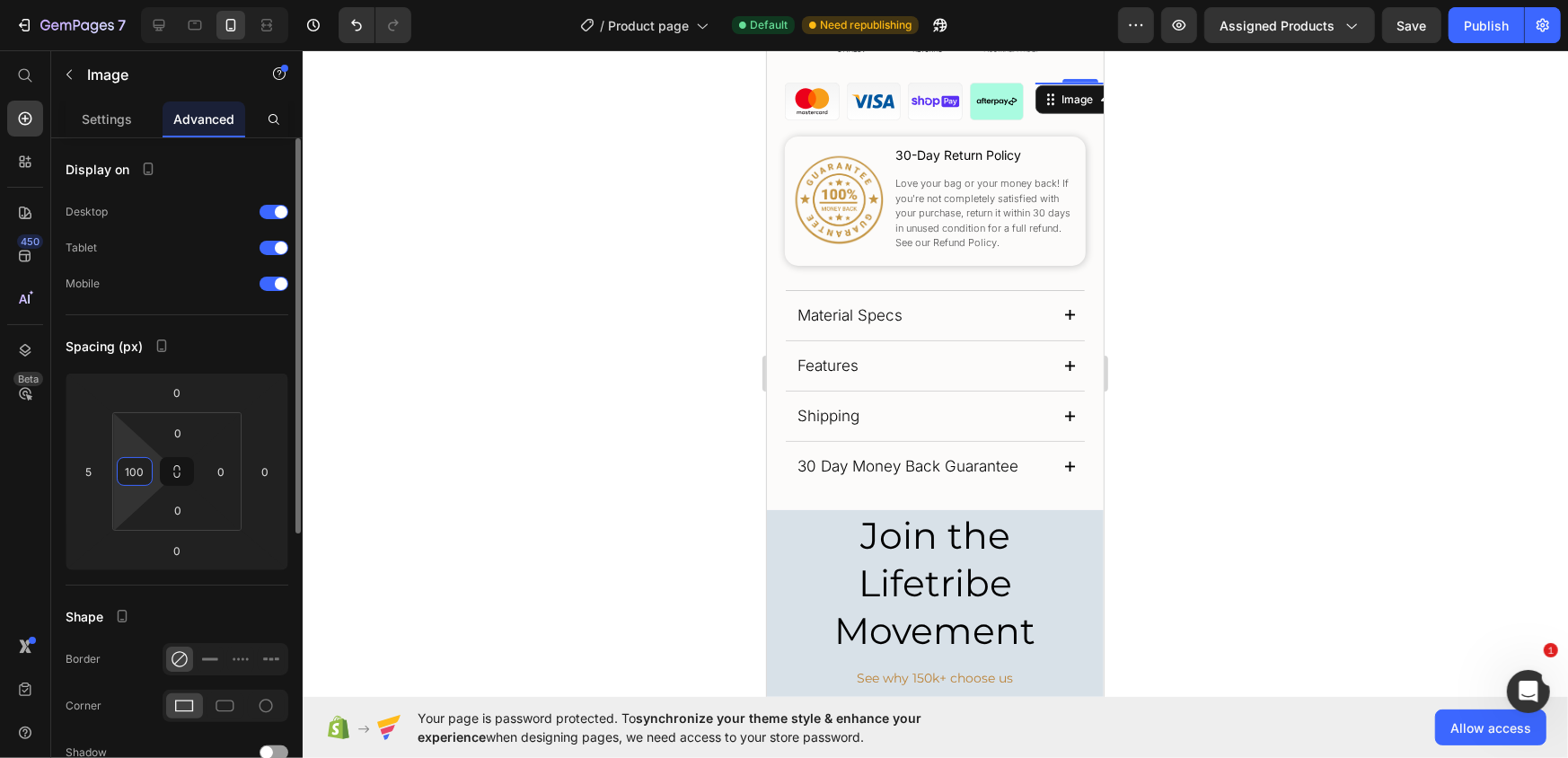 type on "0" 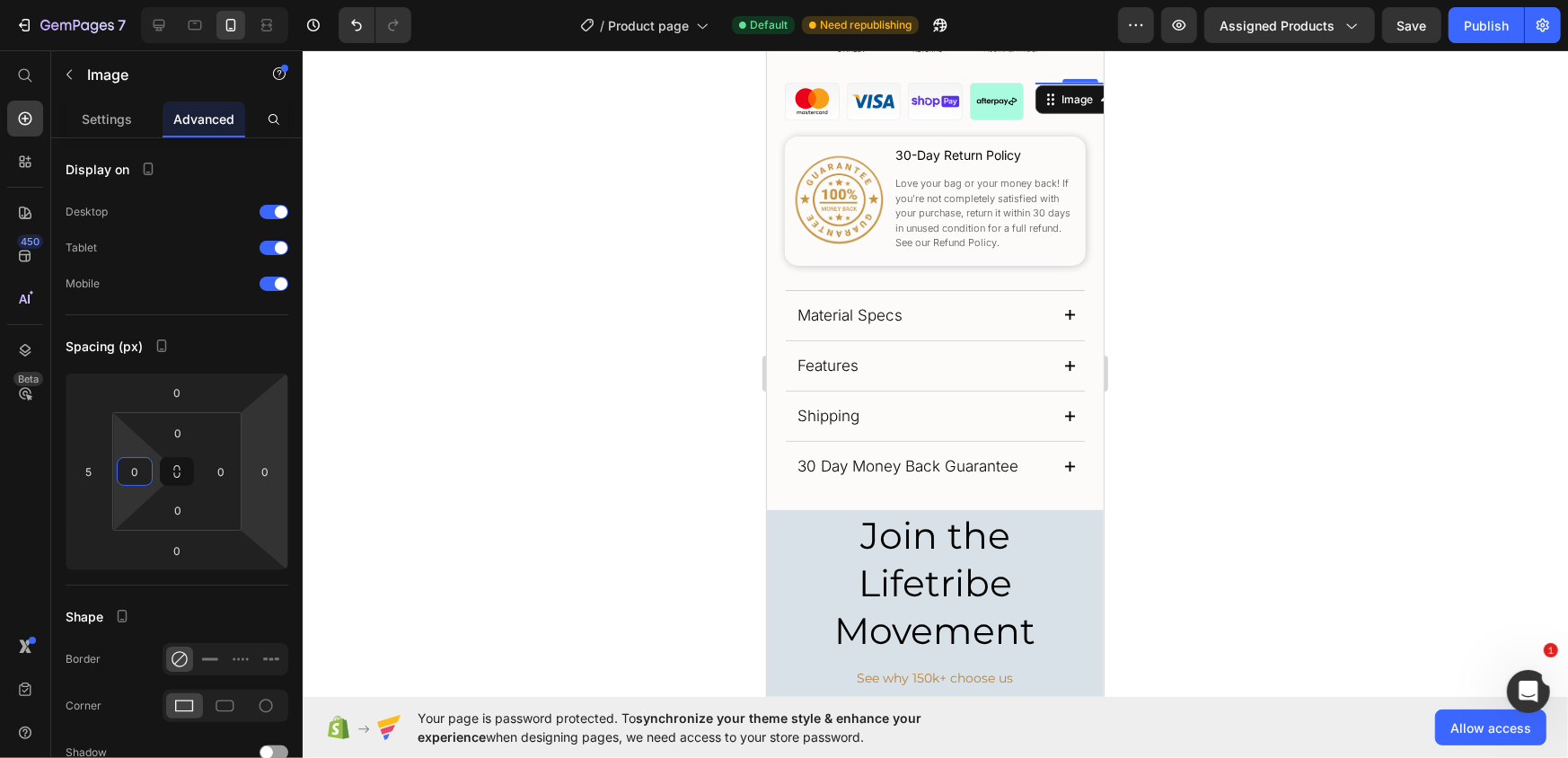 click 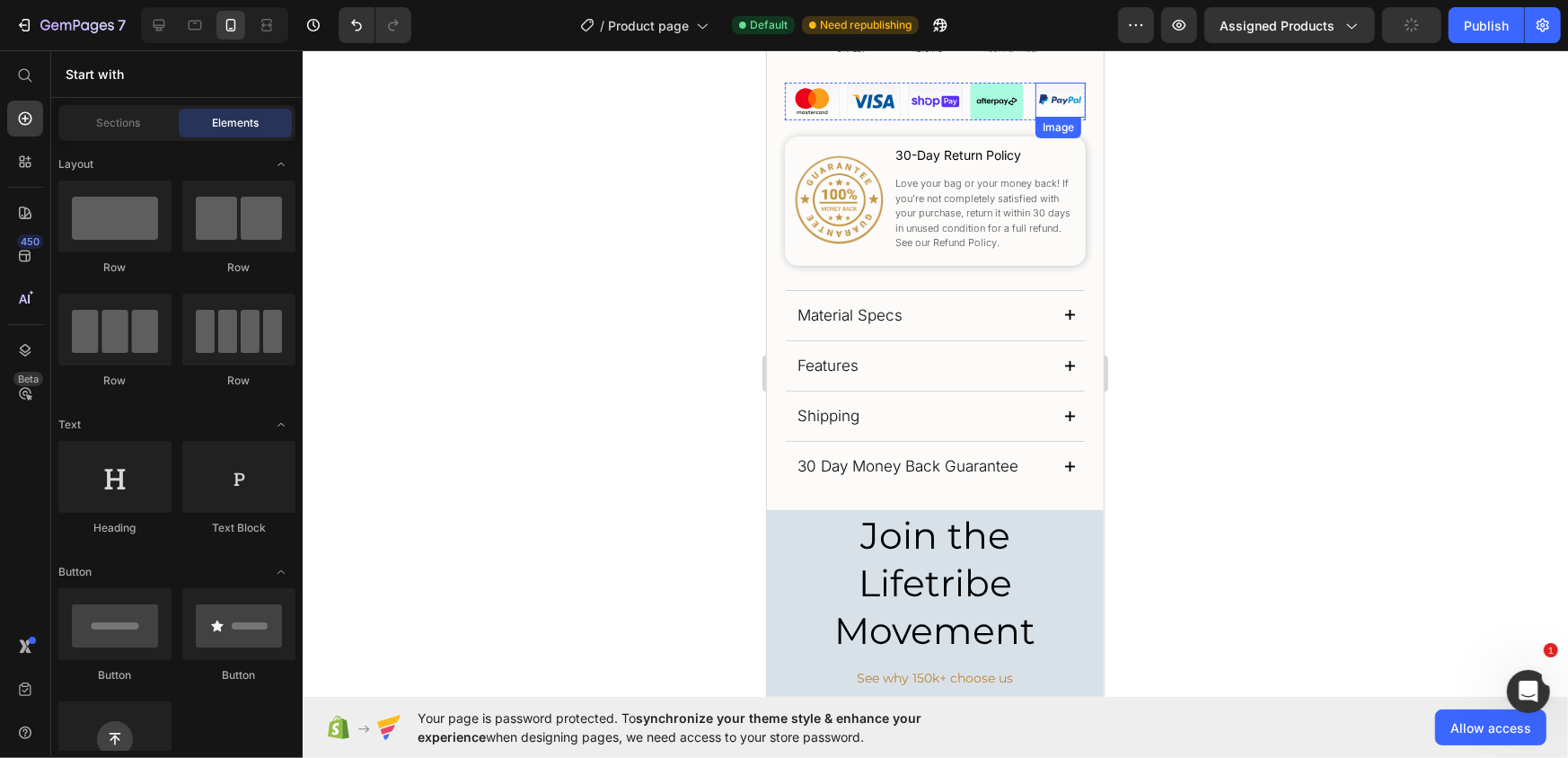 click at bounding box center [1060, 99] 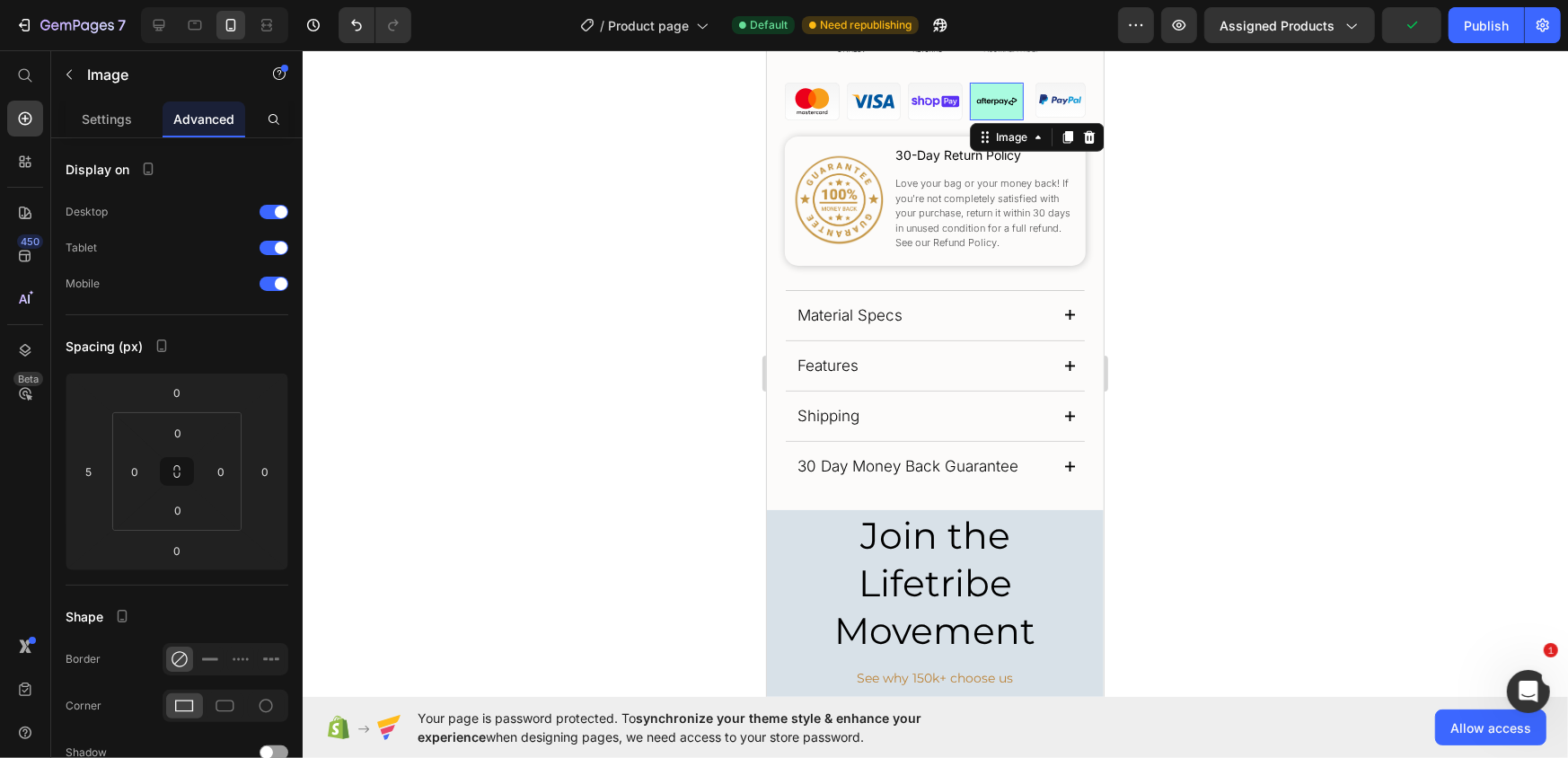 click at bounding box center [996, 101] 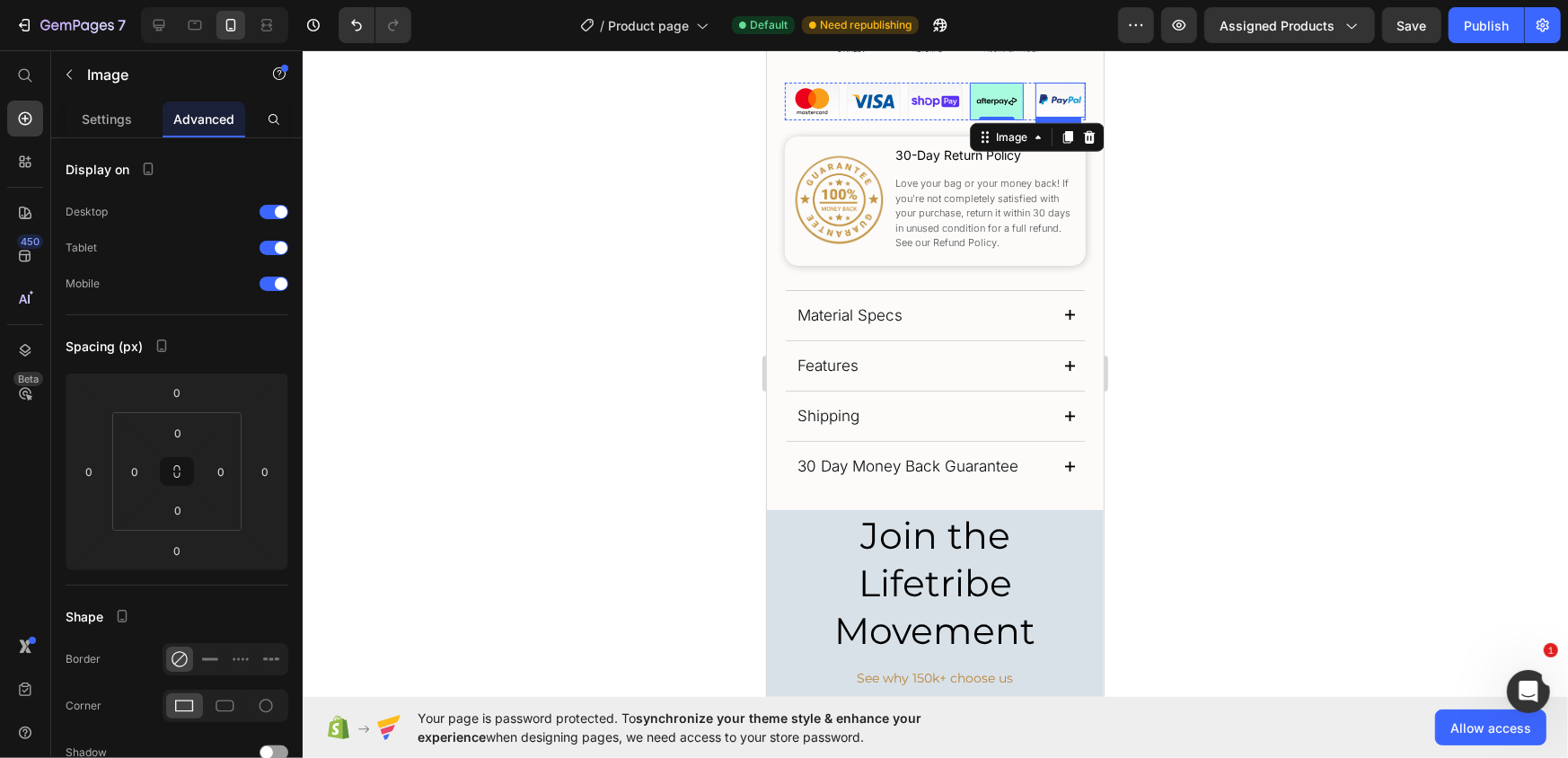 click at bounding box center [1060, 99] 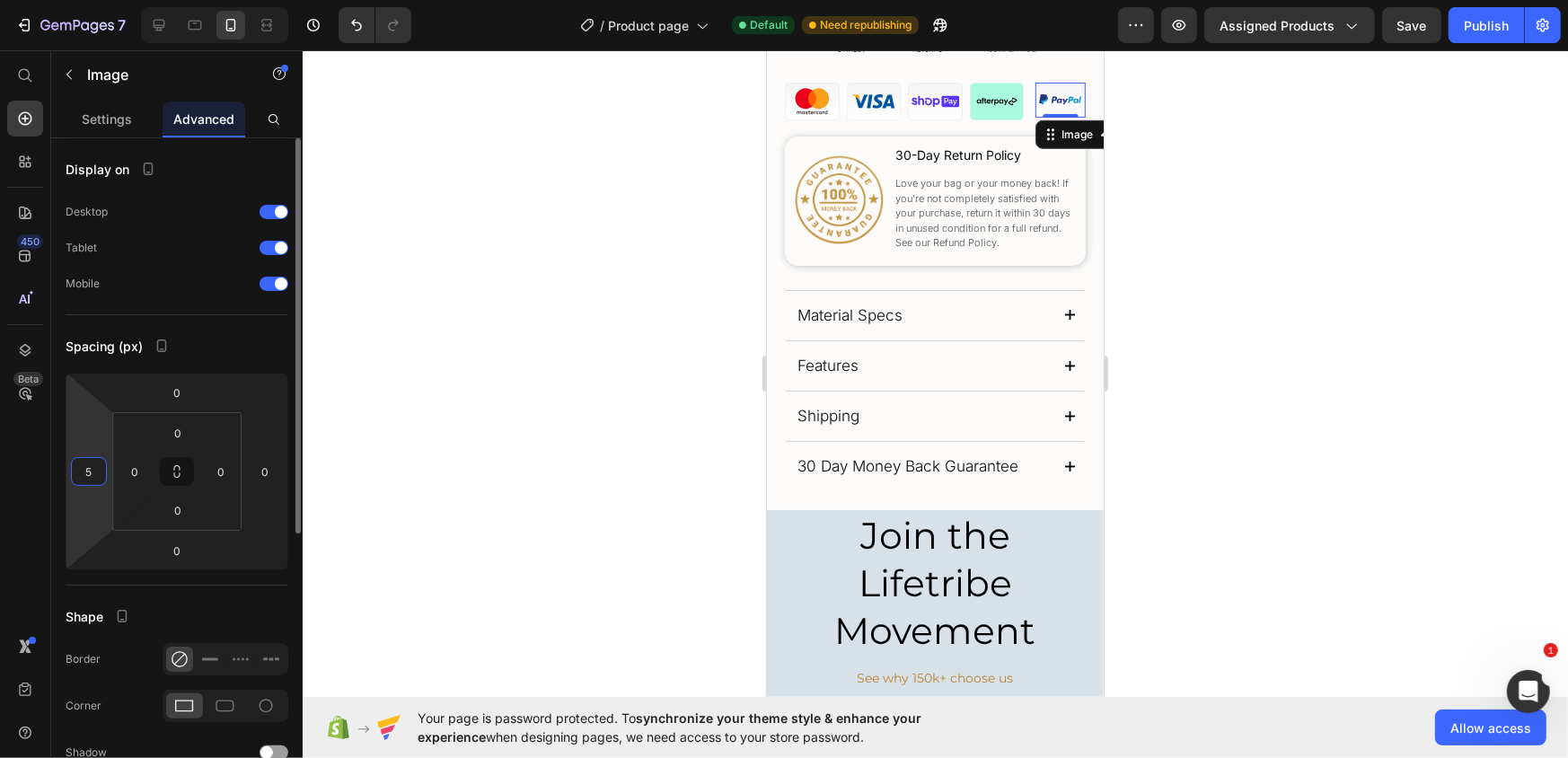 click on "5" at bounding box center [89, 472] 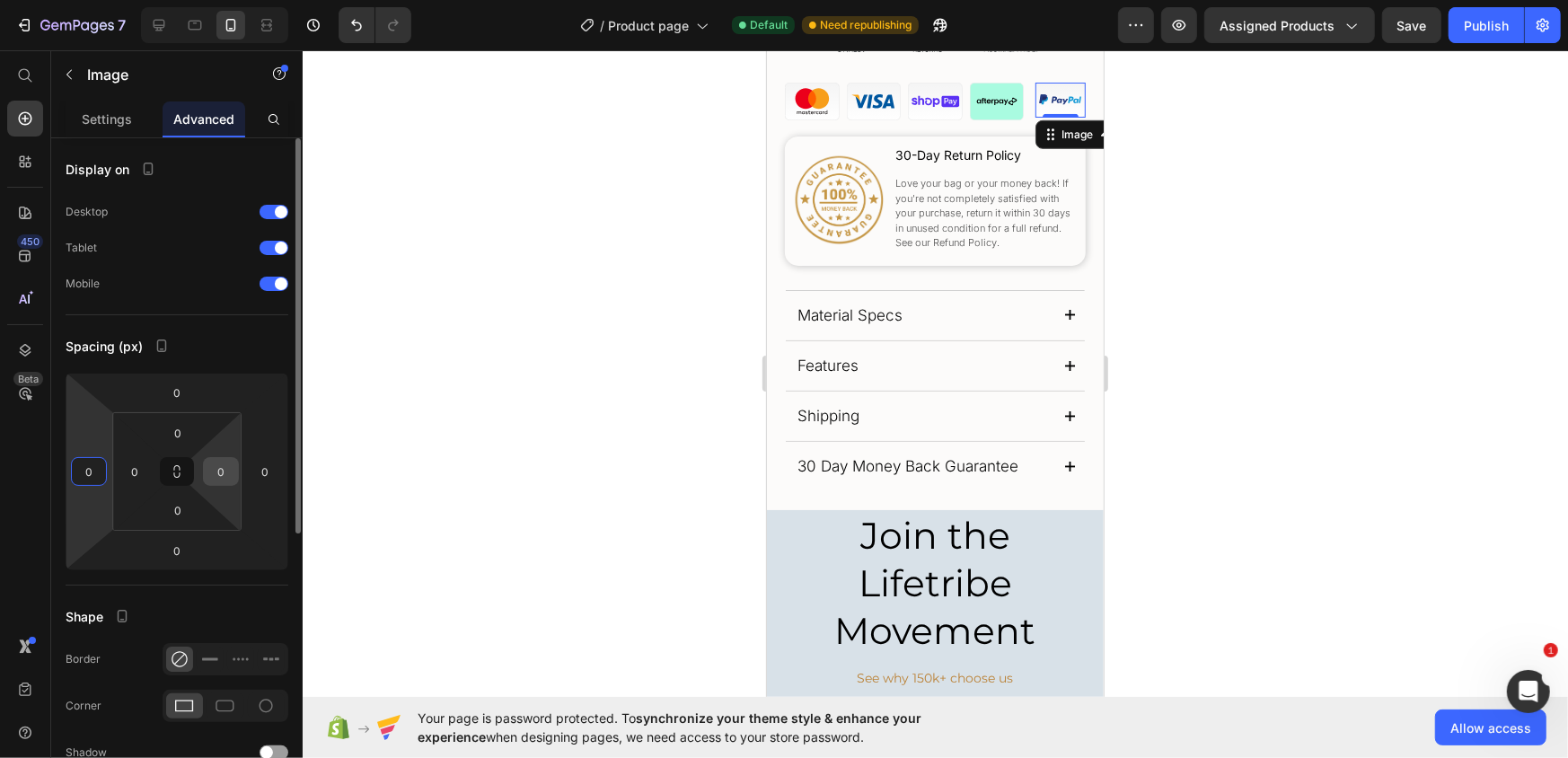 type on "0" 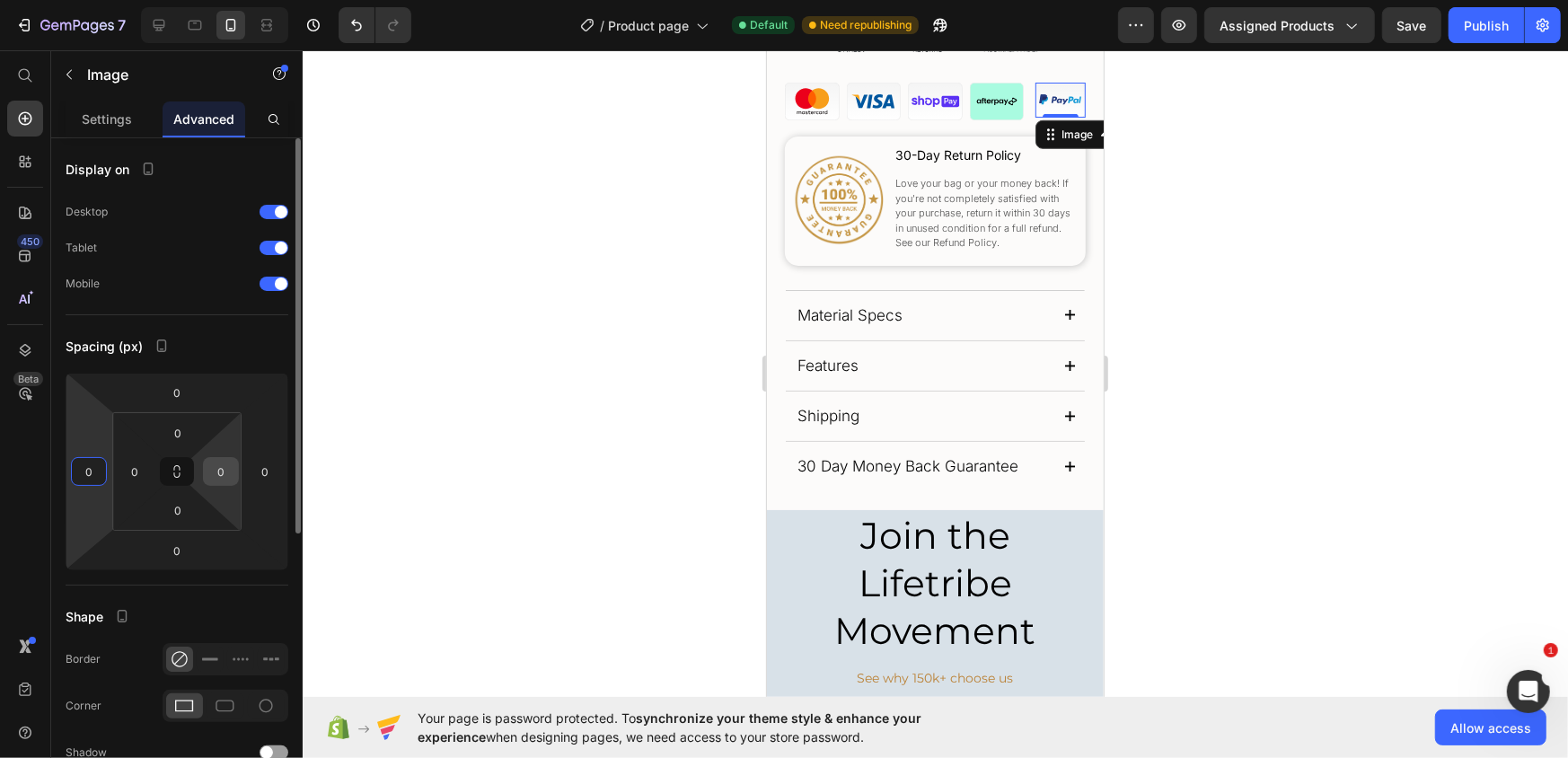 click on "0" at bounding box center [221, 472] 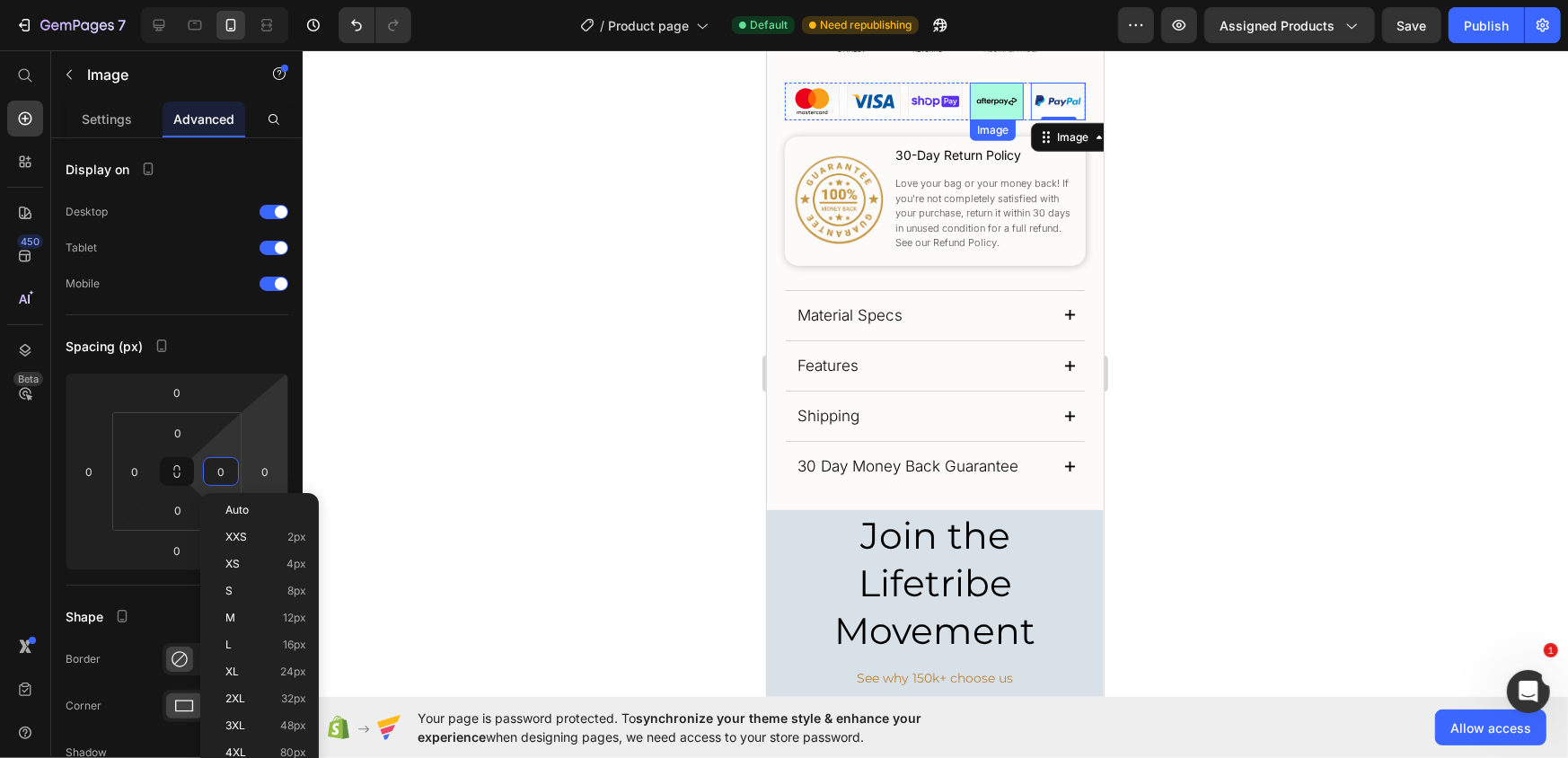 click at bounding box center [996, 101] 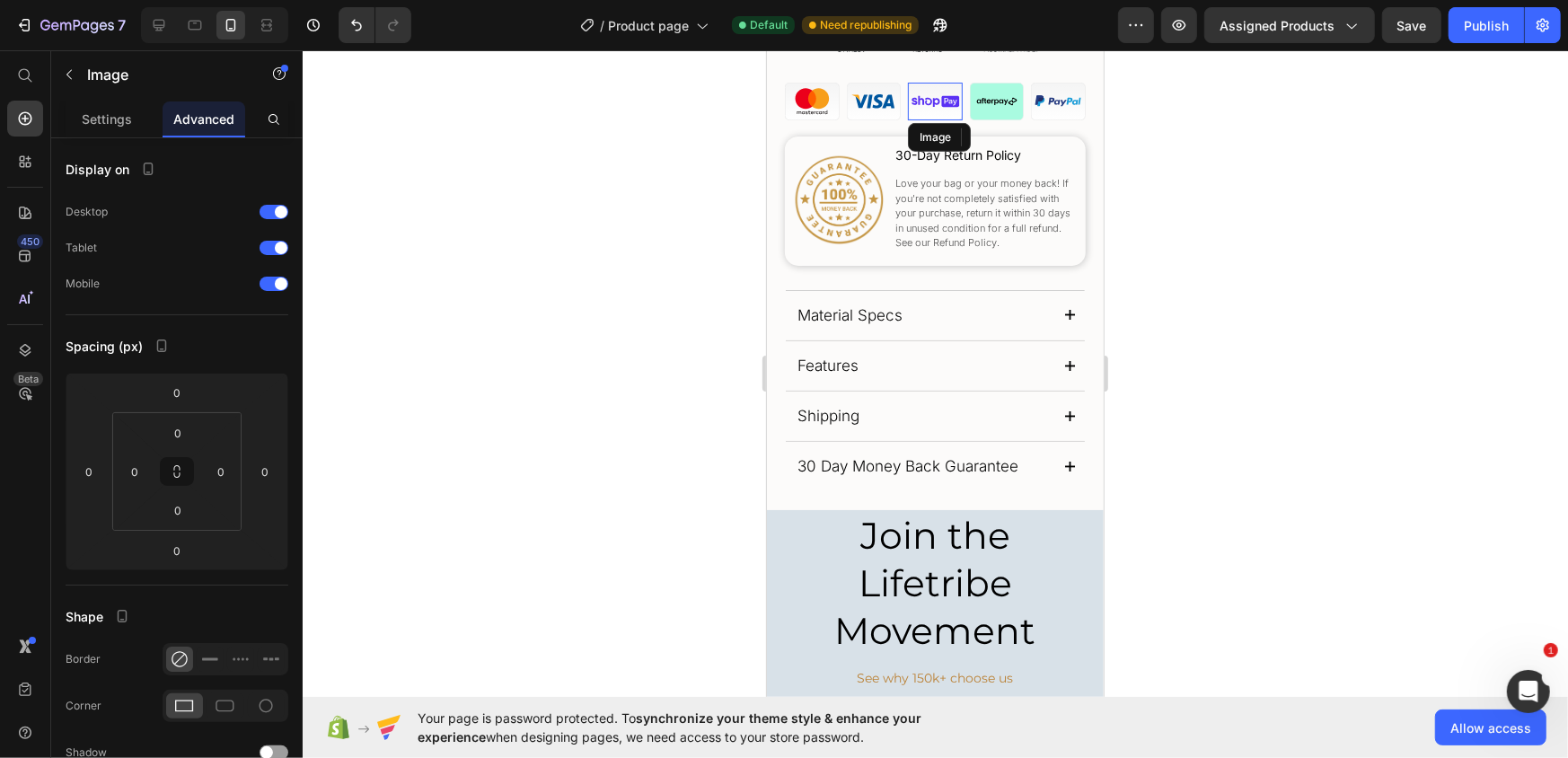 click at bounding box center (934, 101) 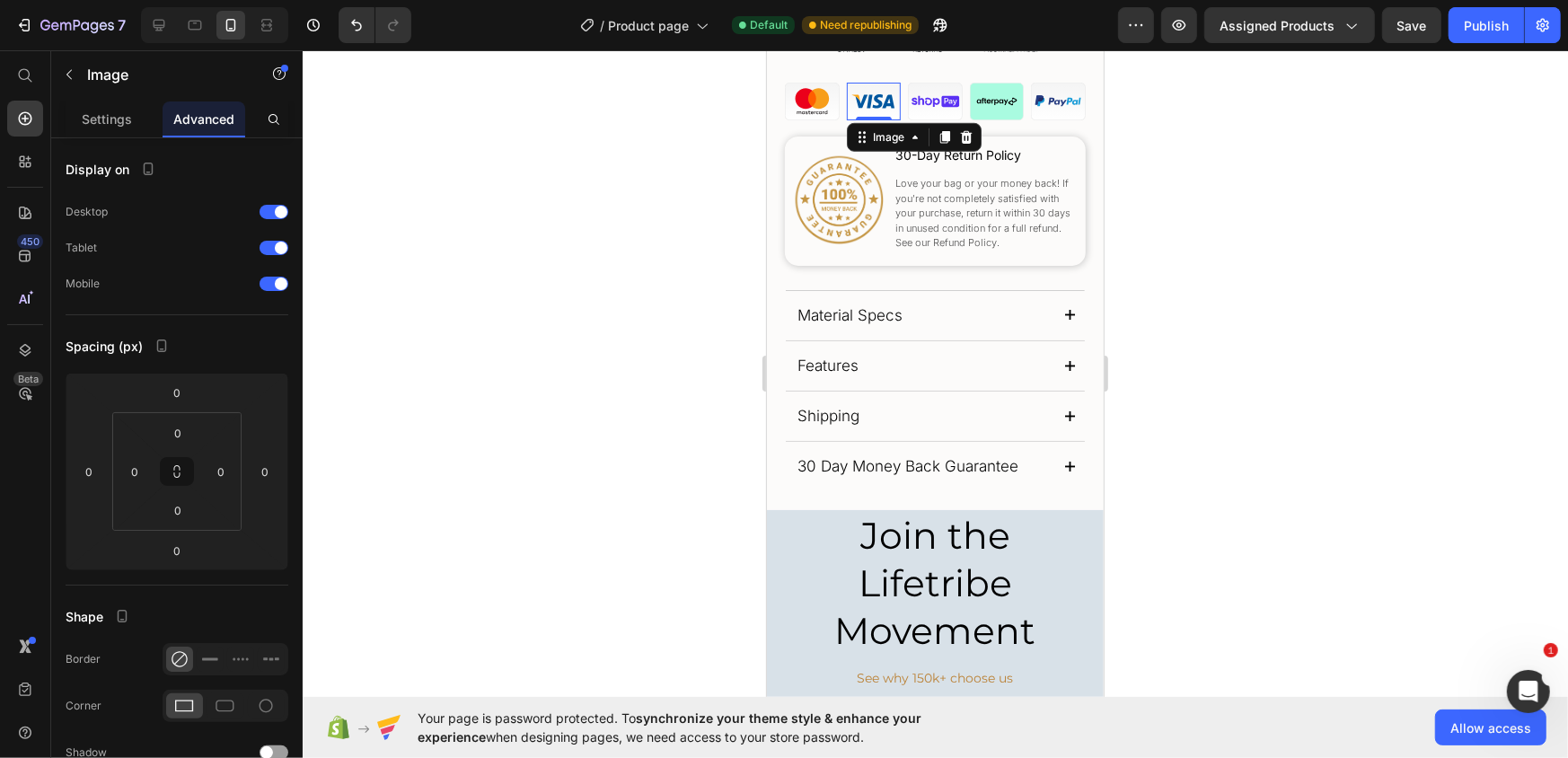 click at bounding box center (873, 101) 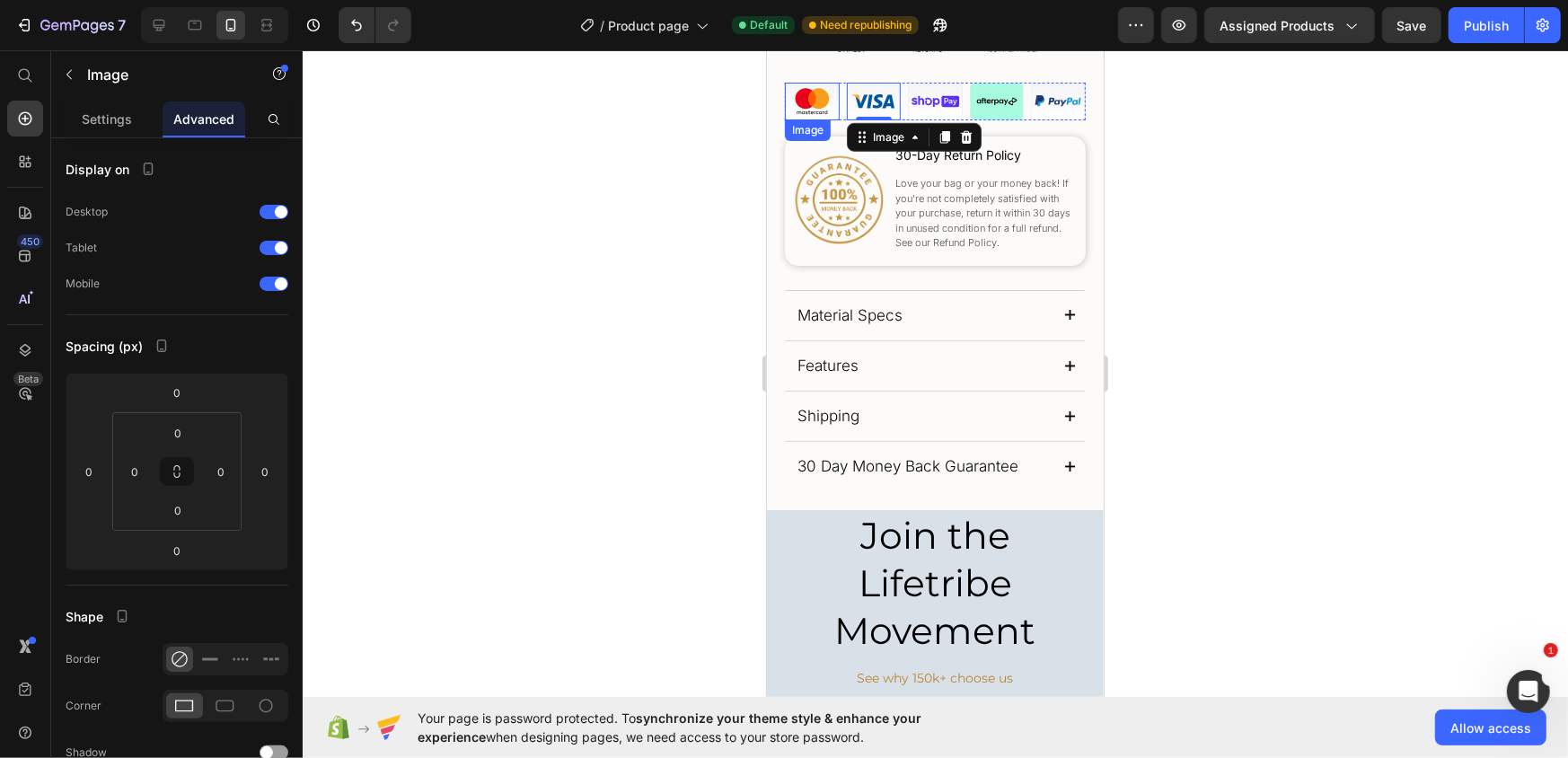 click at bounding box center (811, 101) 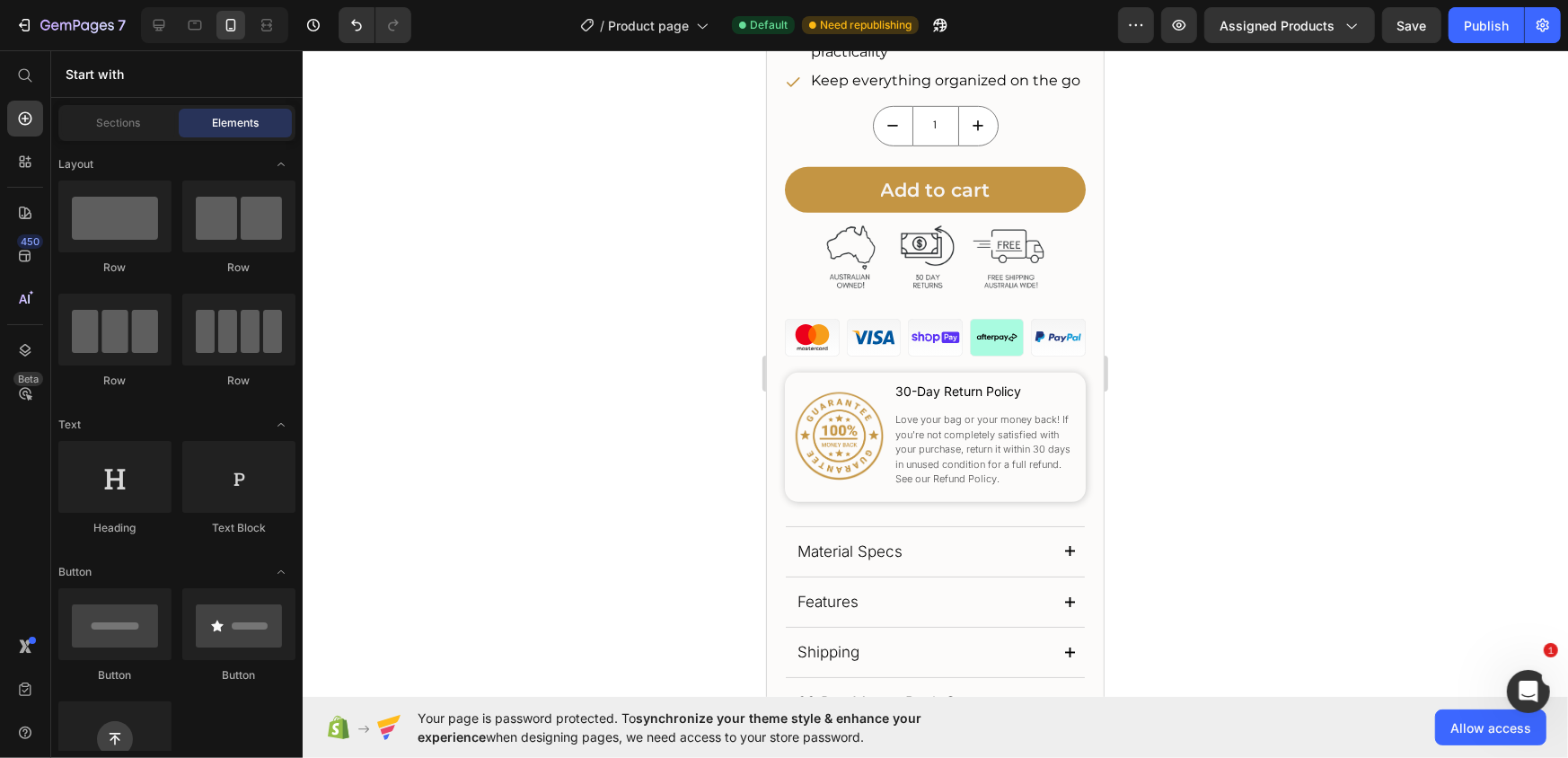 scroll, scrollTop: 707, scrollLeft: 0, axis: vertical 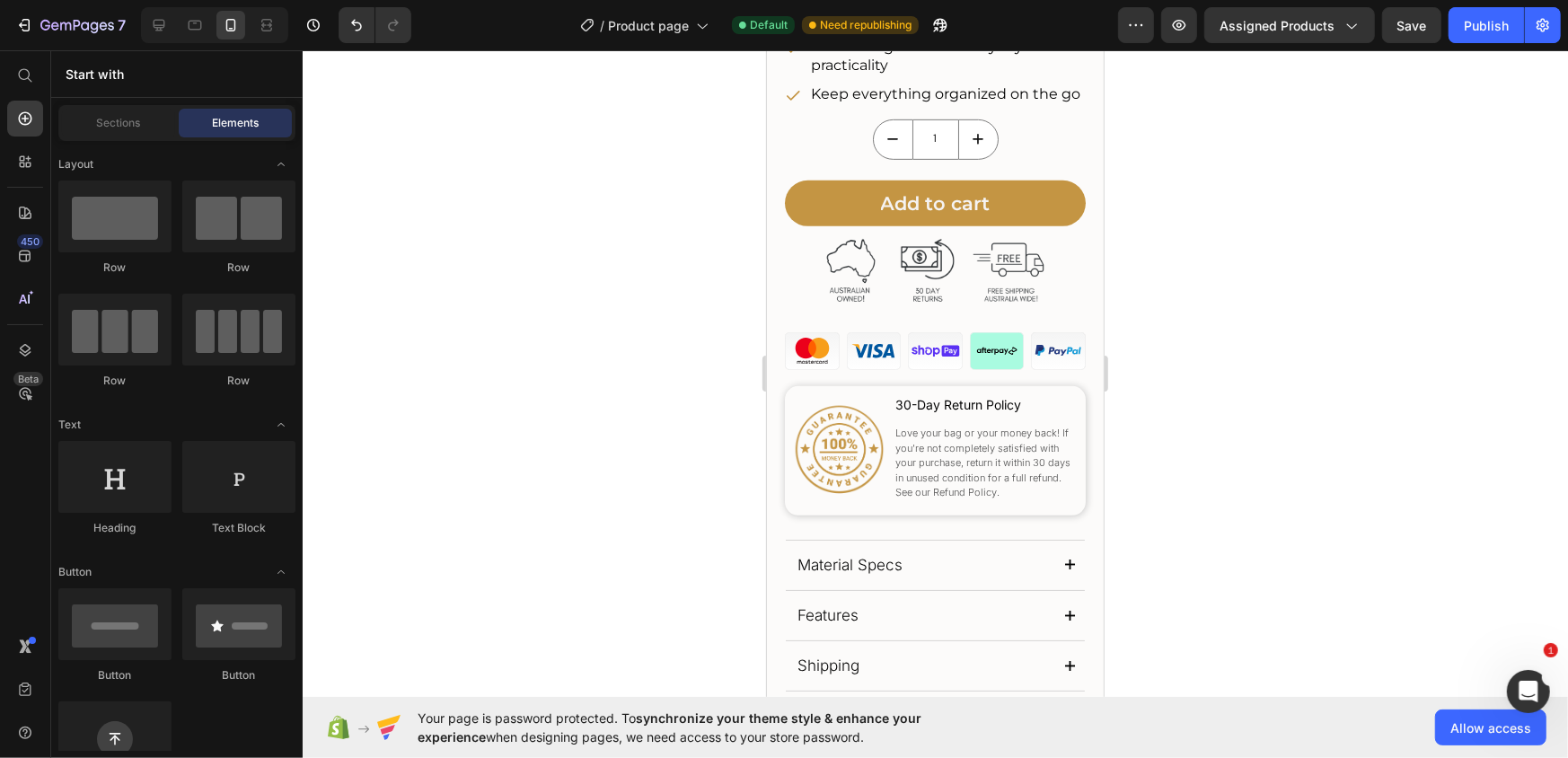 drag, startPoint x: 1091, startPoint y: 234, endPoint x: 1869, endPoint y: 257, distance: 778.3399 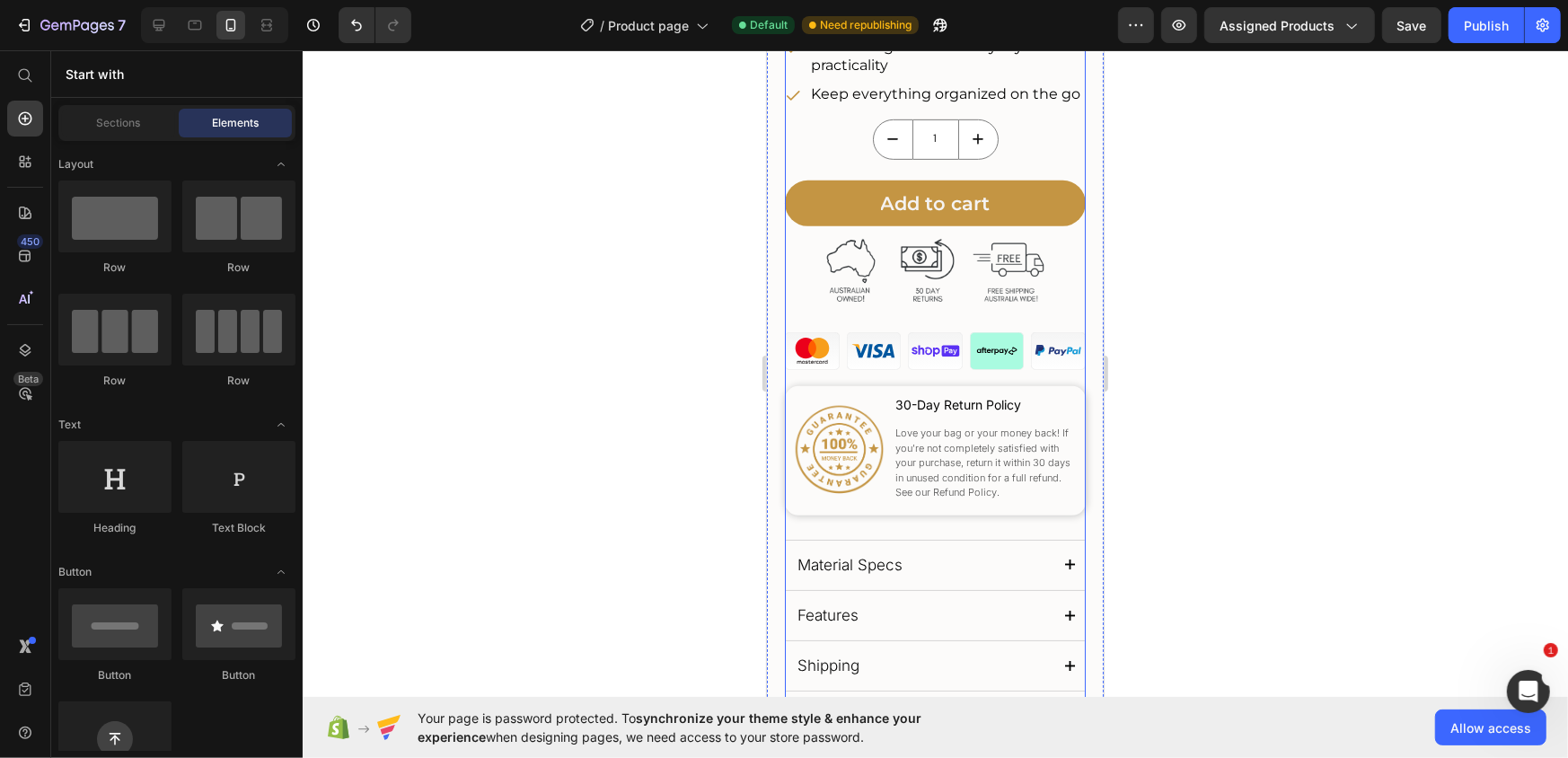 click at bounding box center (934, 271) 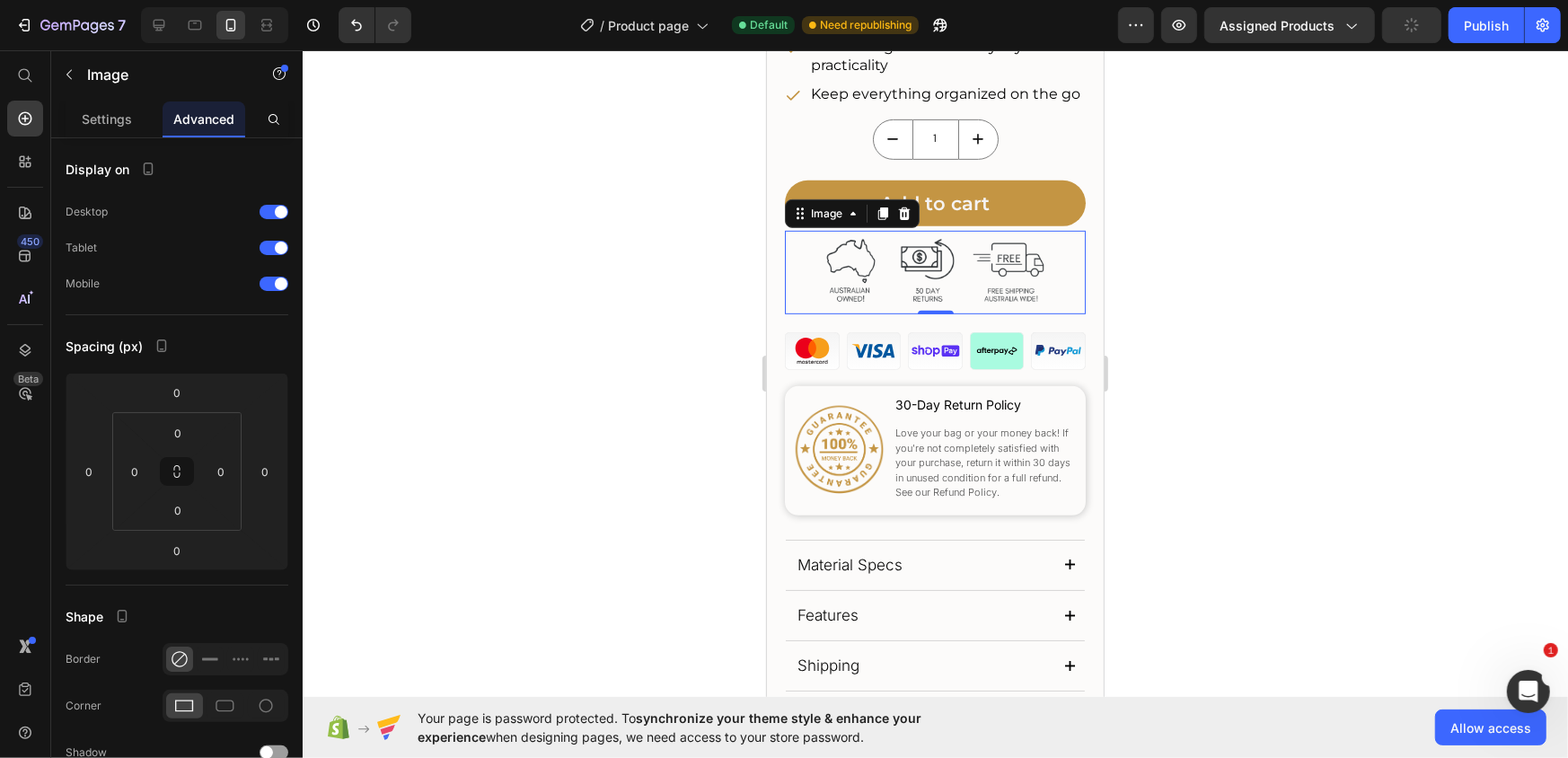 click 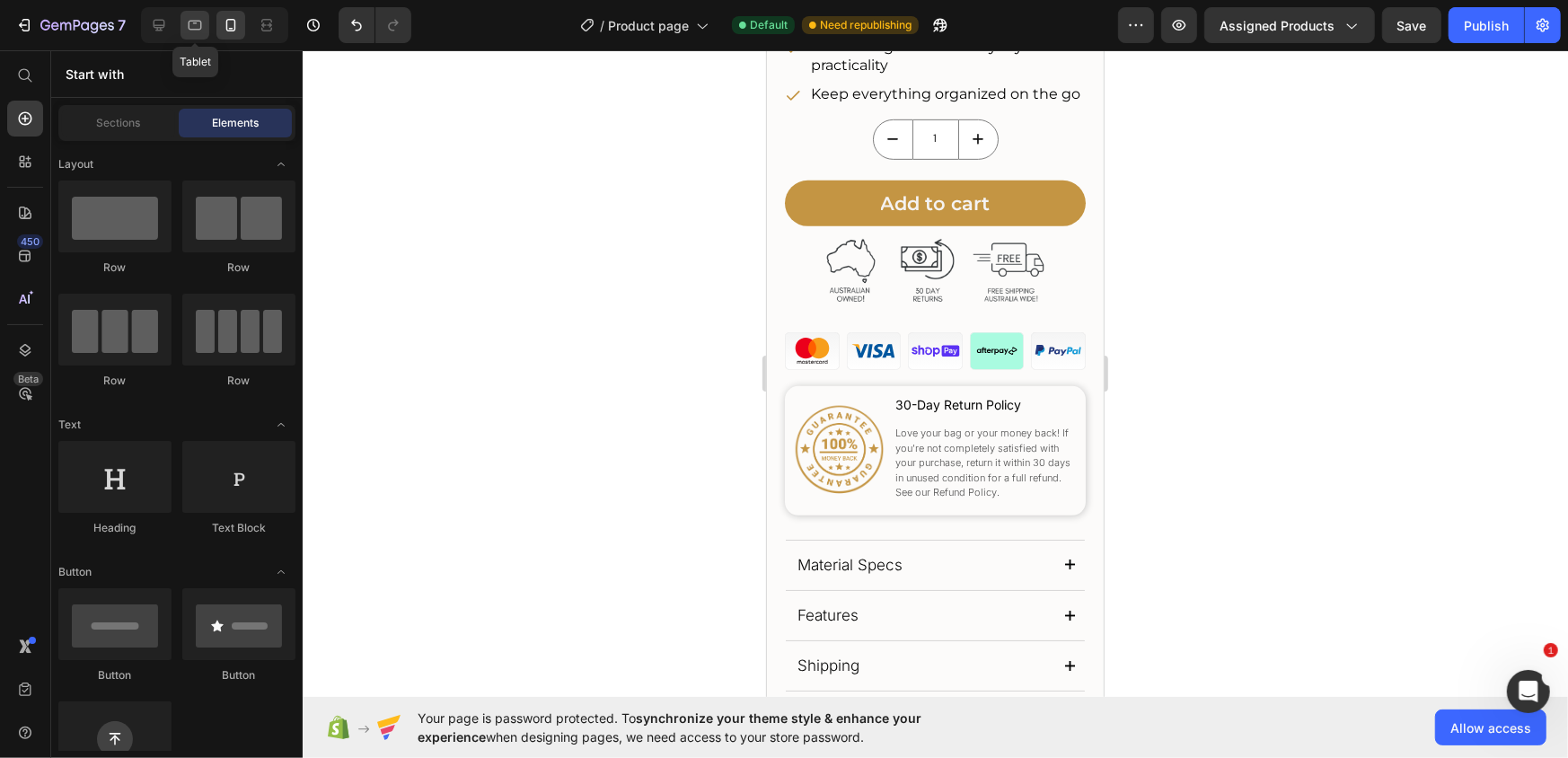 click 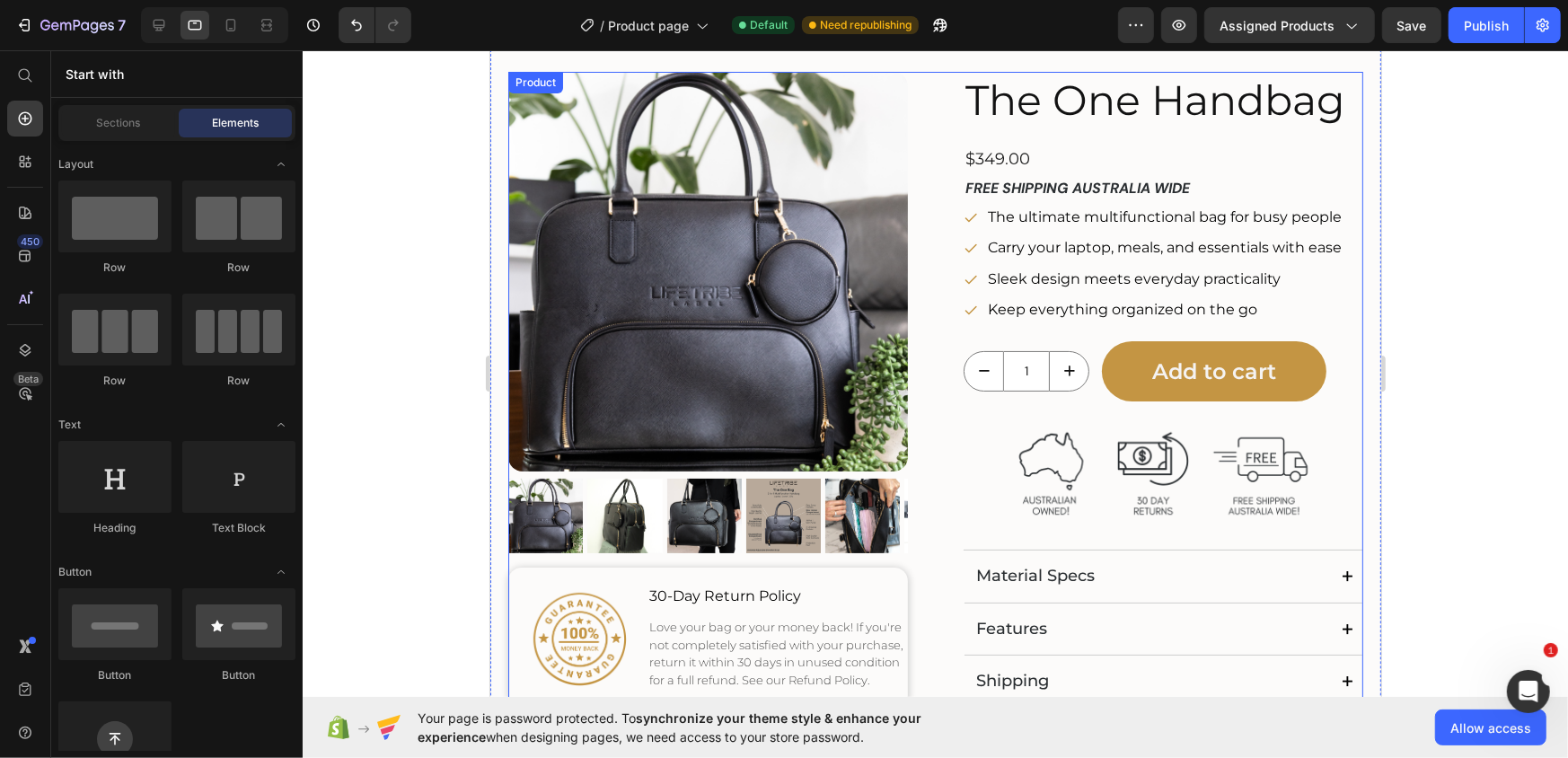 scroll, scrollTop: 36, scrollLeft: 0, axis: vertical 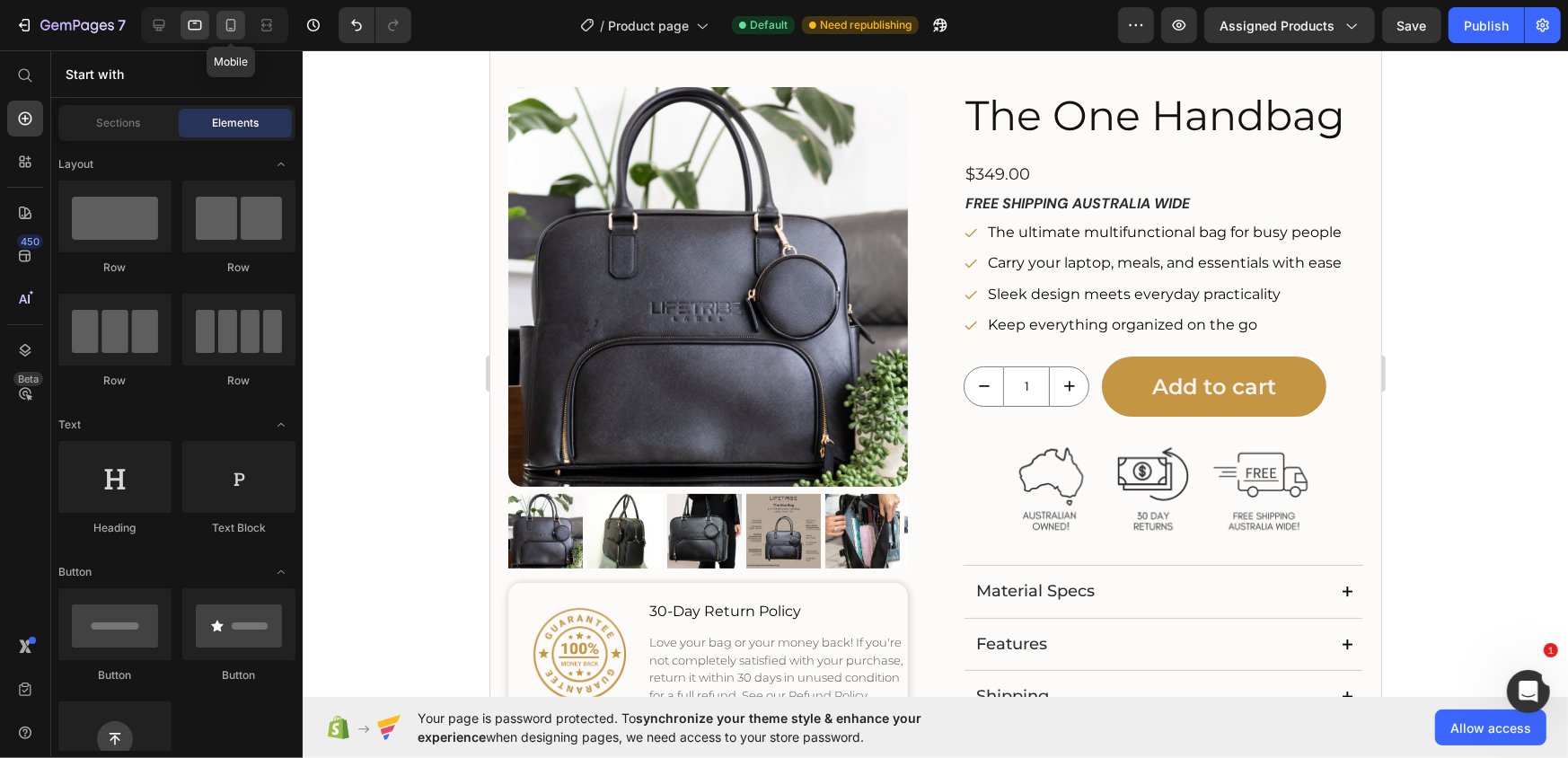 click 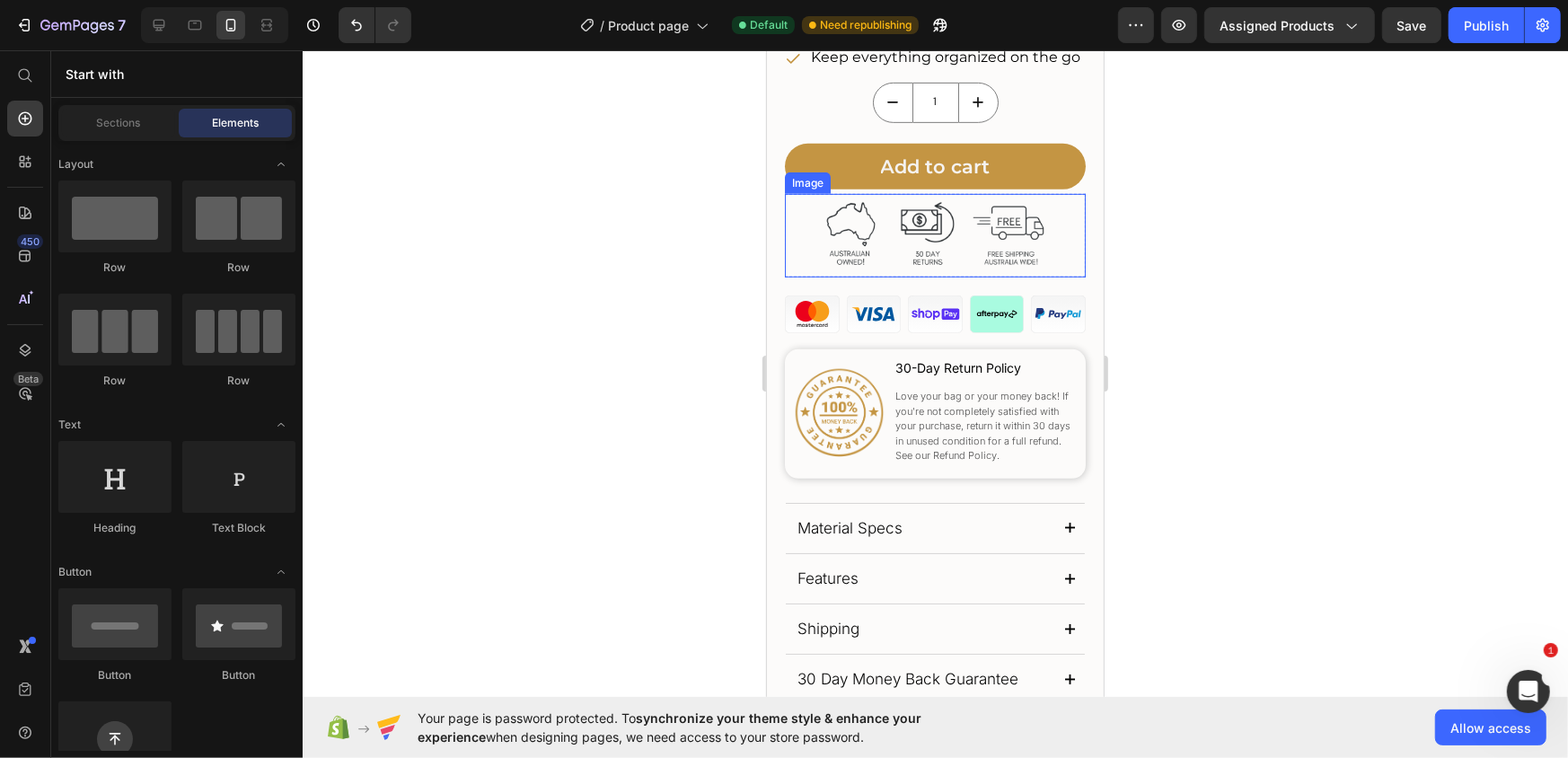 scroll, scrollTop: 857, scrollLeft: 0, axis: vertical 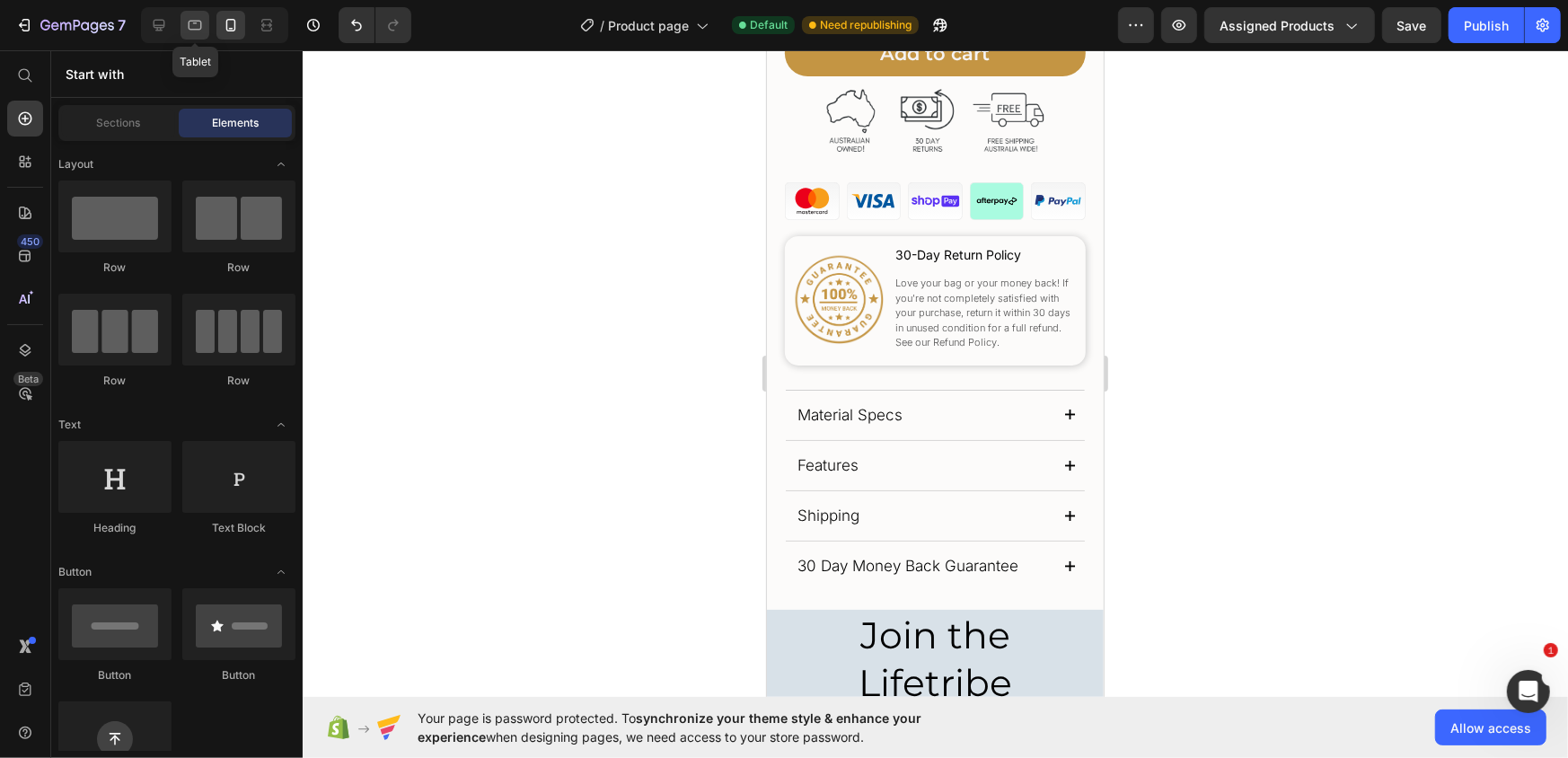 click 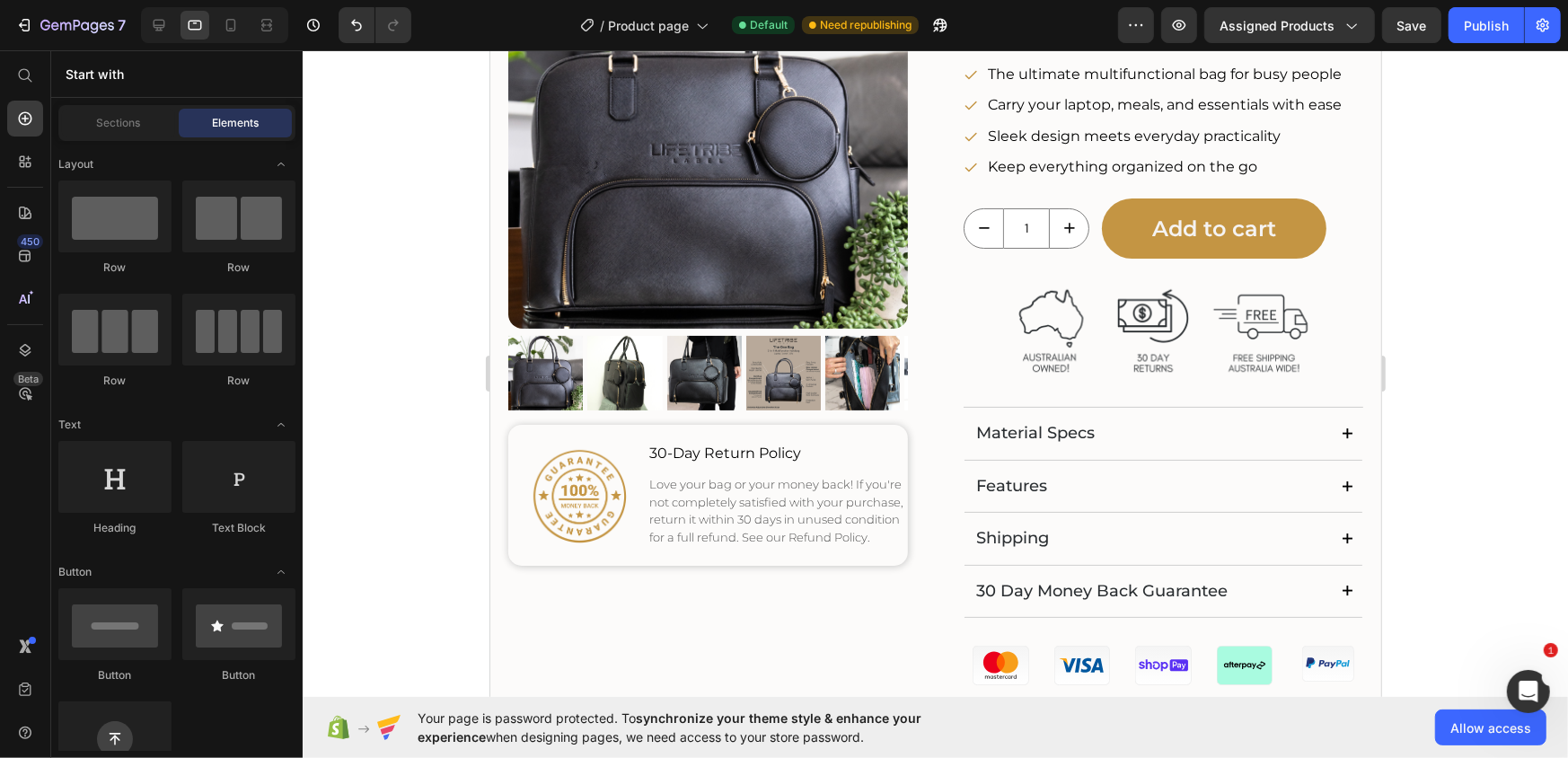 scroll, scrollTop: 241, scrollLeft: 0, axis: vertical 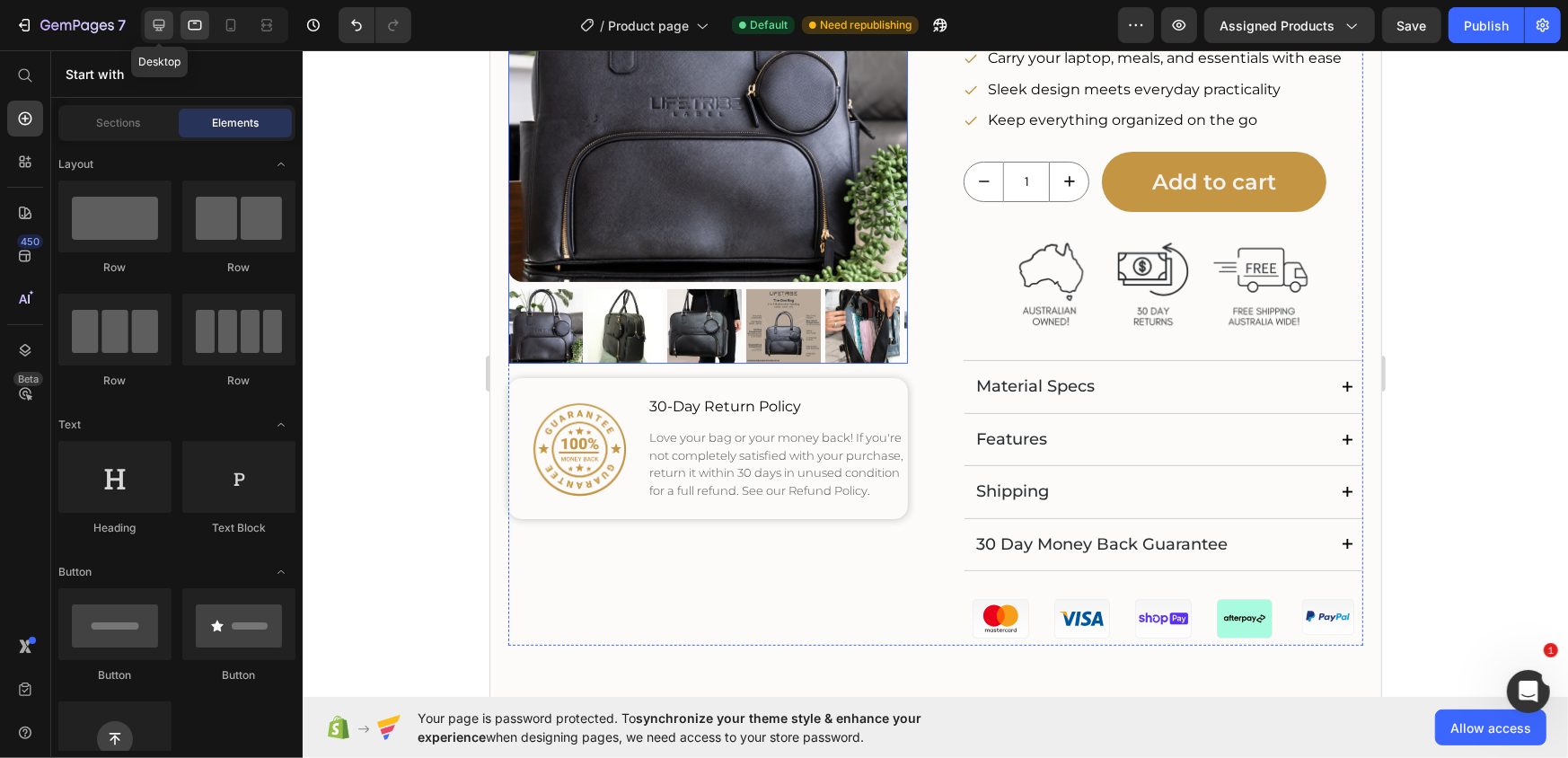 click 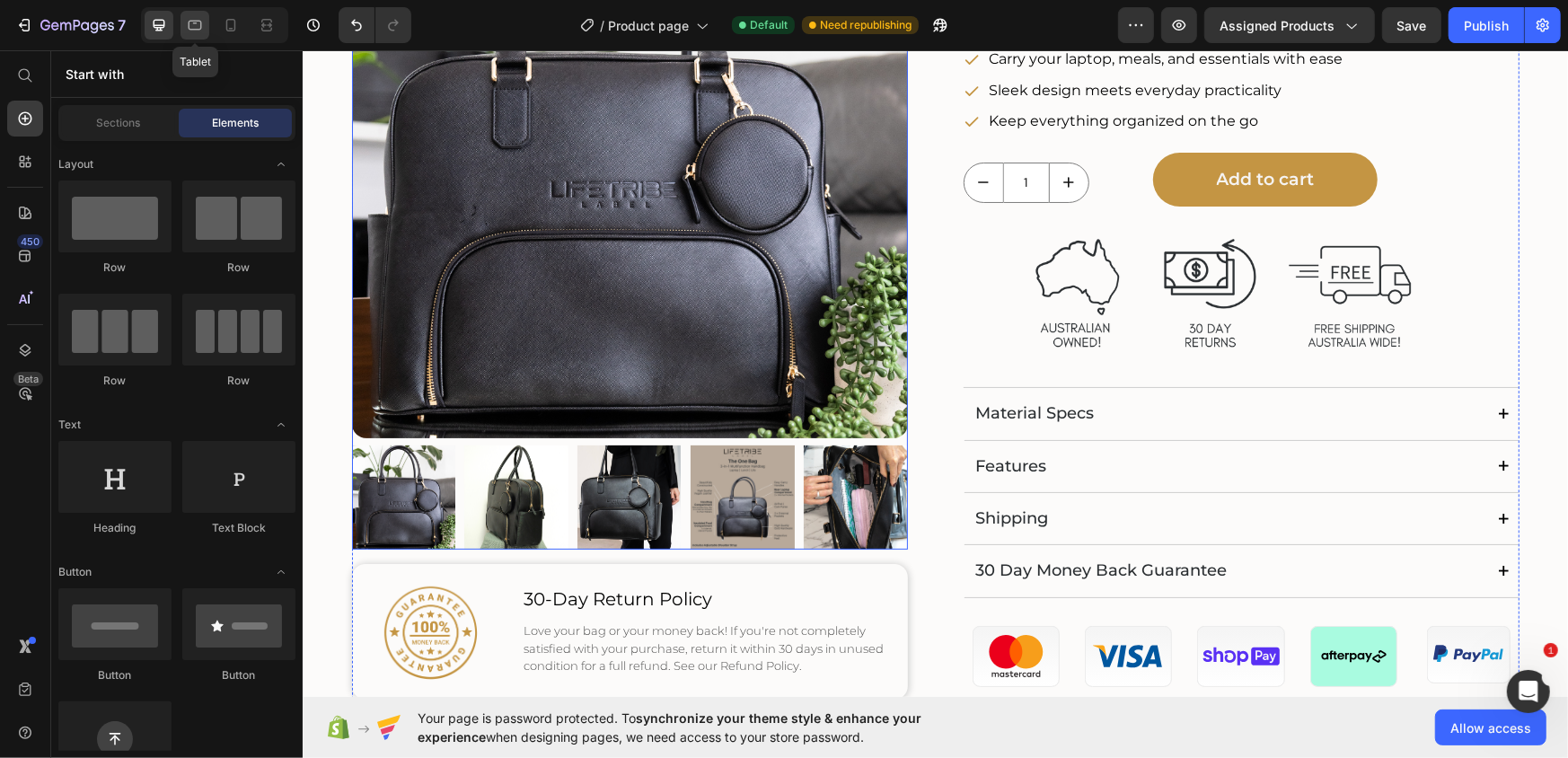 click 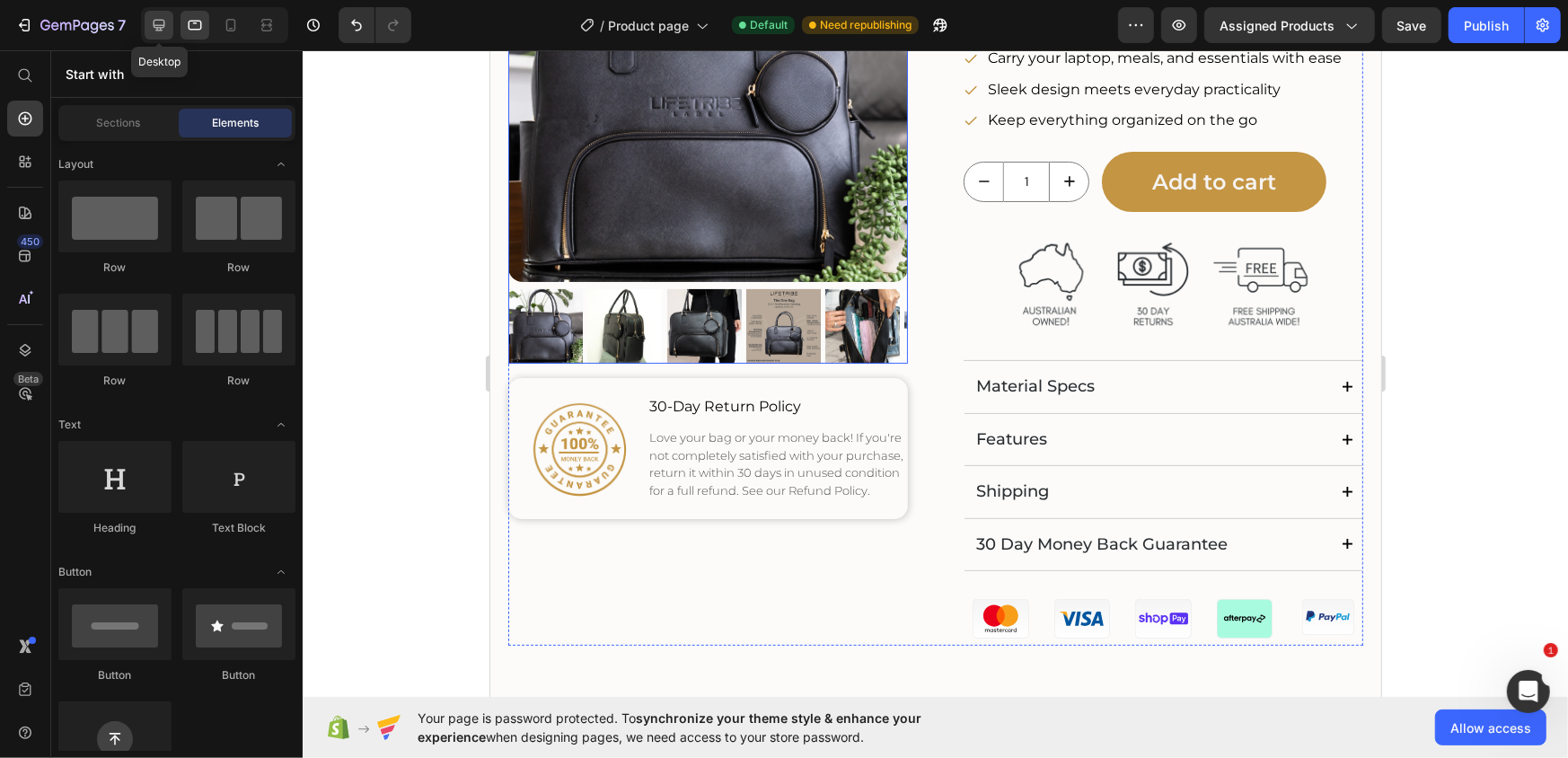 click 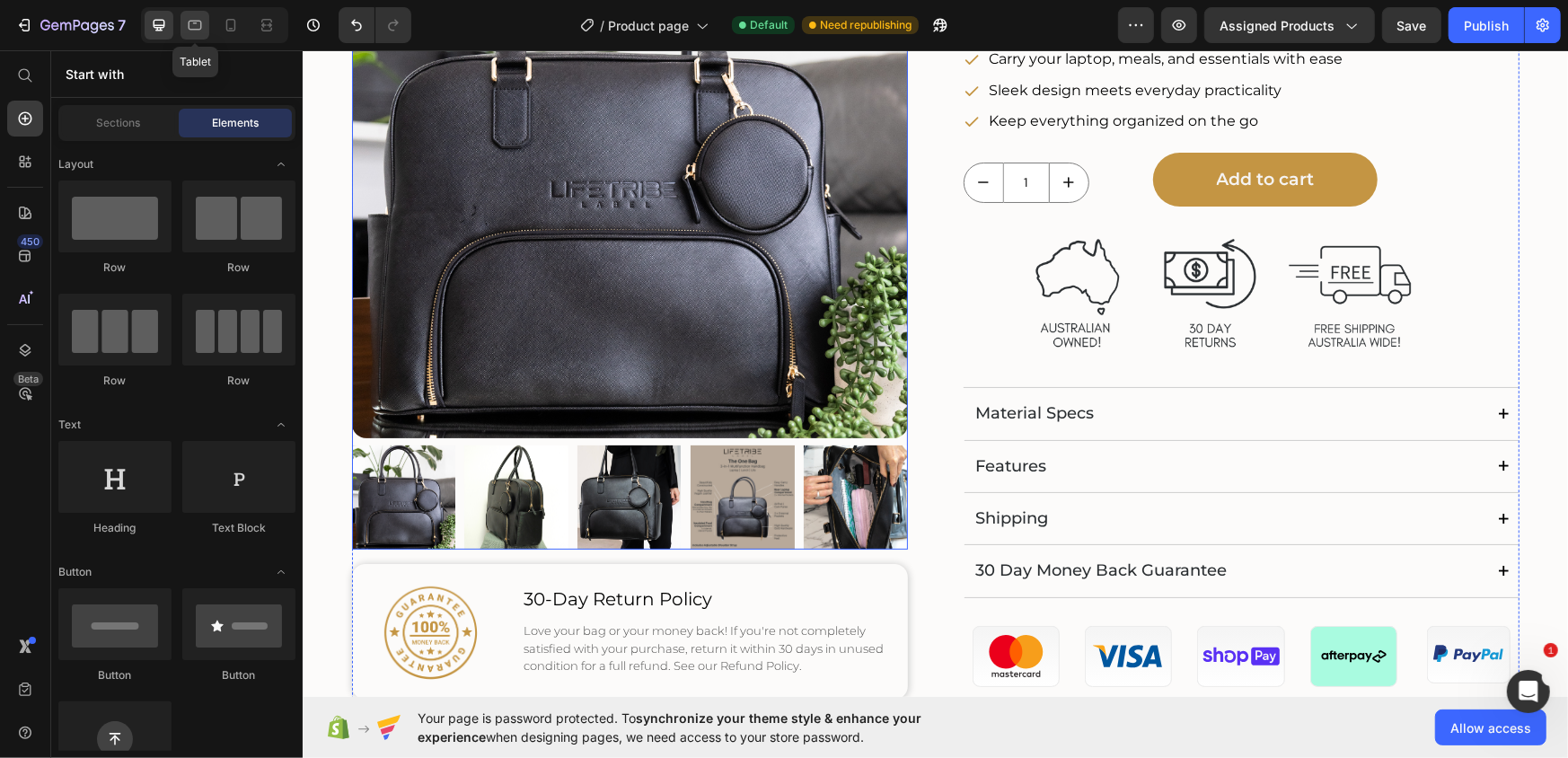 click 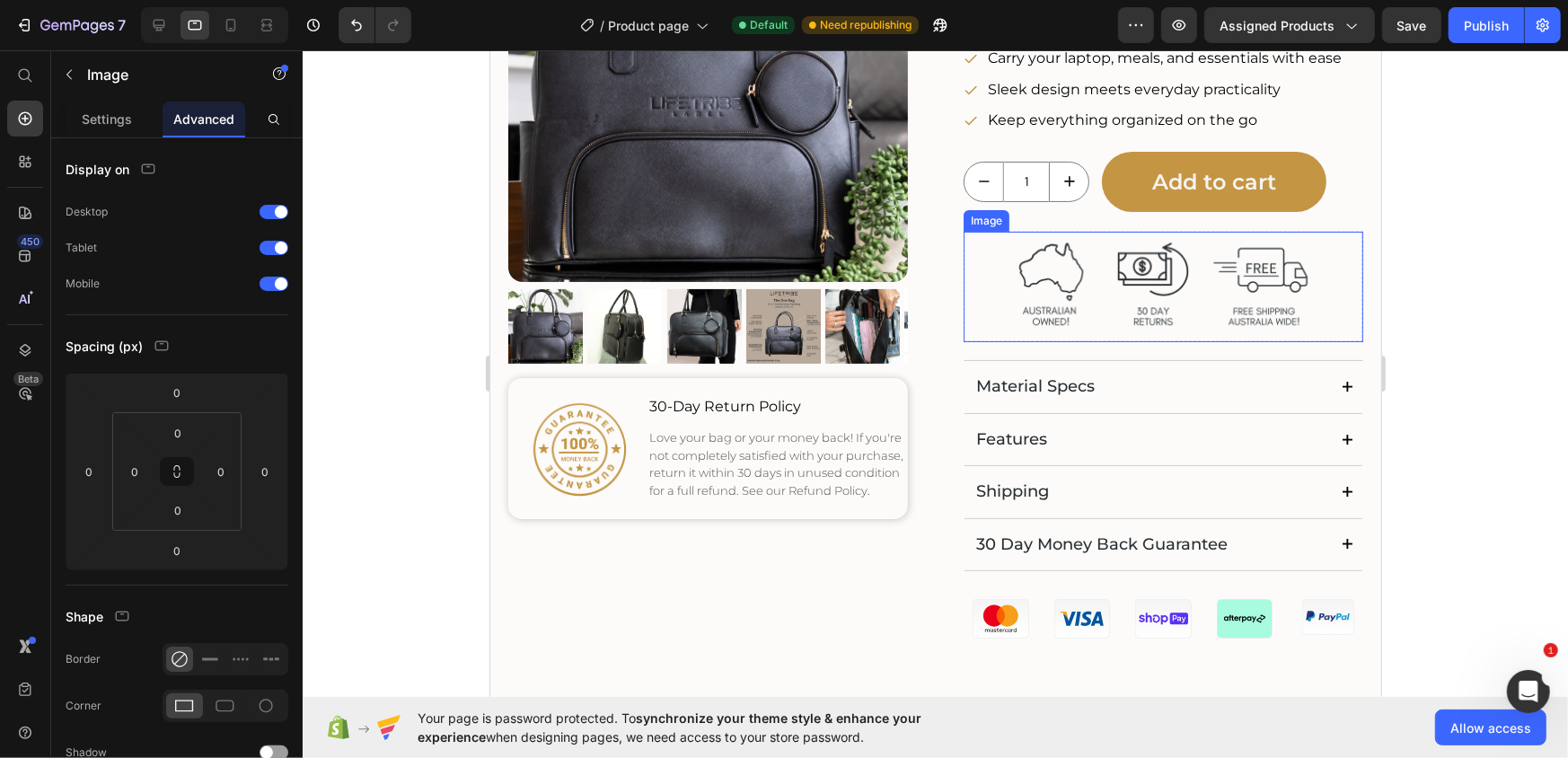 click at bounding box center [1162, 286] 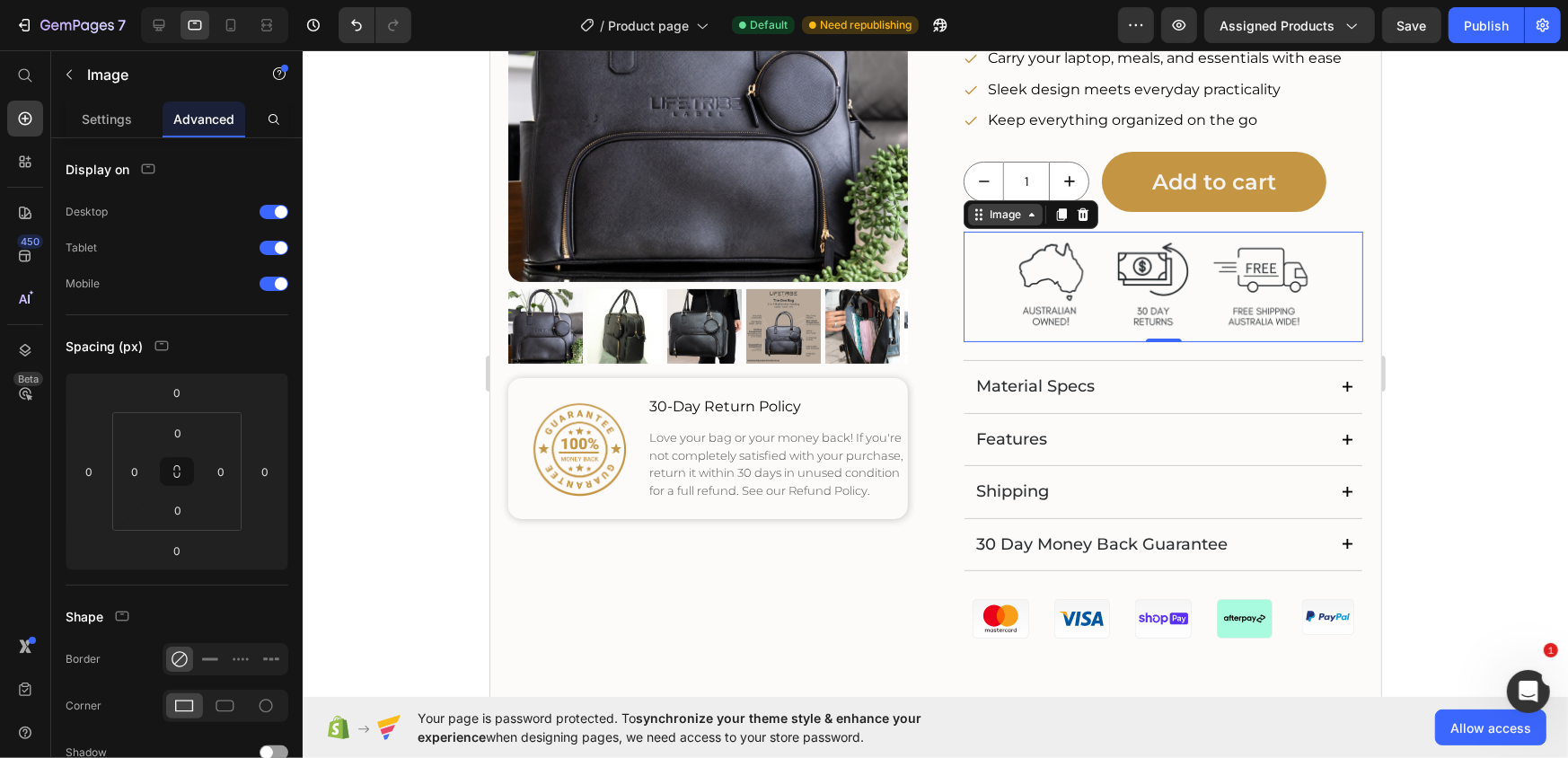 click 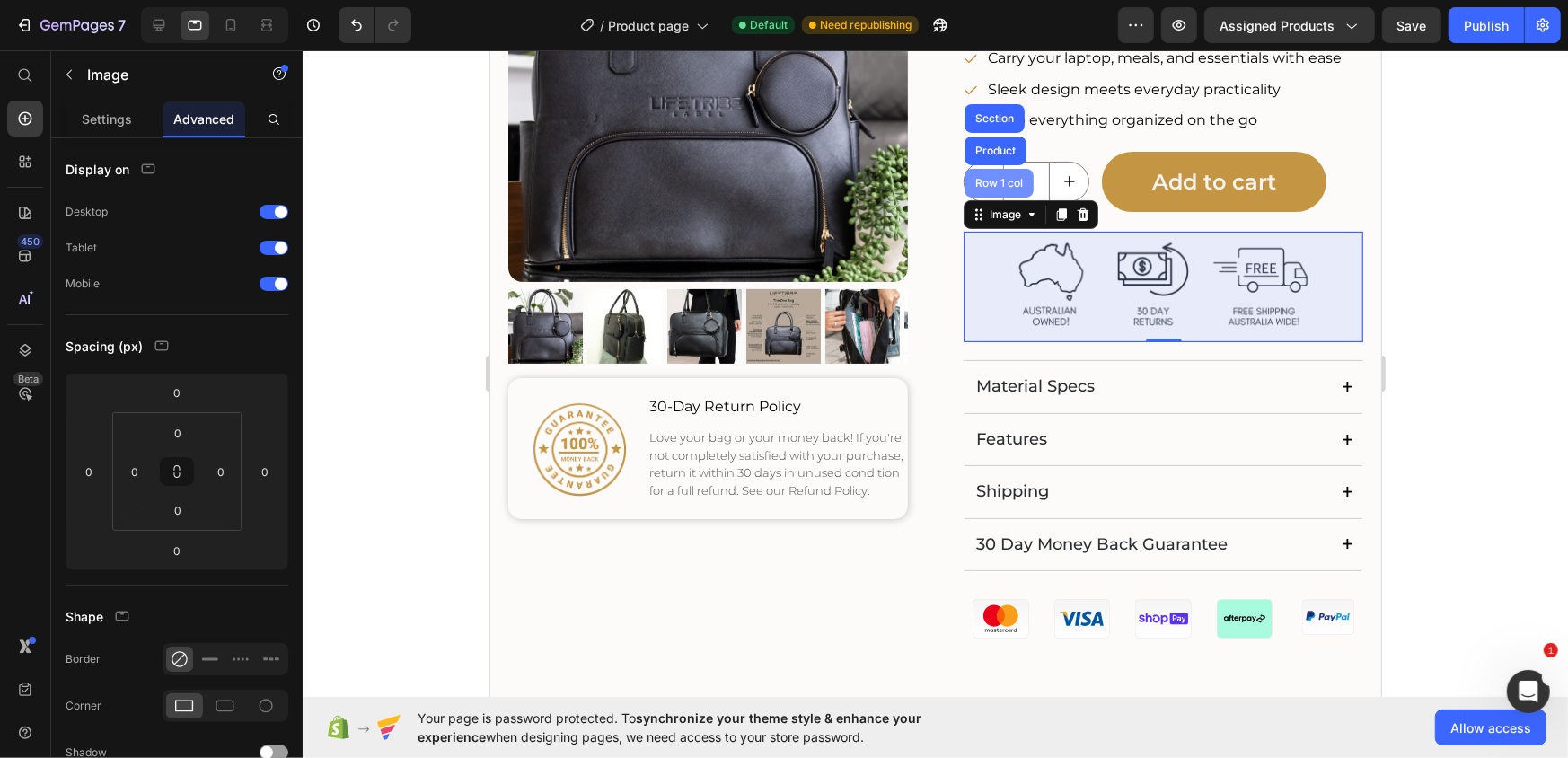 click on "Row 1 col" at bounding box center [998, 182] 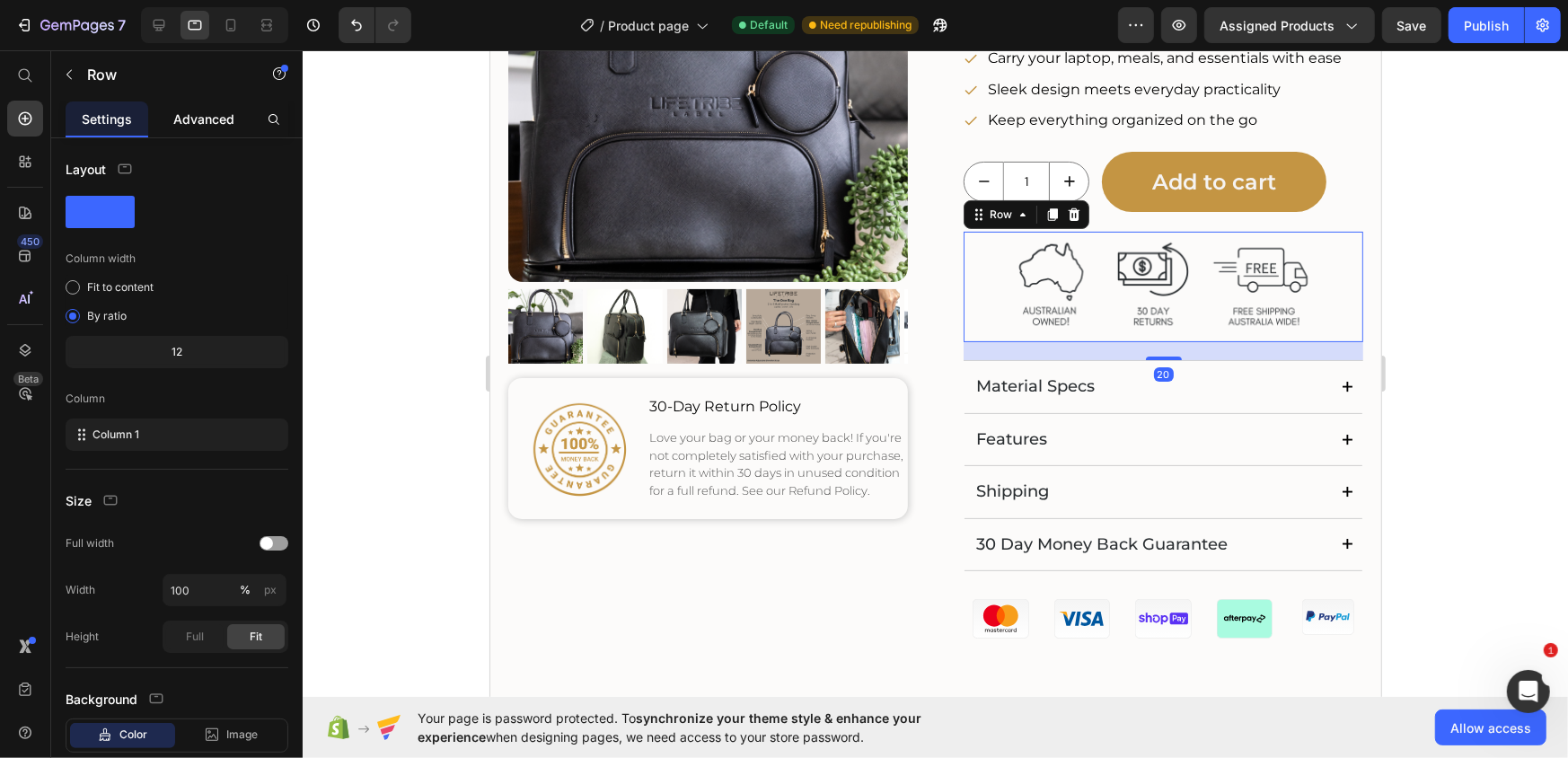 click on "Advanced" 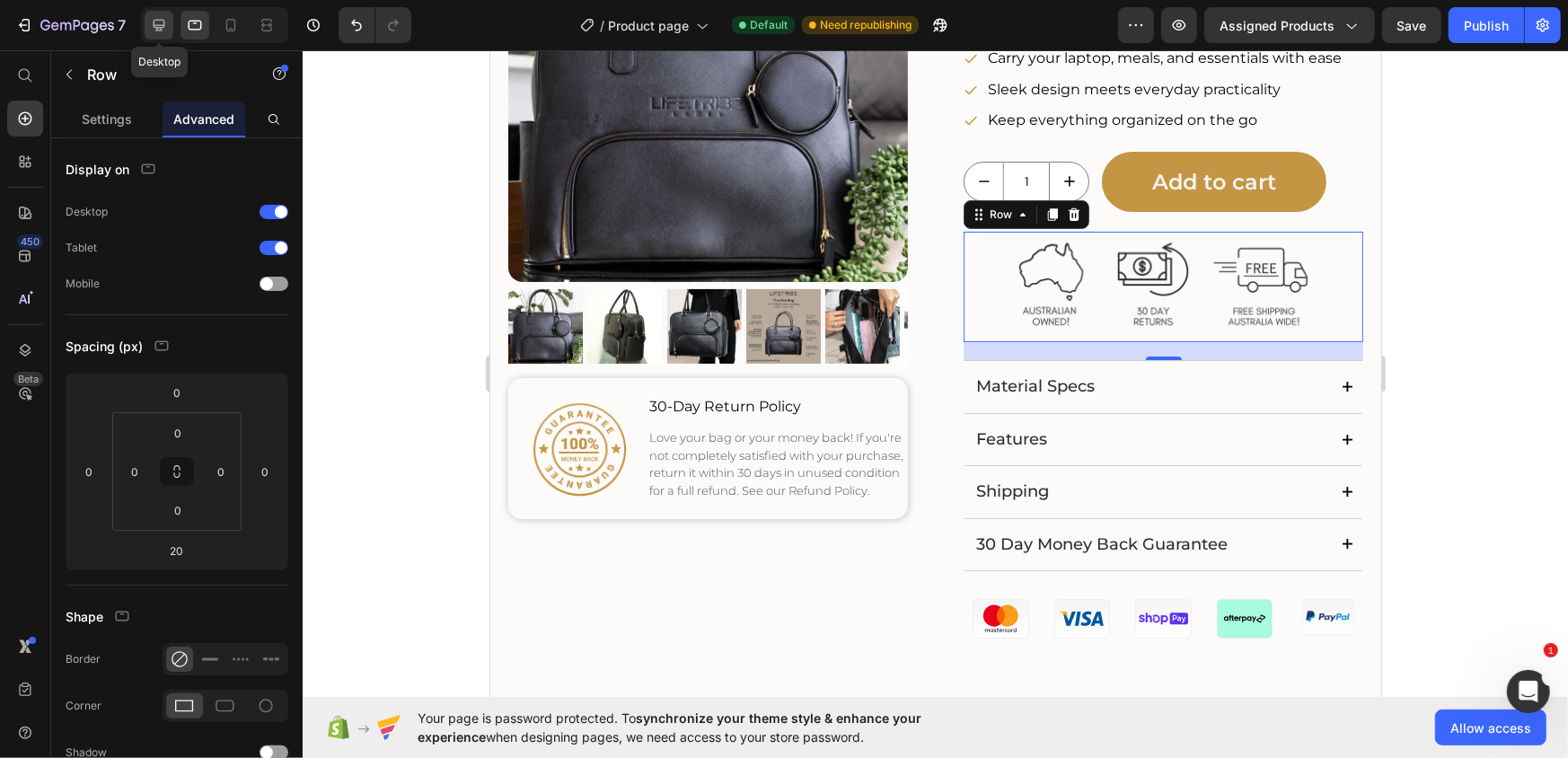 click 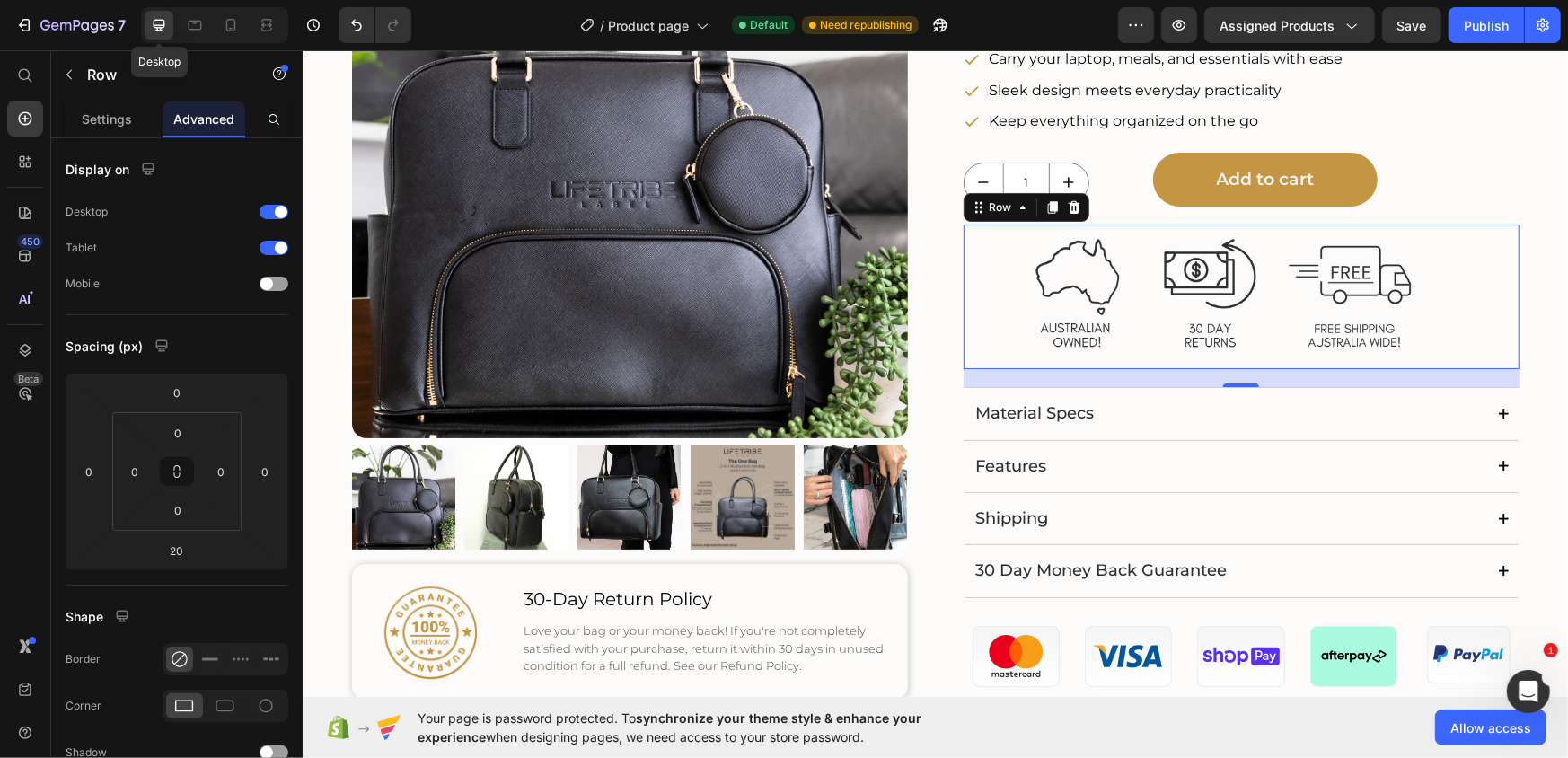 scroll, scrollTop: 351, scrollLeft: 0, axis: vertical 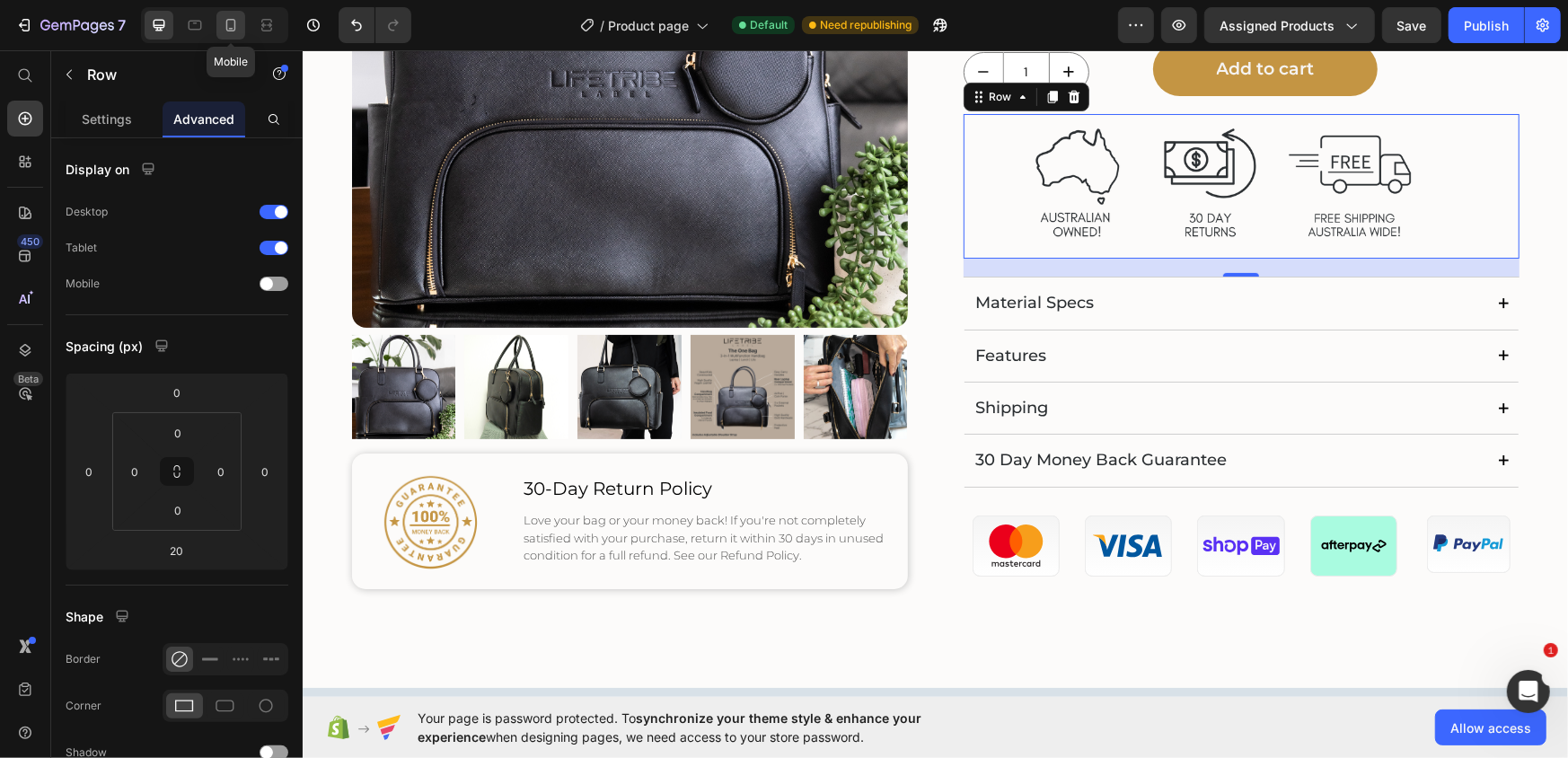 click 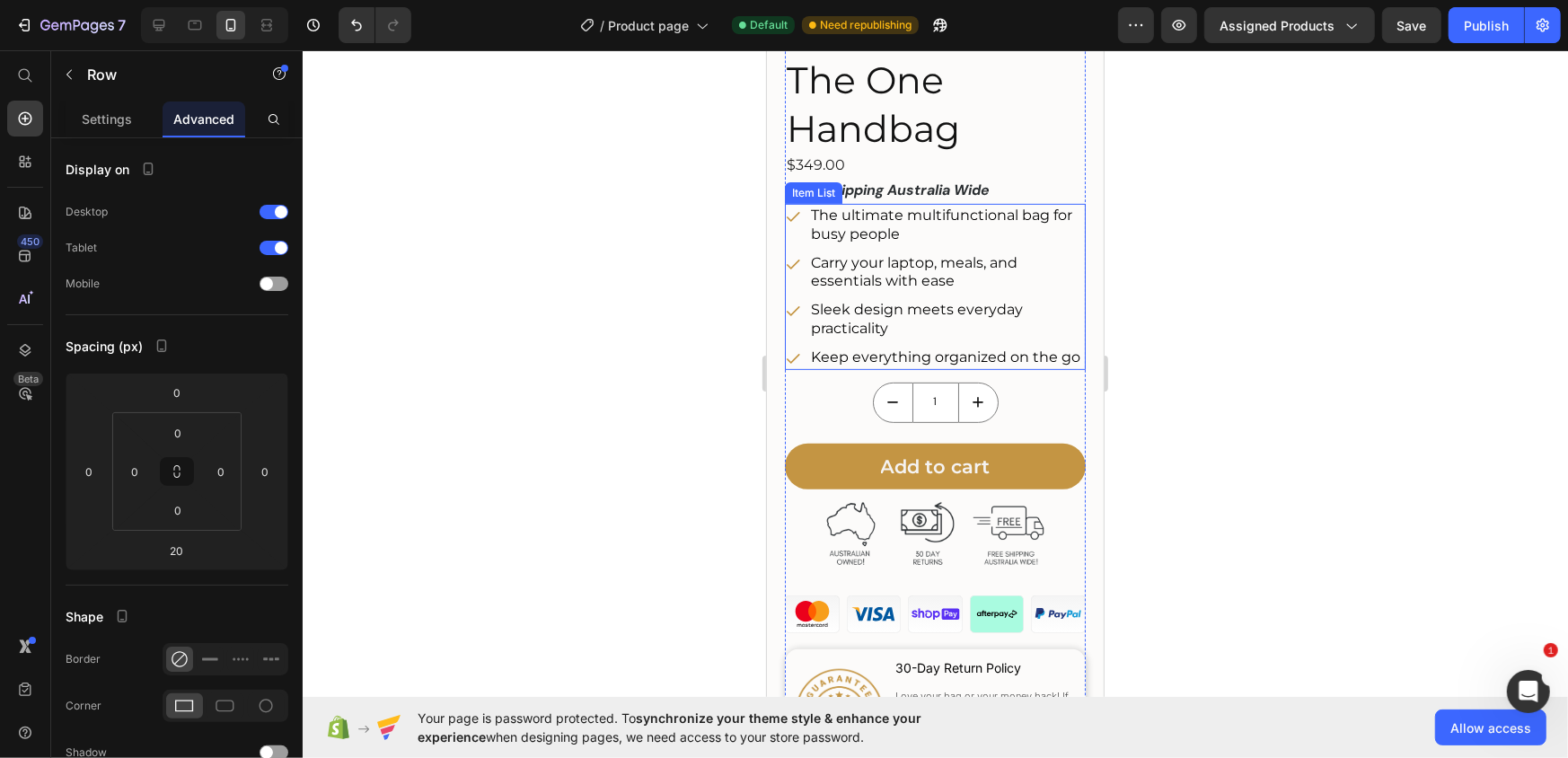 scroll, scrollTop: 493, scrollLeft: 0, axis: vertical 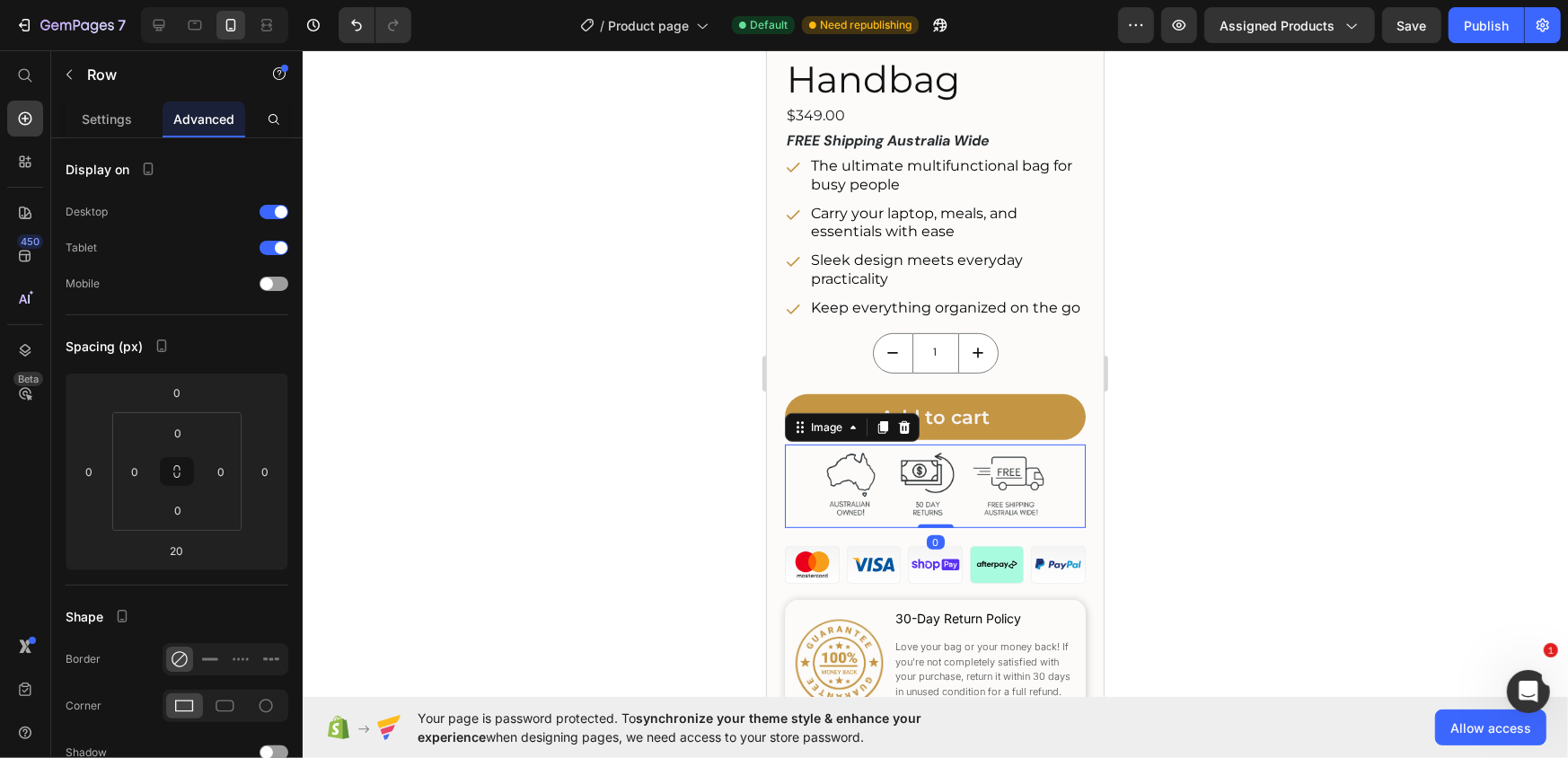 click at bounding box center [934, 485] 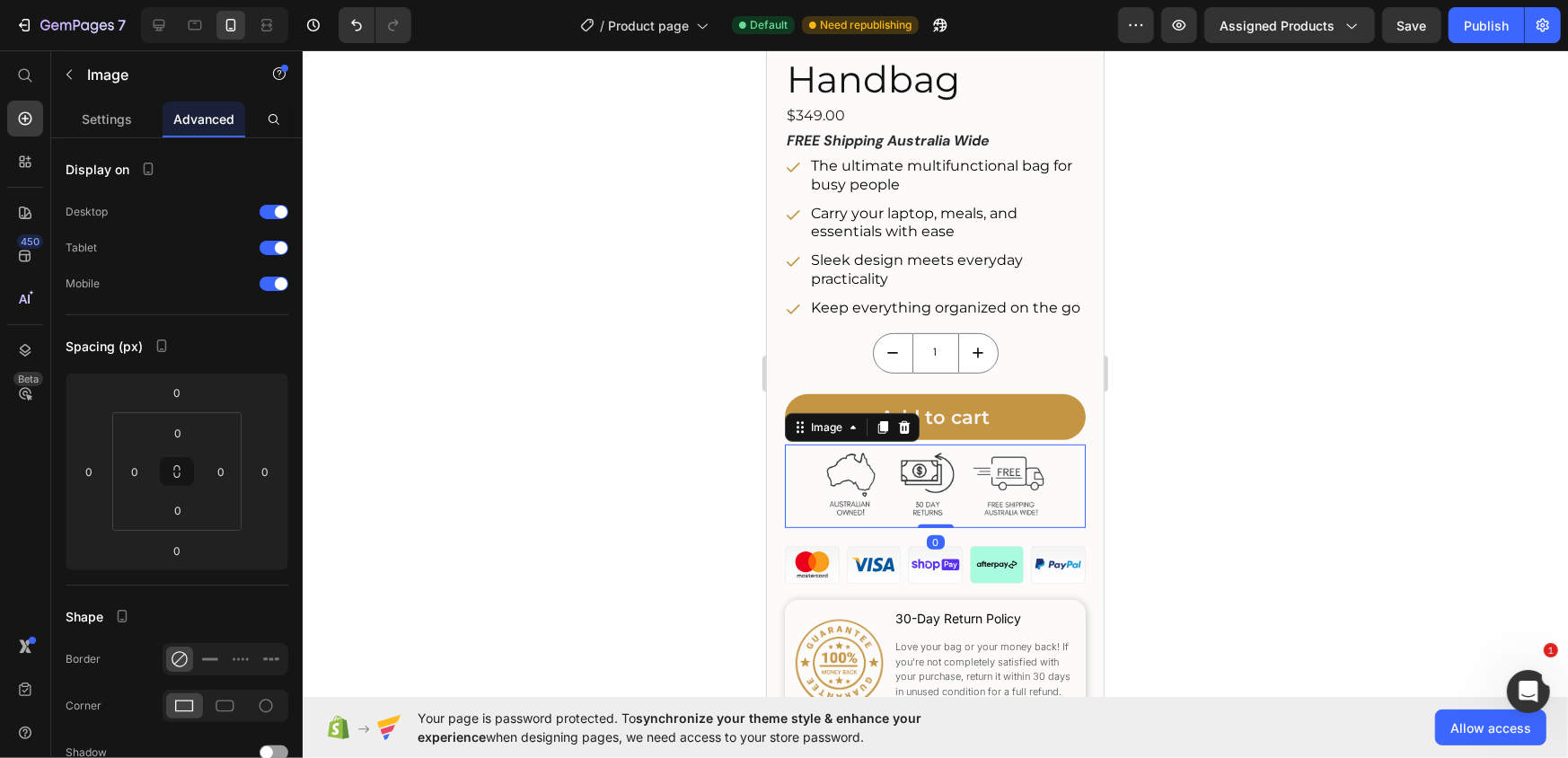 click at bounding box center (934, 485) 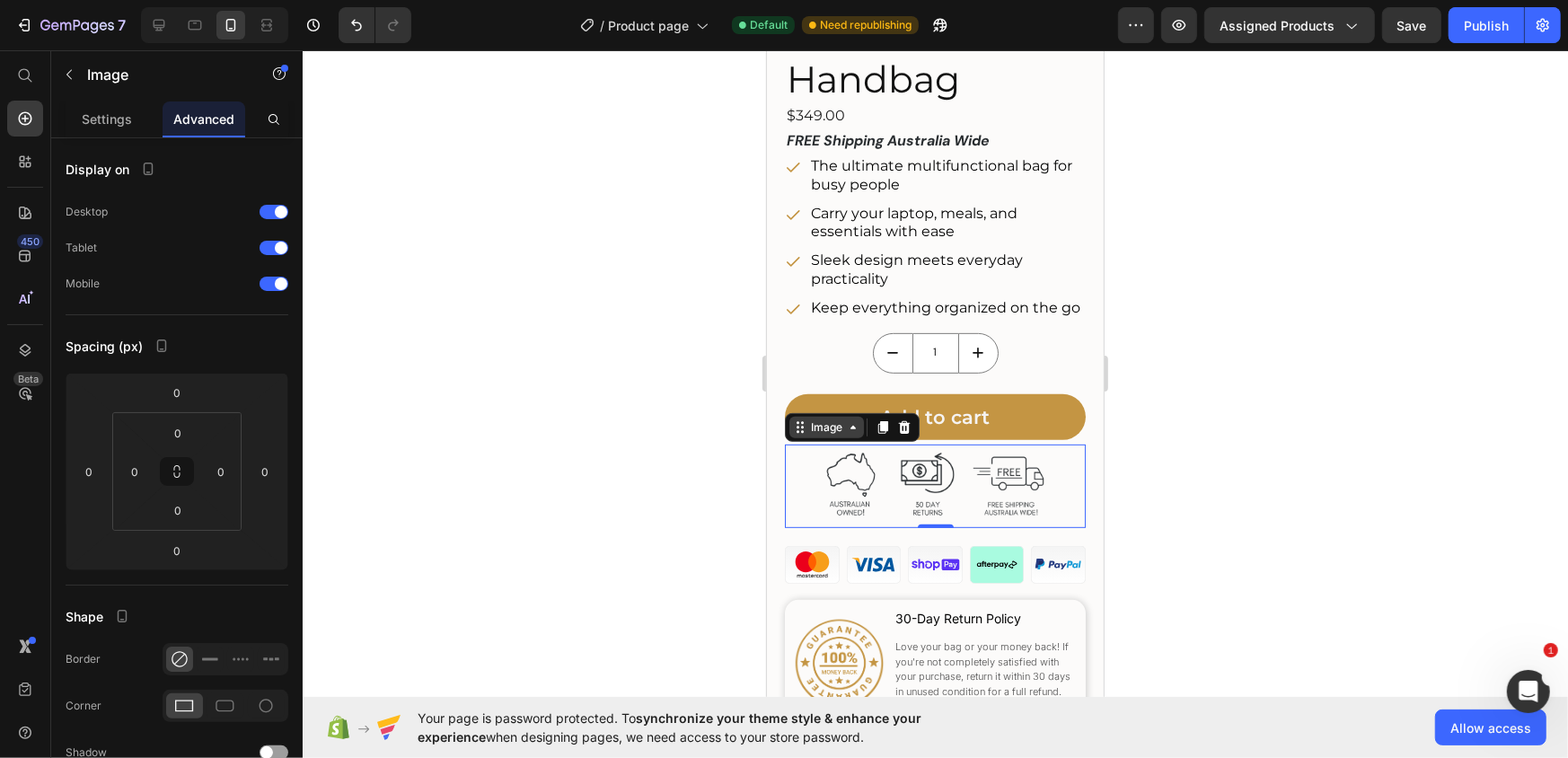 click on "Image" at bounding box center (825, 427) 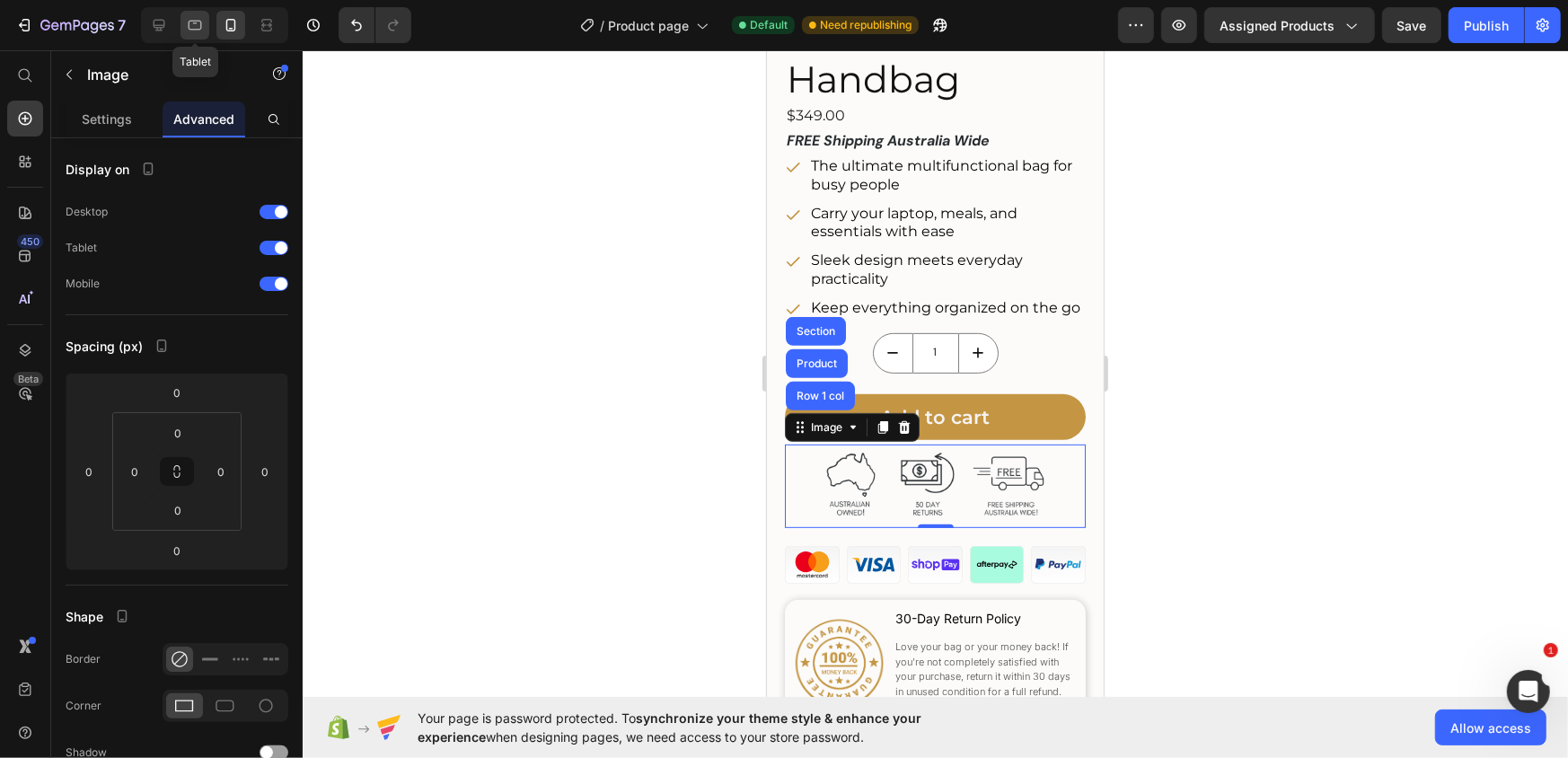 click 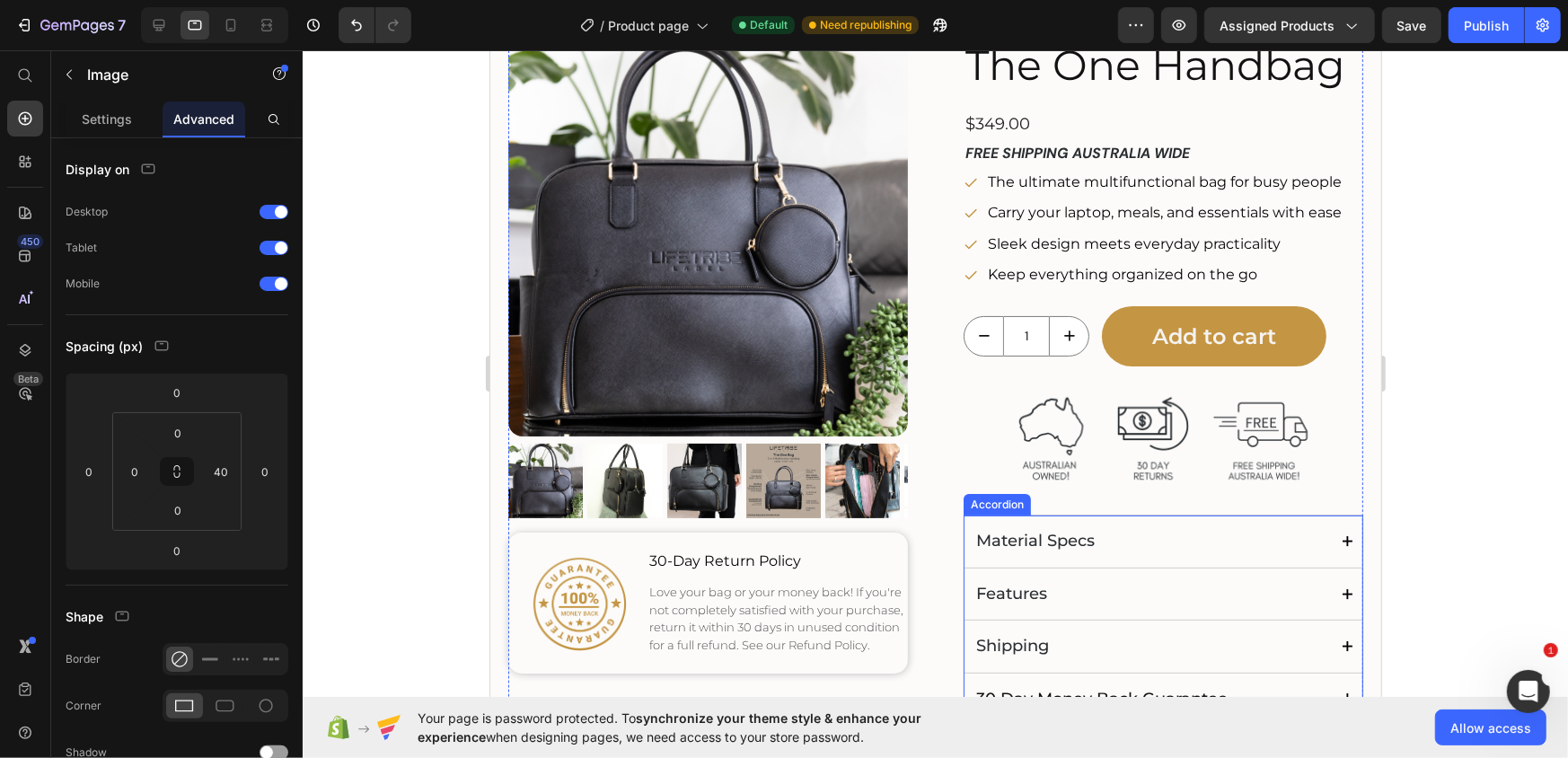 scroll, scrollTop: 11, scrollLeft: 0, axis: vertical 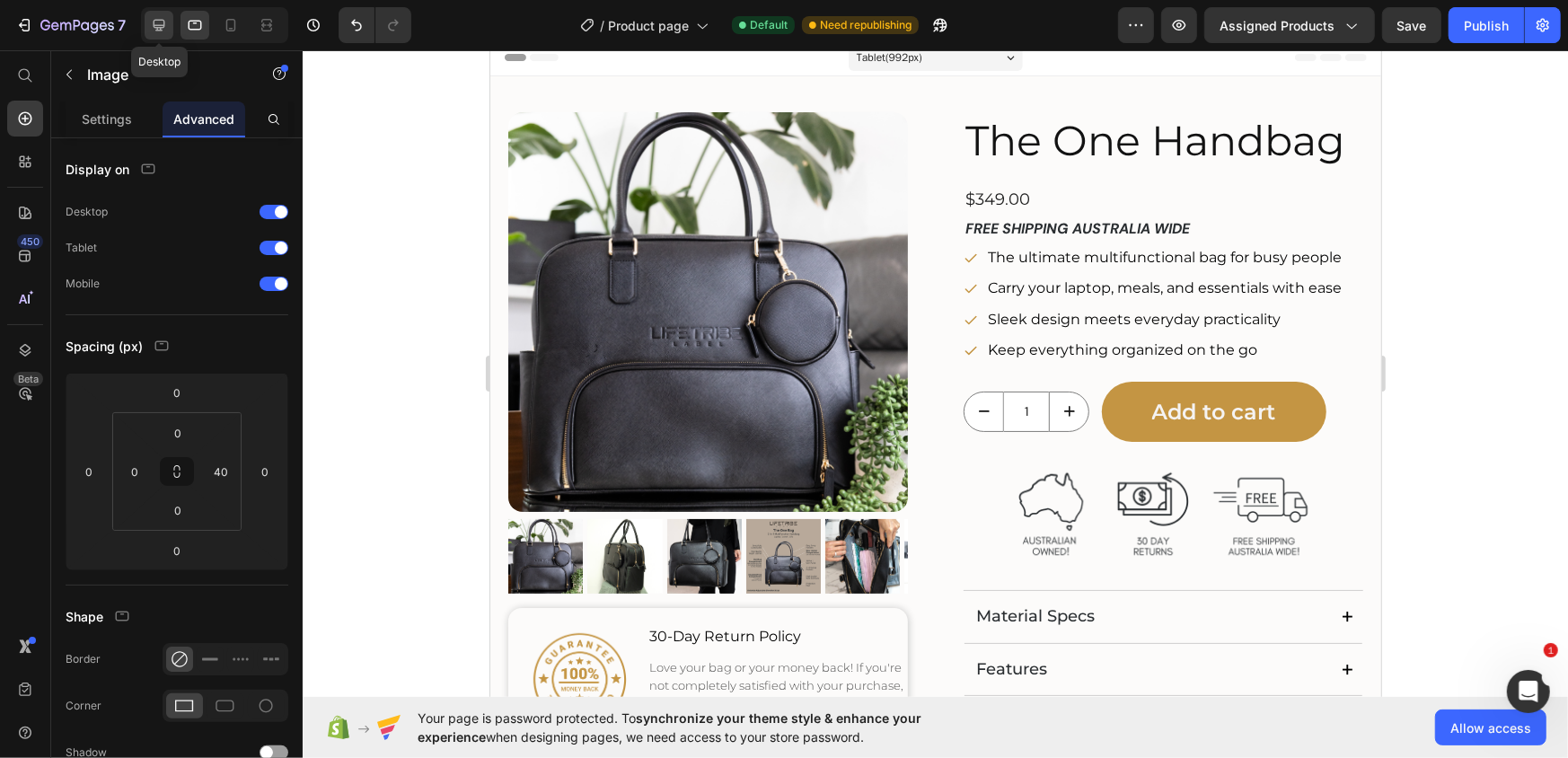 click 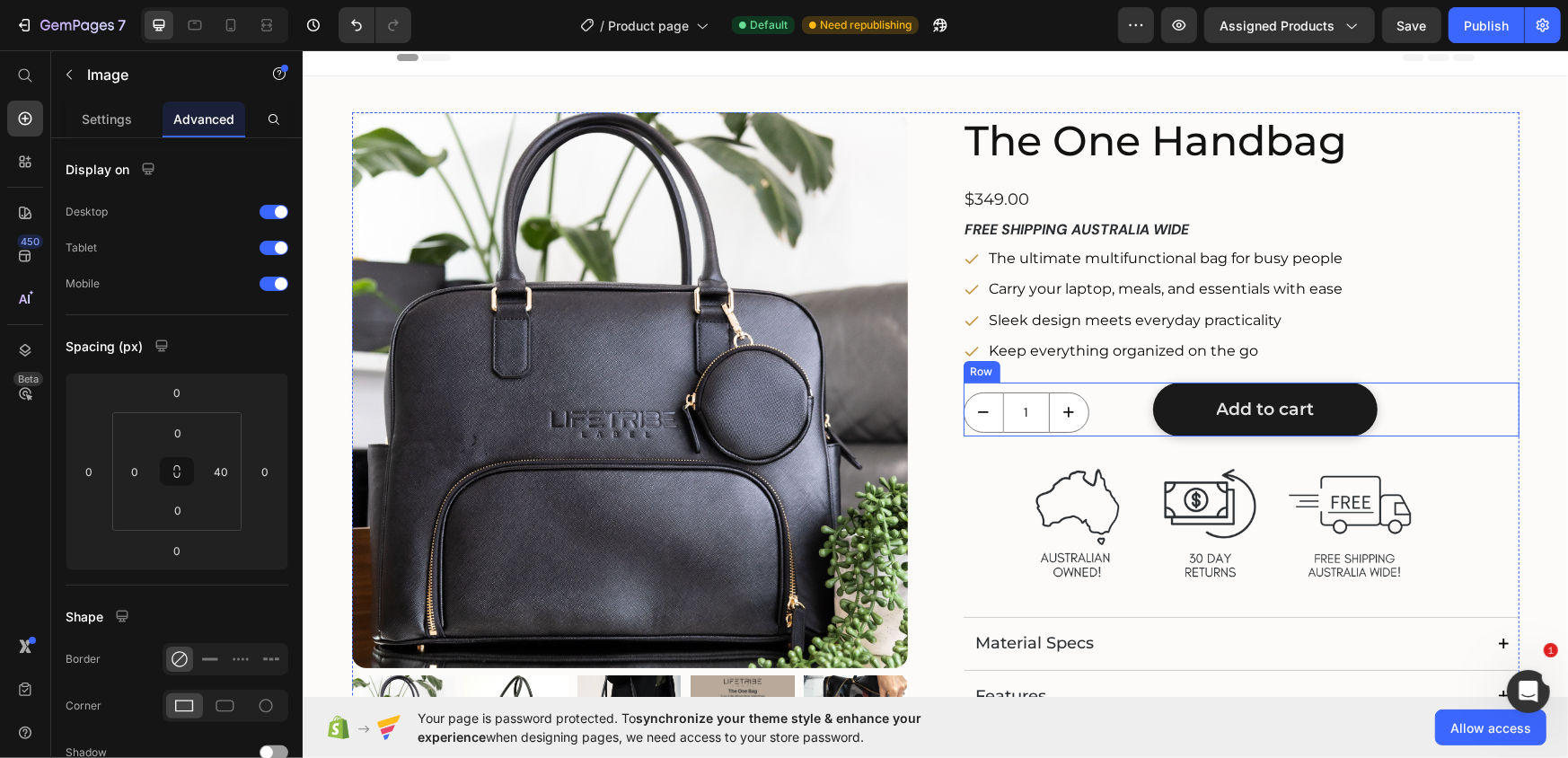 scroll, scrollTop: 0, scrollLeft: 0, axis: both 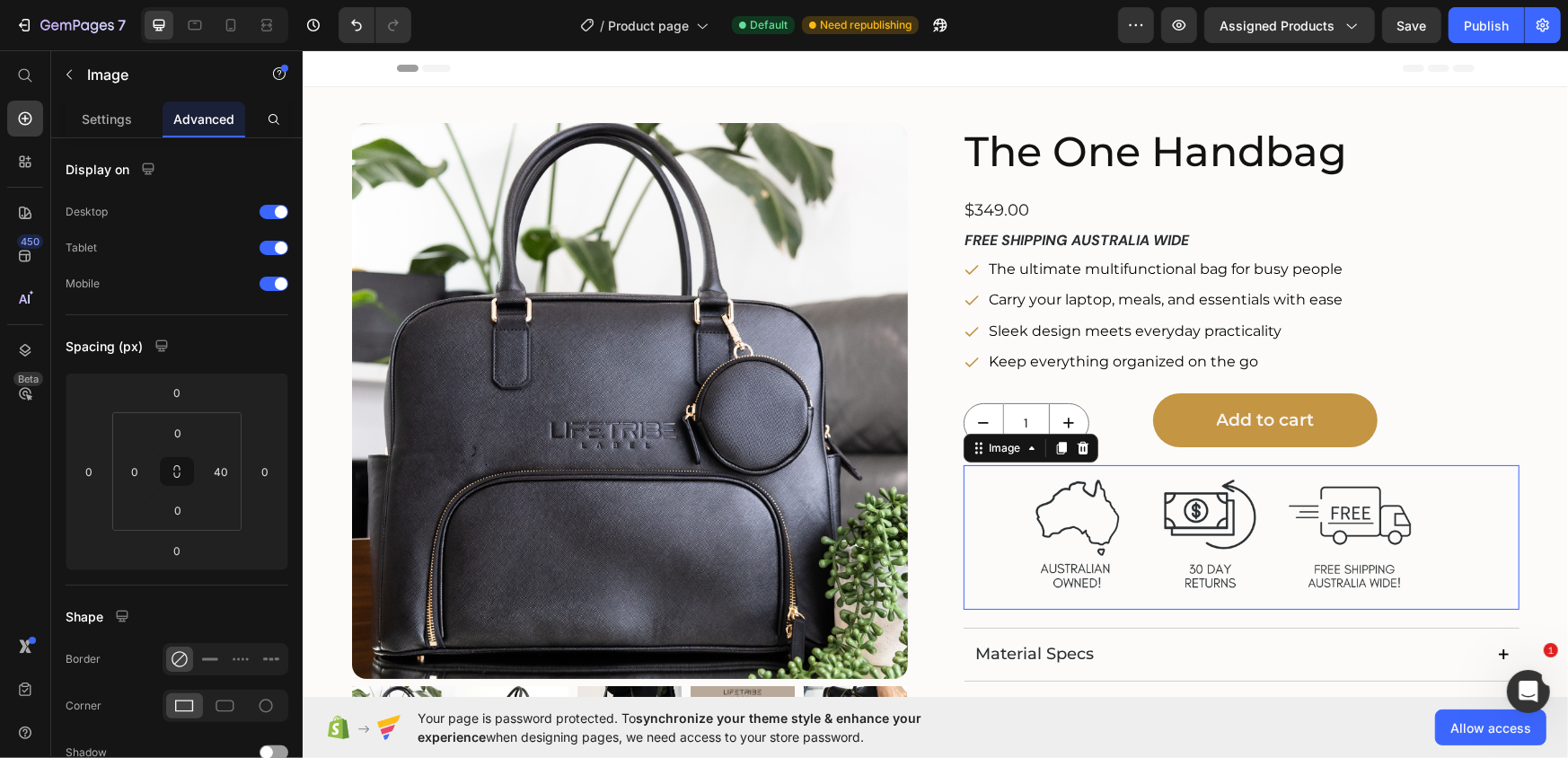 click at bounding box center [1240, 536] 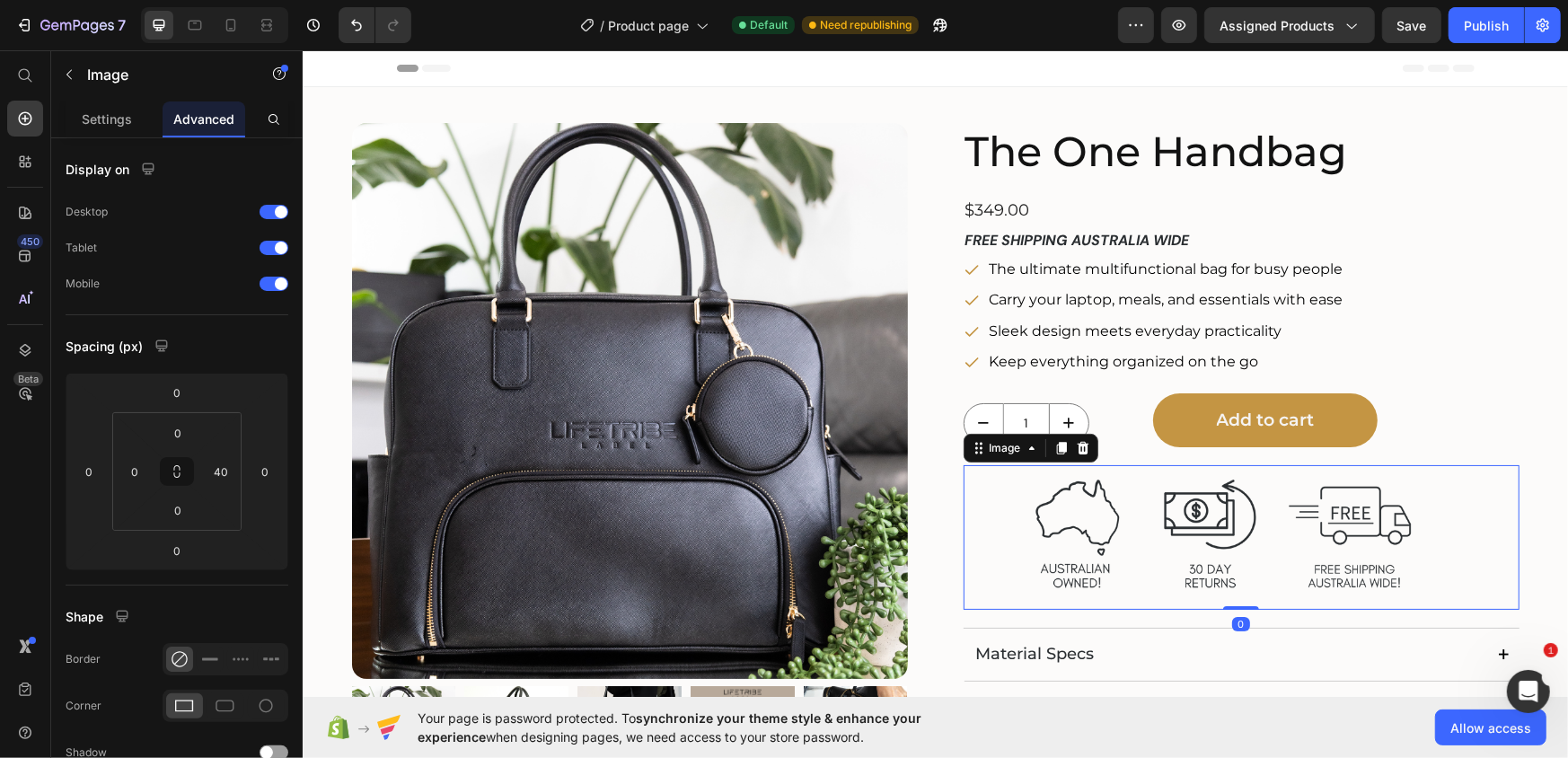 click at bounding box center (1240, 536) 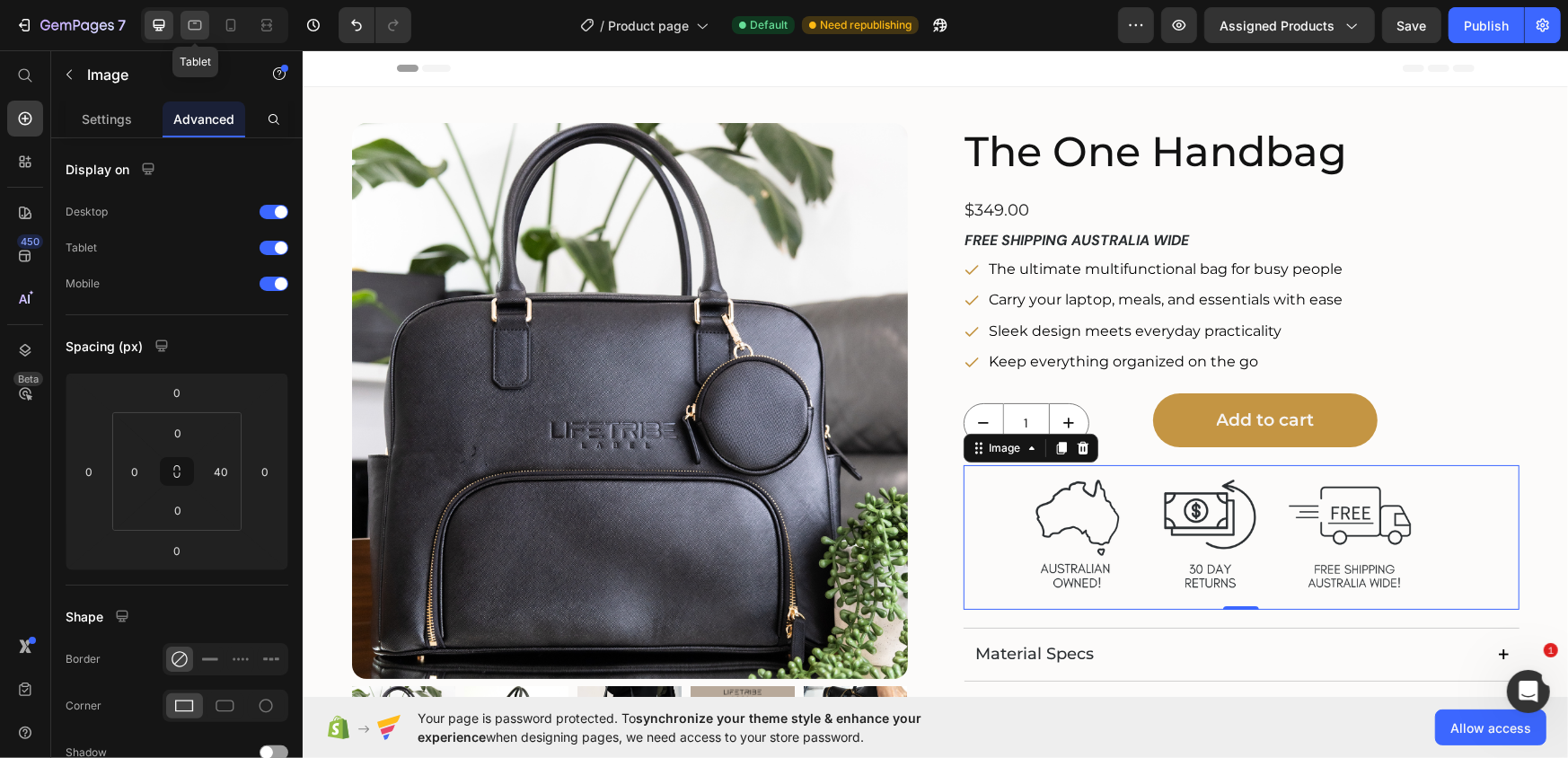 click 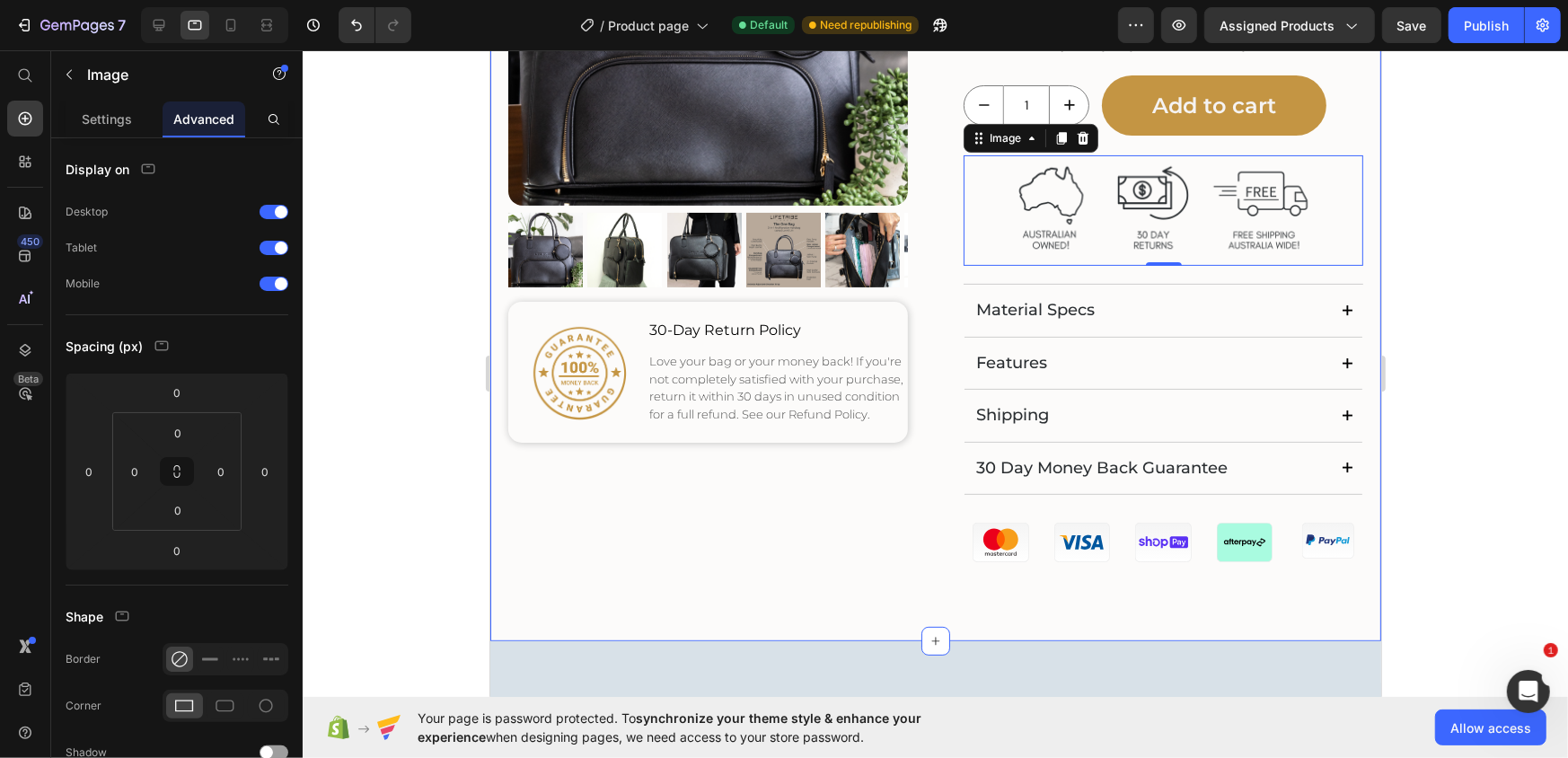 scroll, scrollTop: 357, scrollLeft: 0, axis: vertical 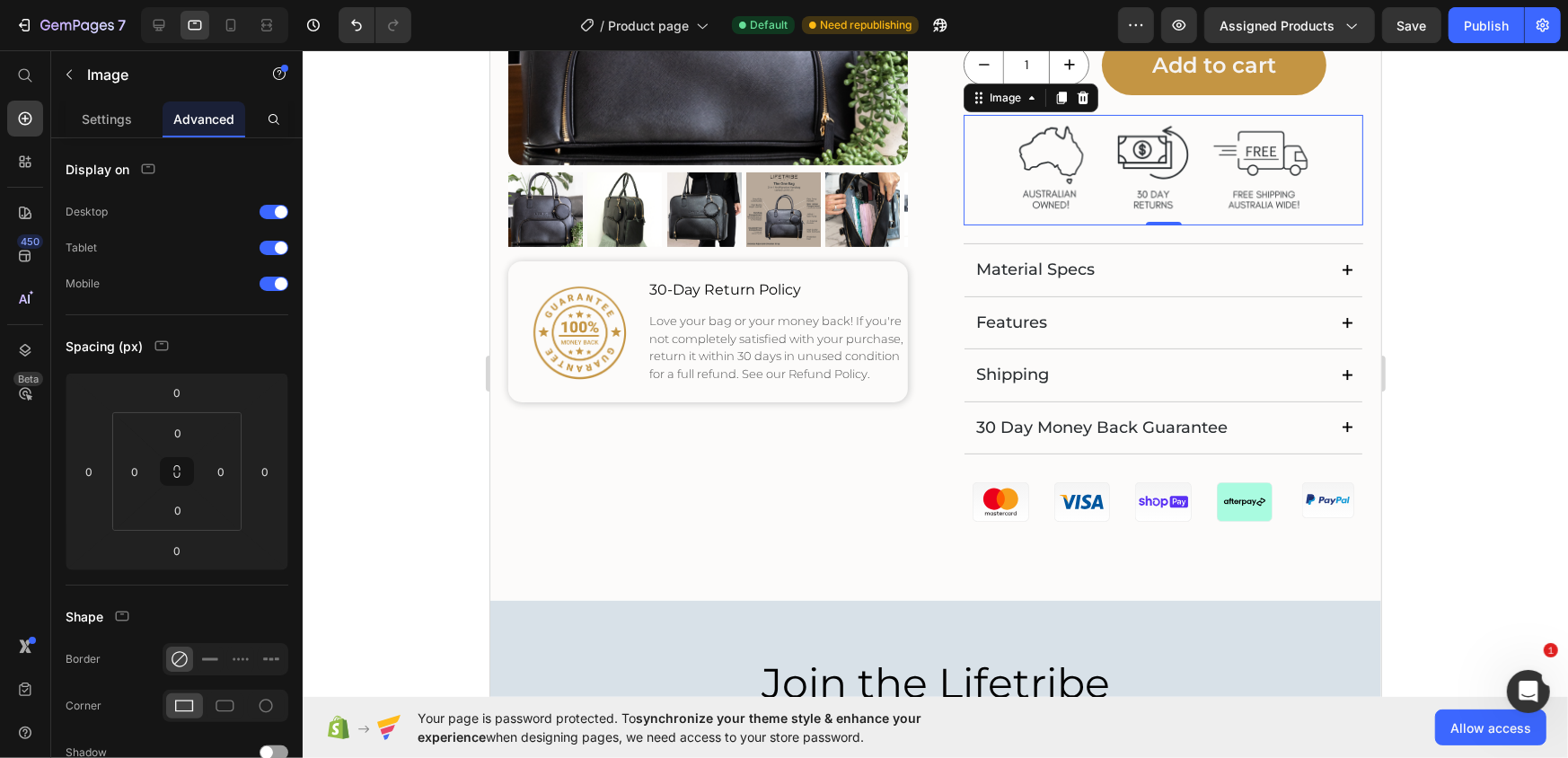 click at bounding box center [1162, 170] 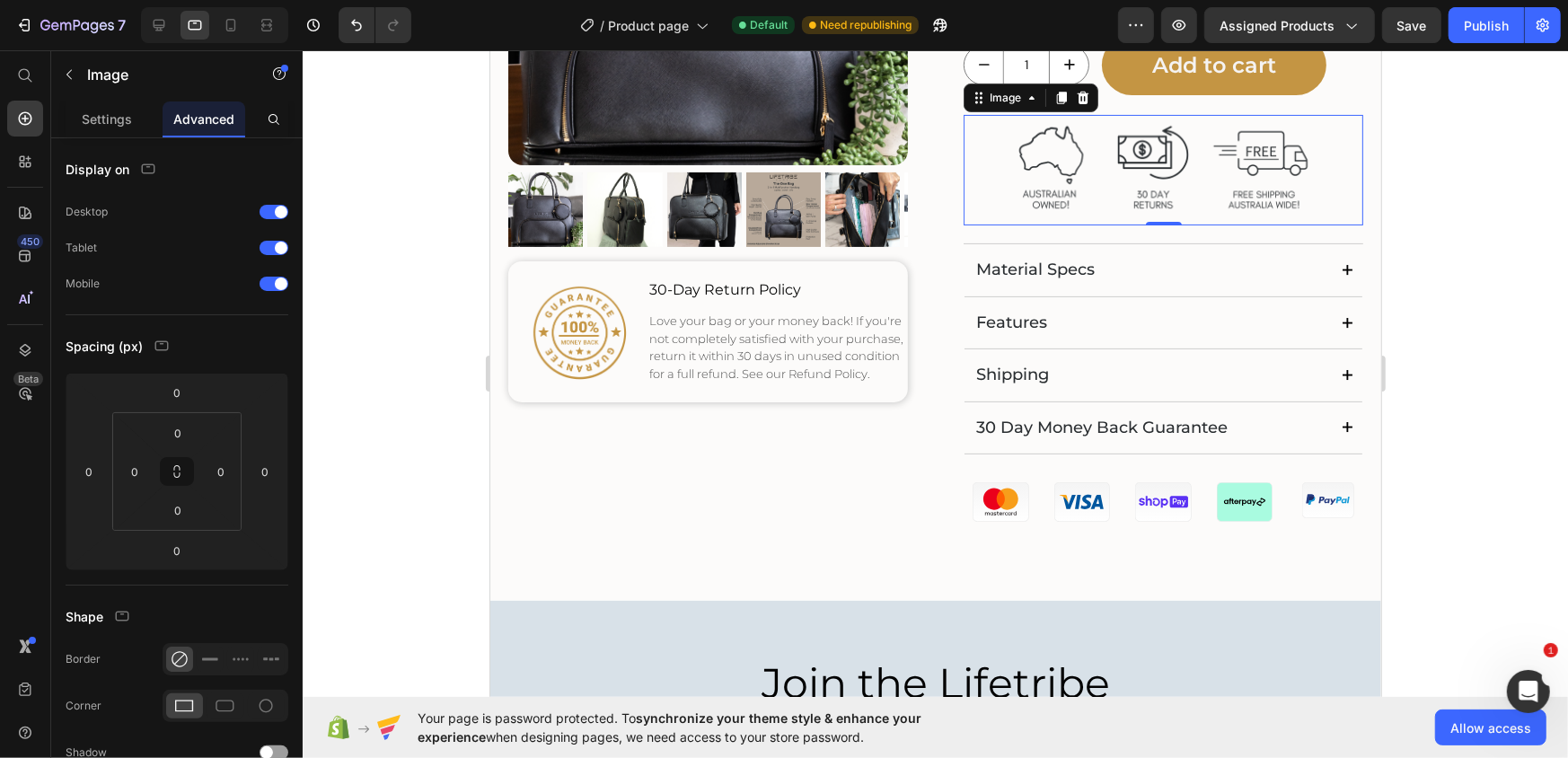 click at bounding box center [1162, 170] 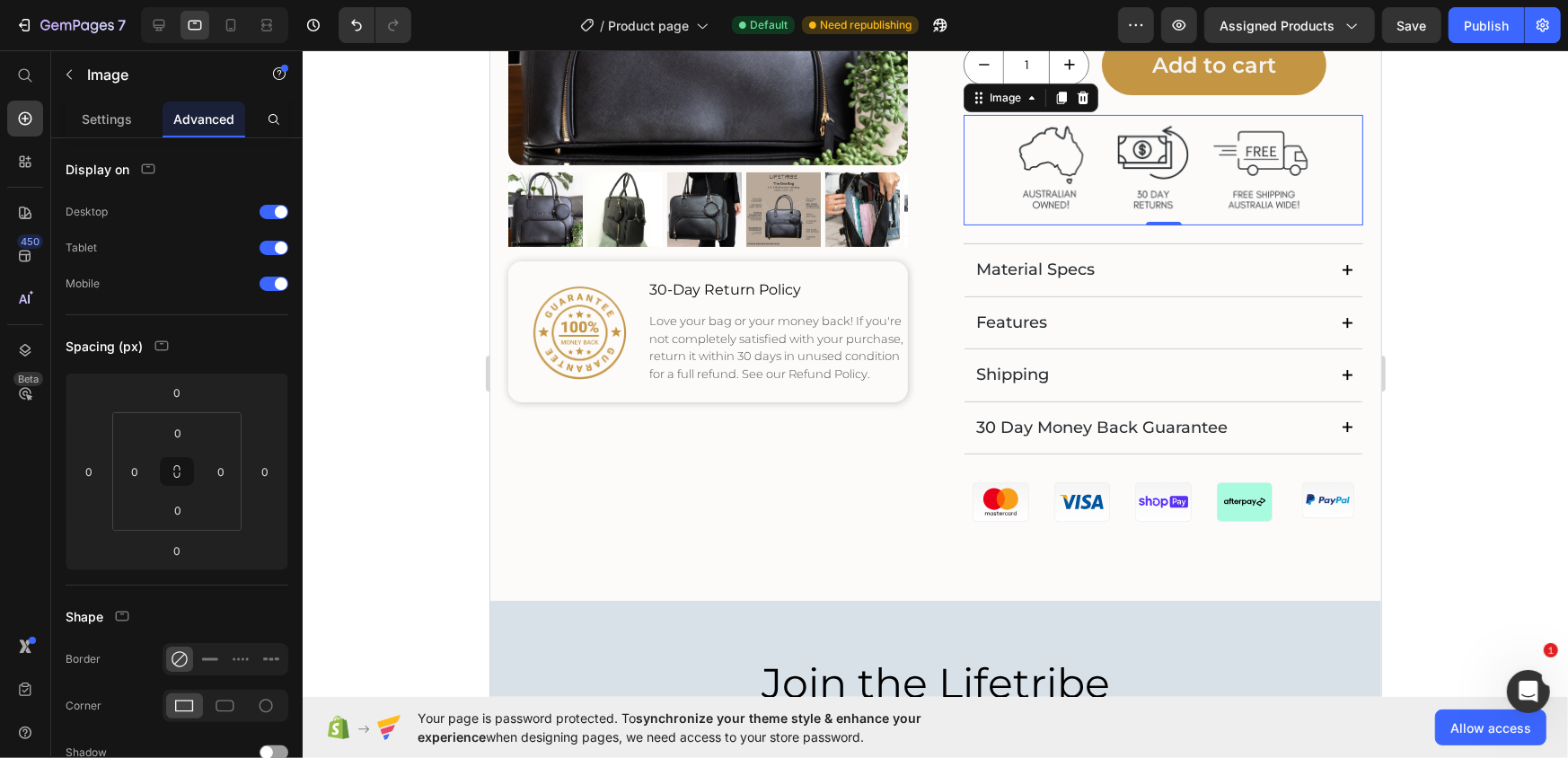 click at bounding box center [1162, 170] 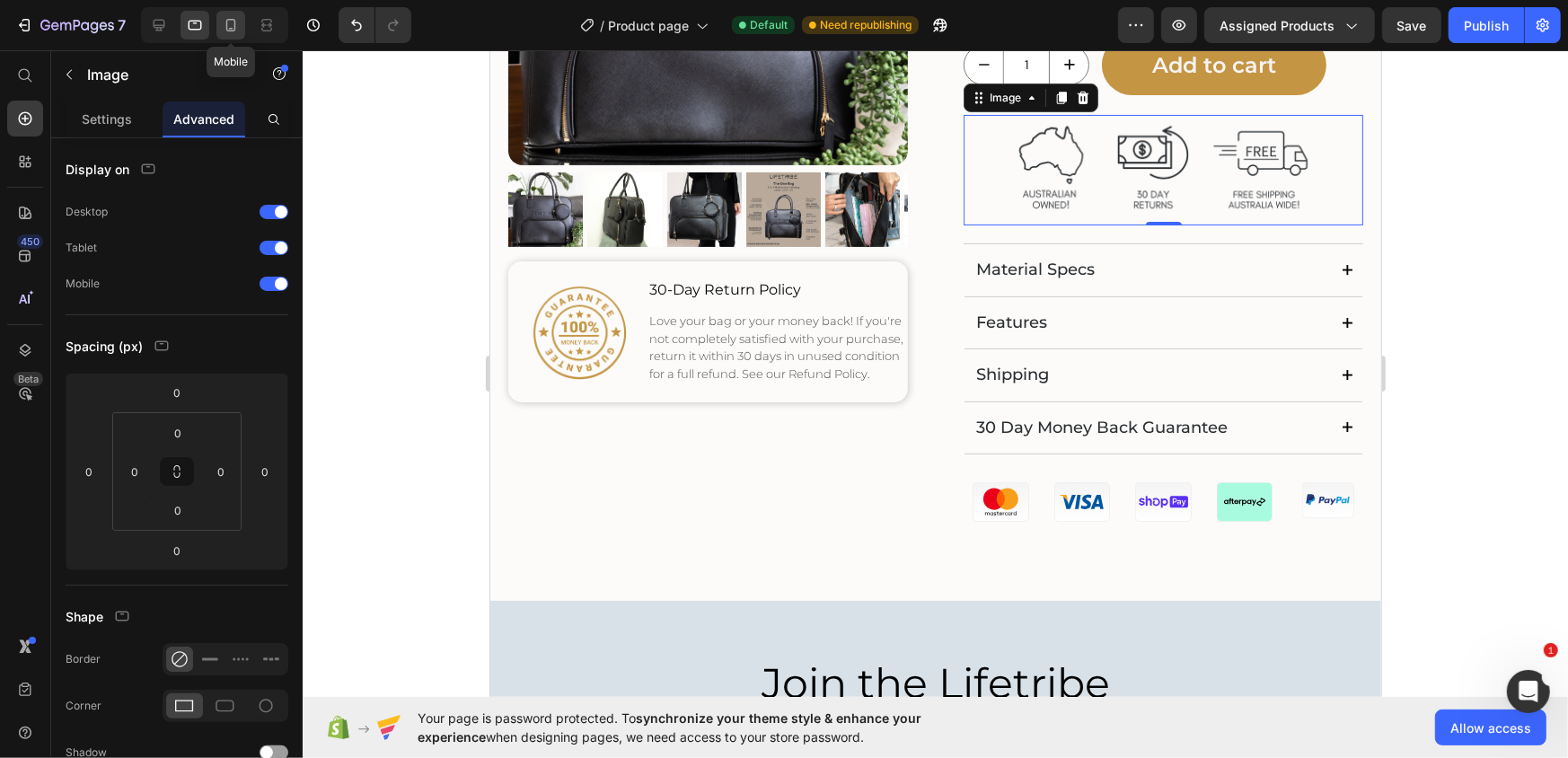 click 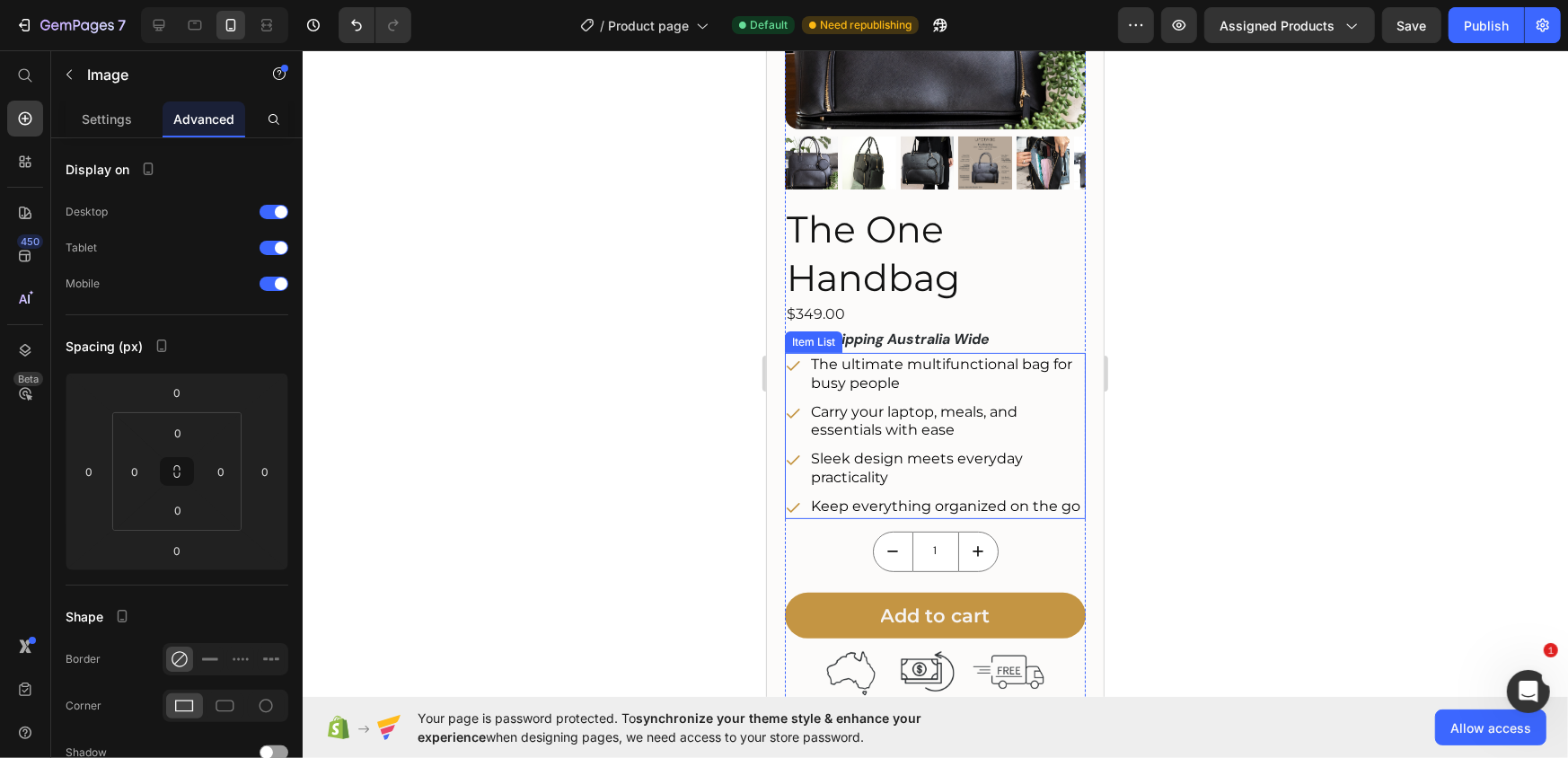 scroll, scrollTop: 499, scrollLeft: 0, axis: vertical 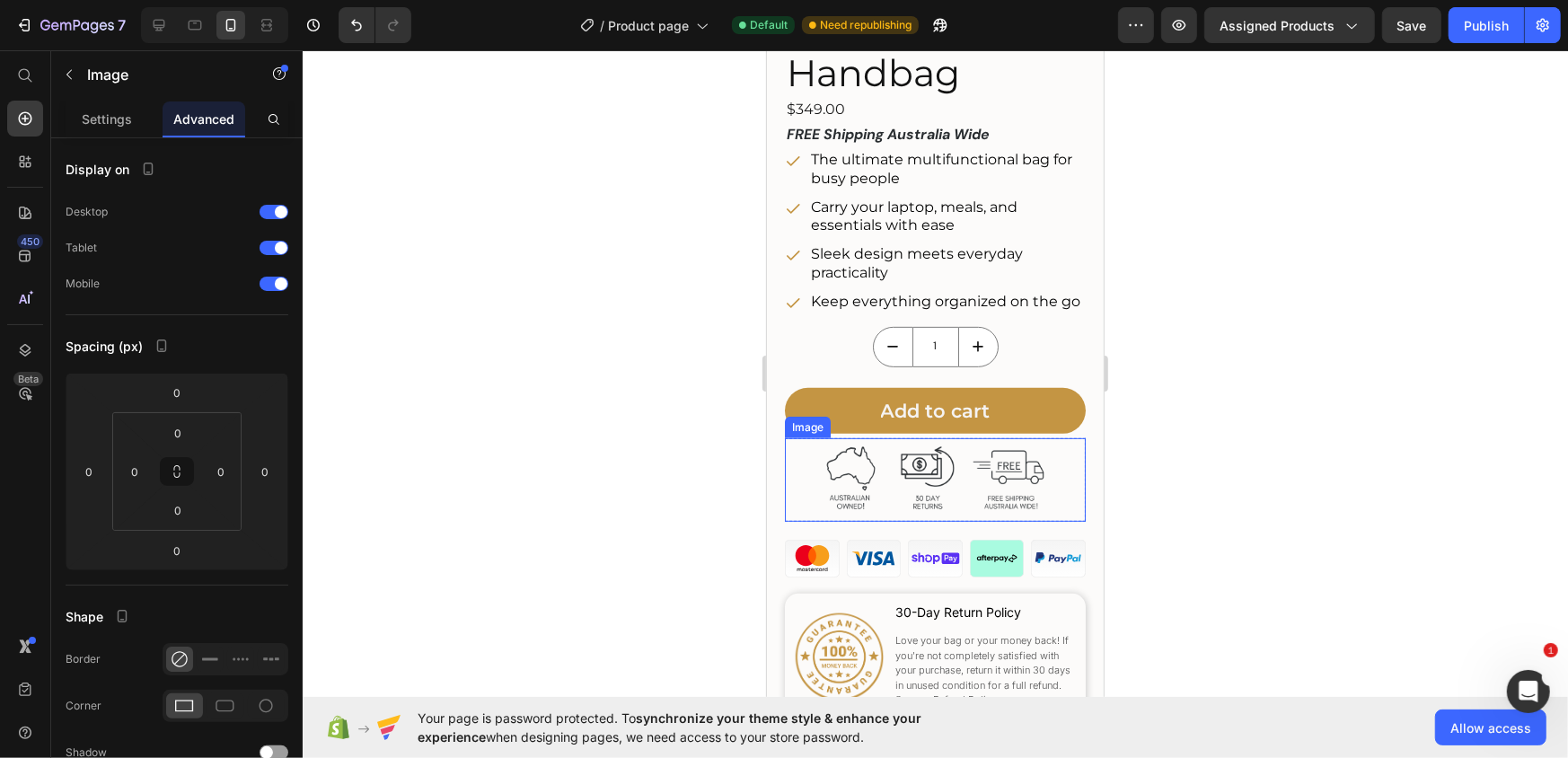 click at bounding box center (934, 479) 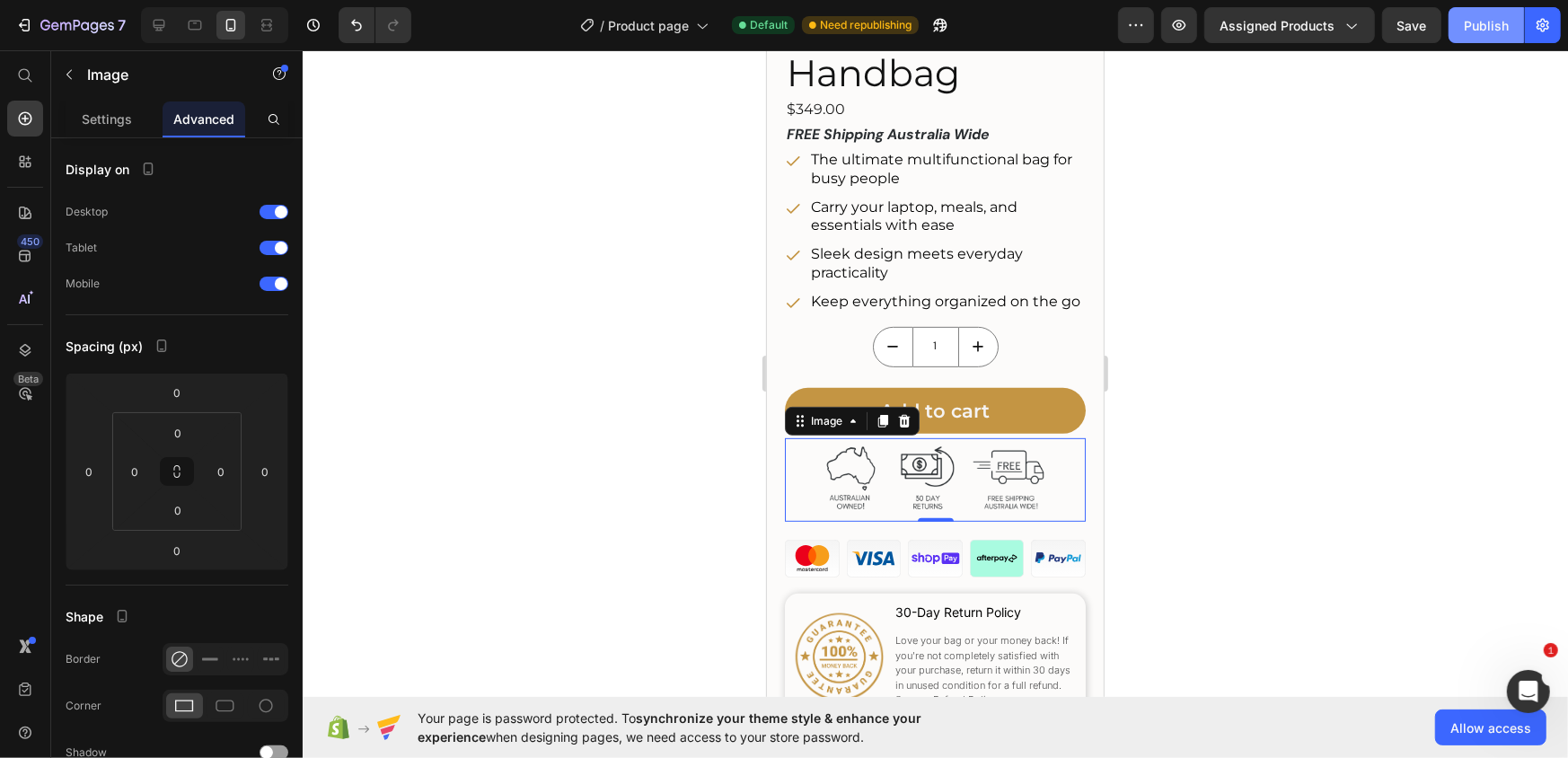 click on "Publish" at bounding box center (1486, 25) 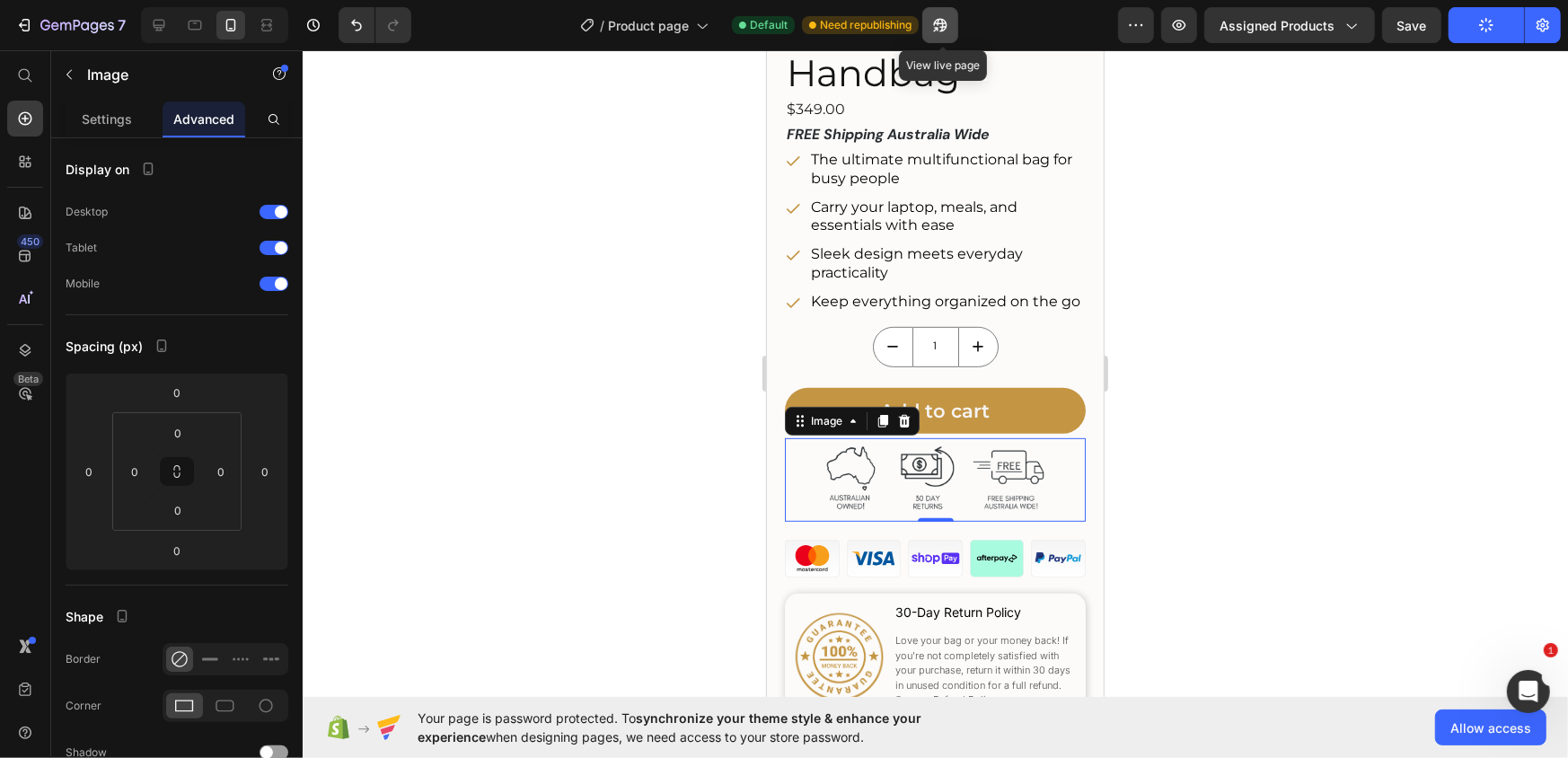 click 